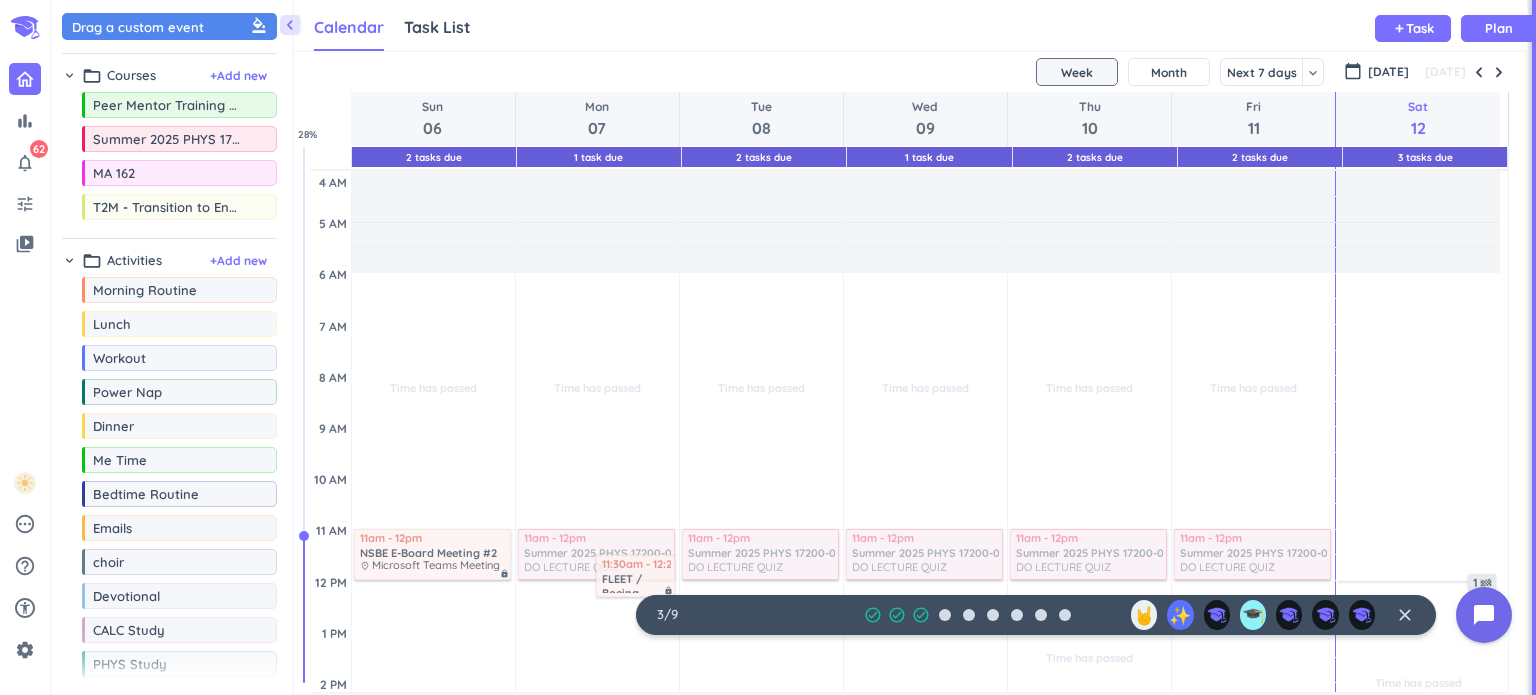 scroll, scrollTop: 0, scrollLeft: 0, axis: both 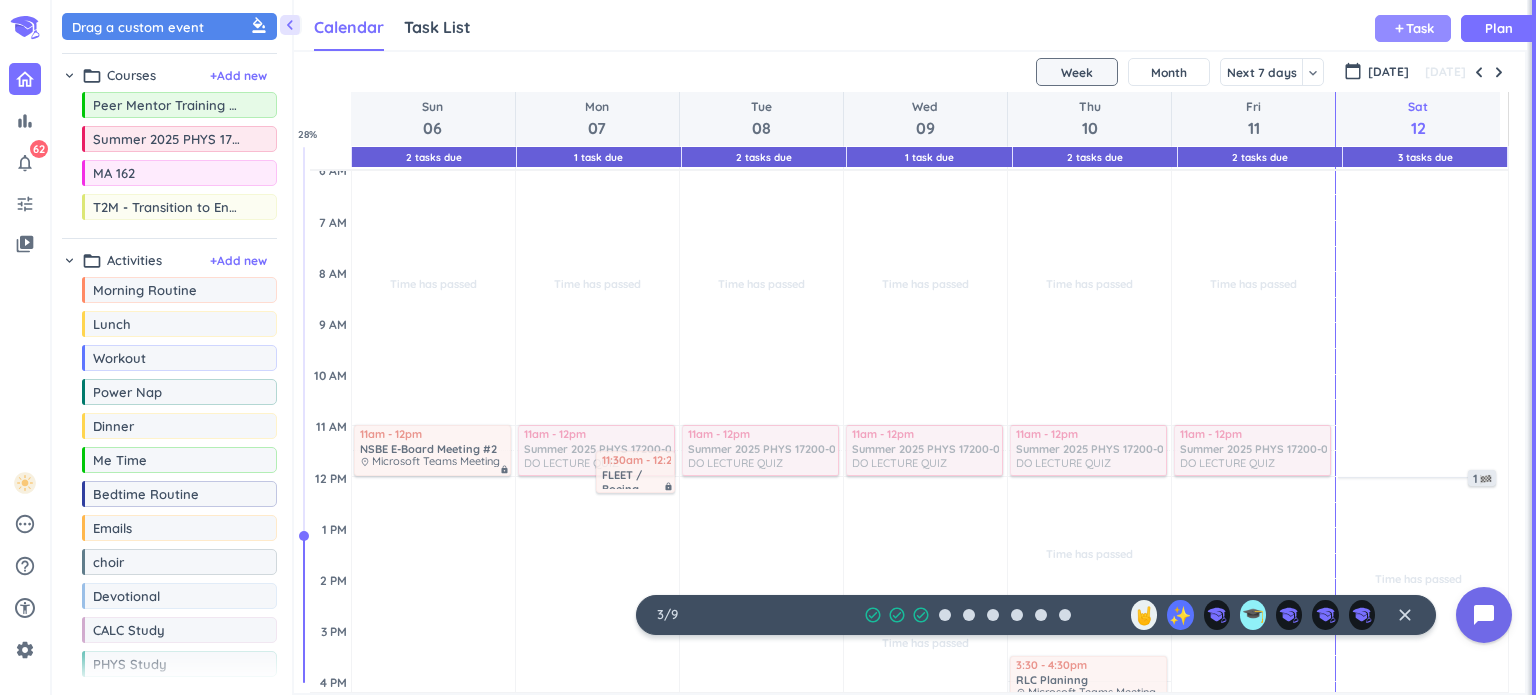 click on "add Task" at bounding box center (1413, 28) 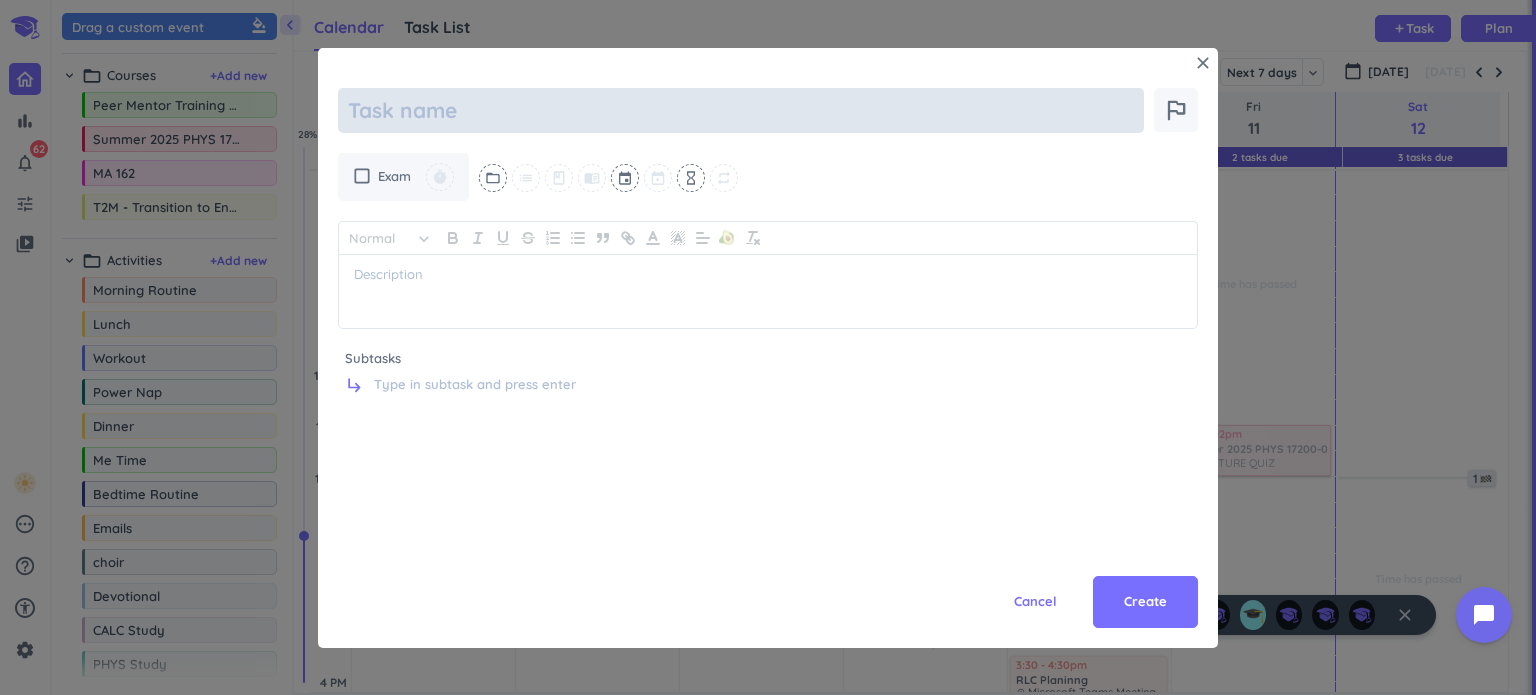 scroll, scrollTop: 0, scrollLeft: 0, axis: both 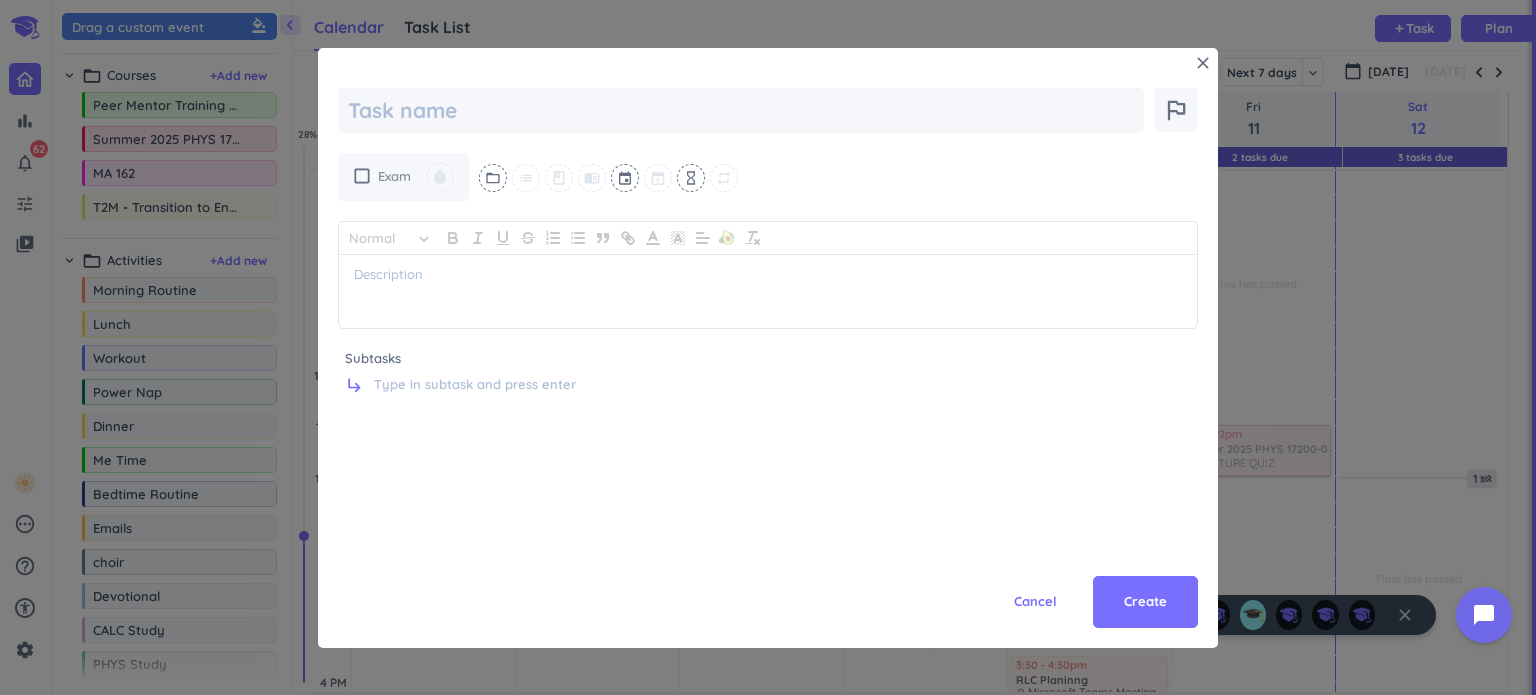 click on "check_box_outline_blank" at bounding box center [362, 176] 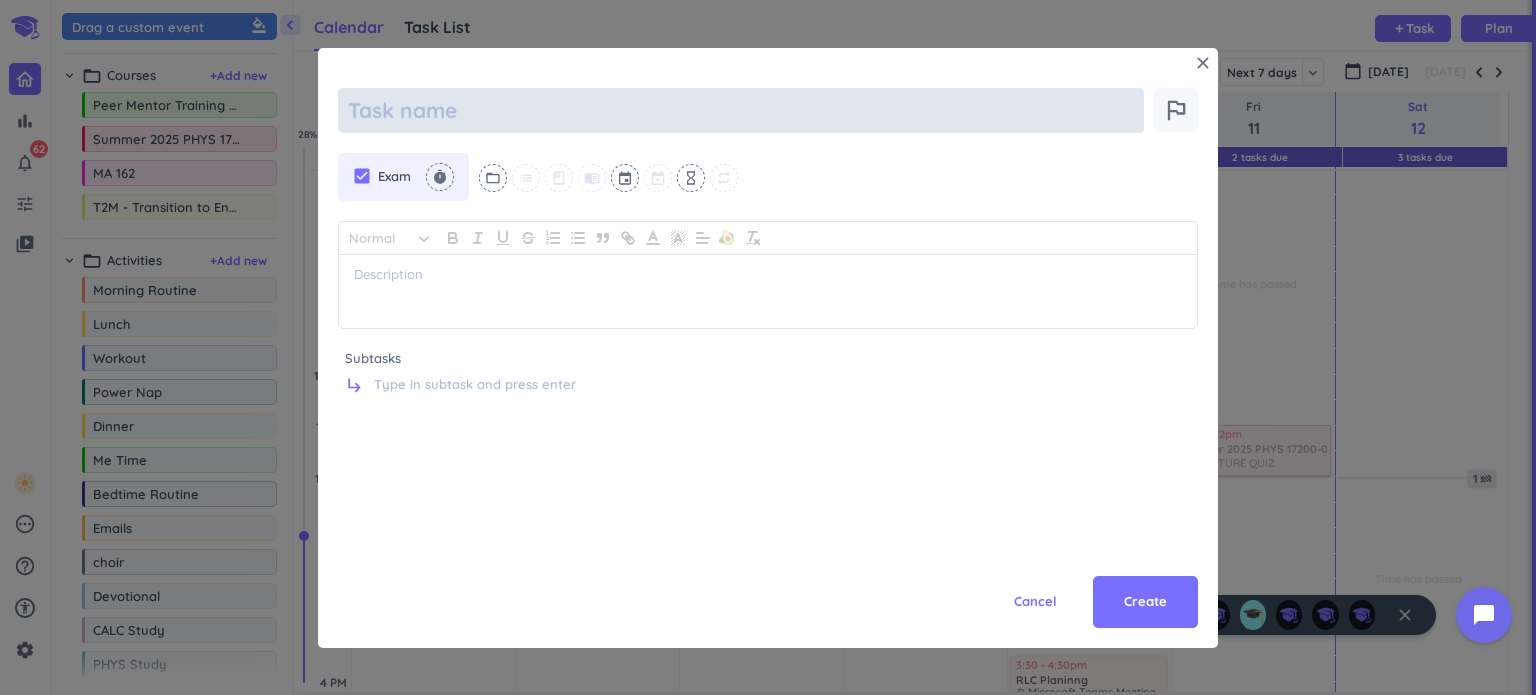 click at bounding box center [741, 110] 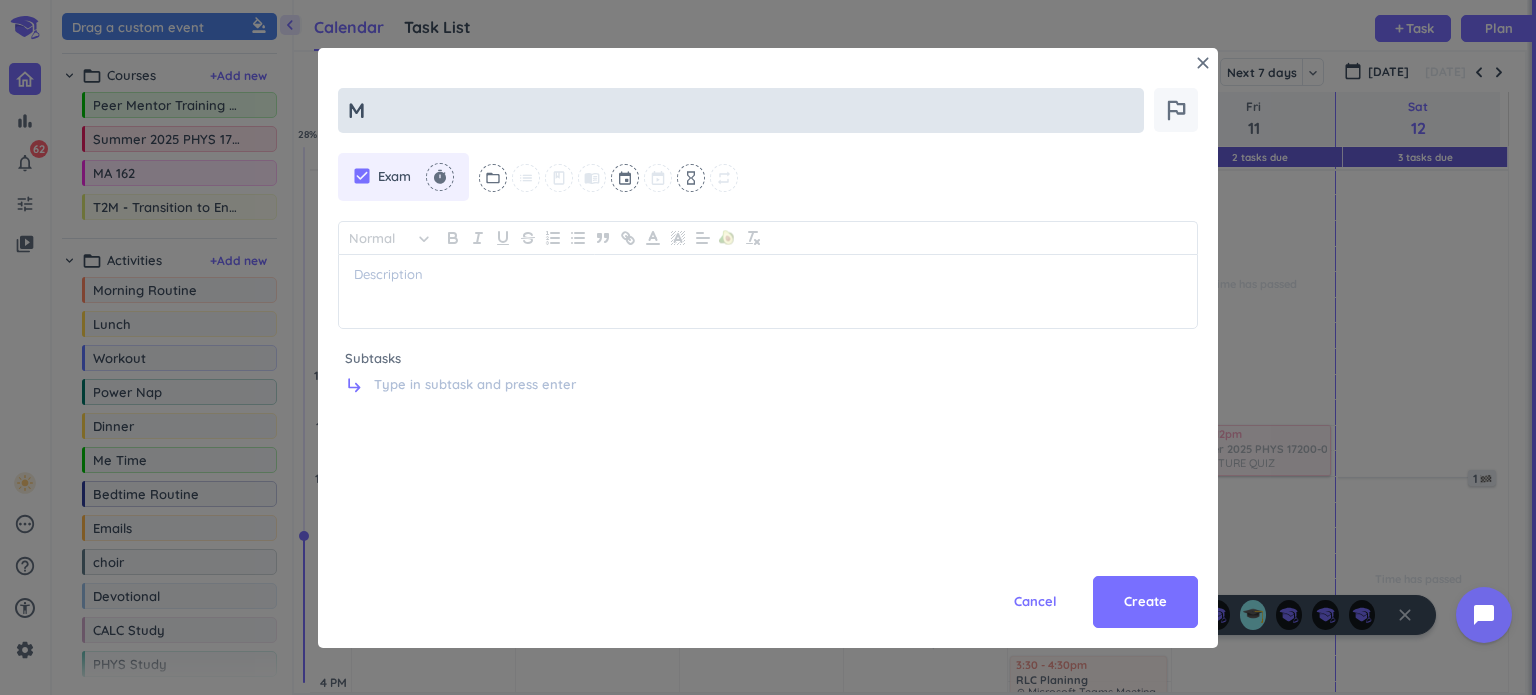 type on "x" 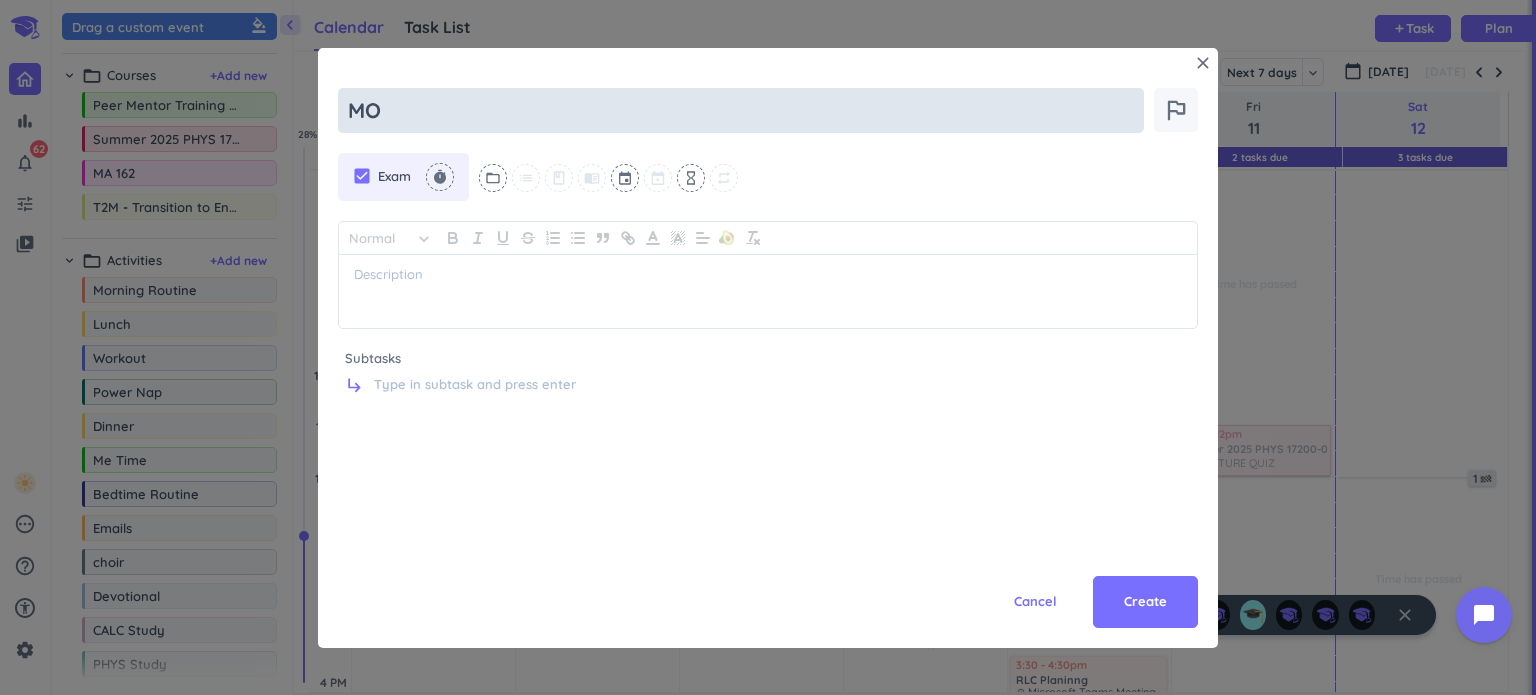 type on "x" 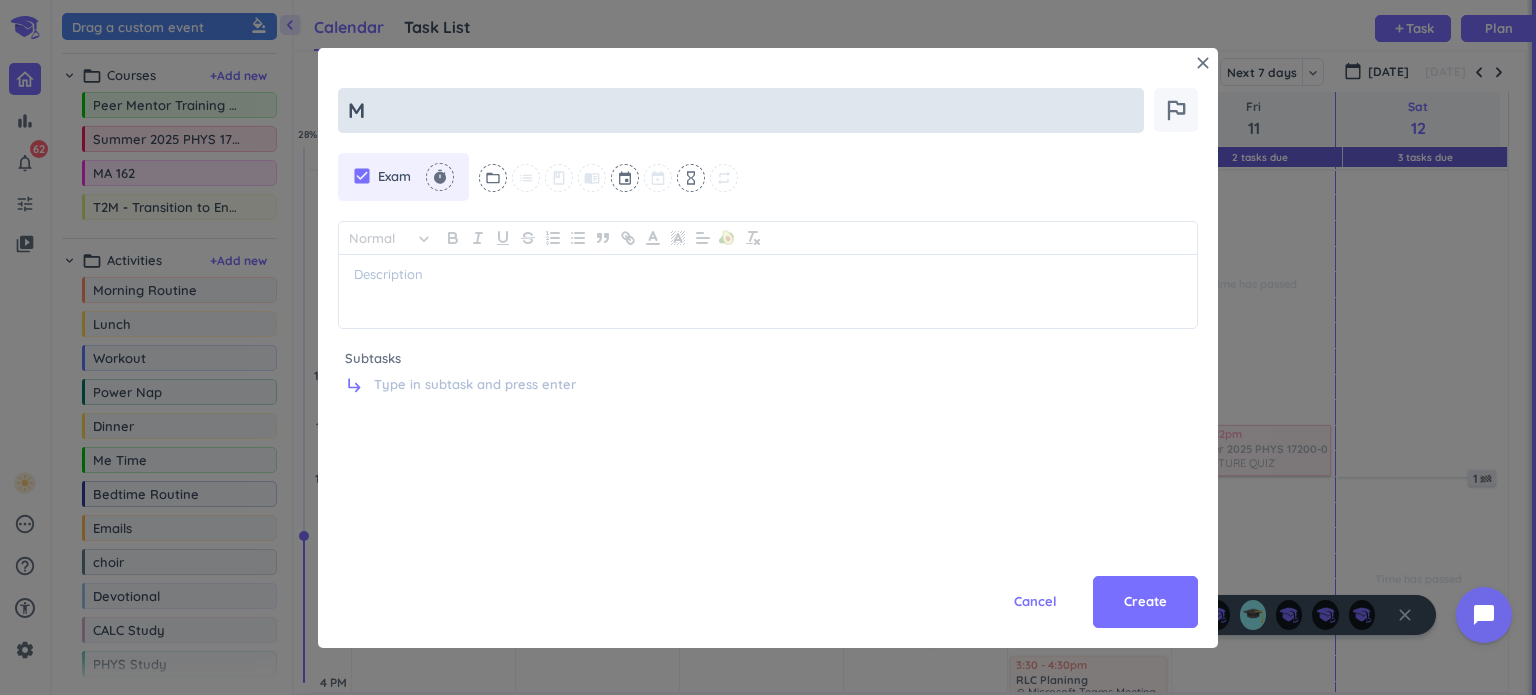type on "x" 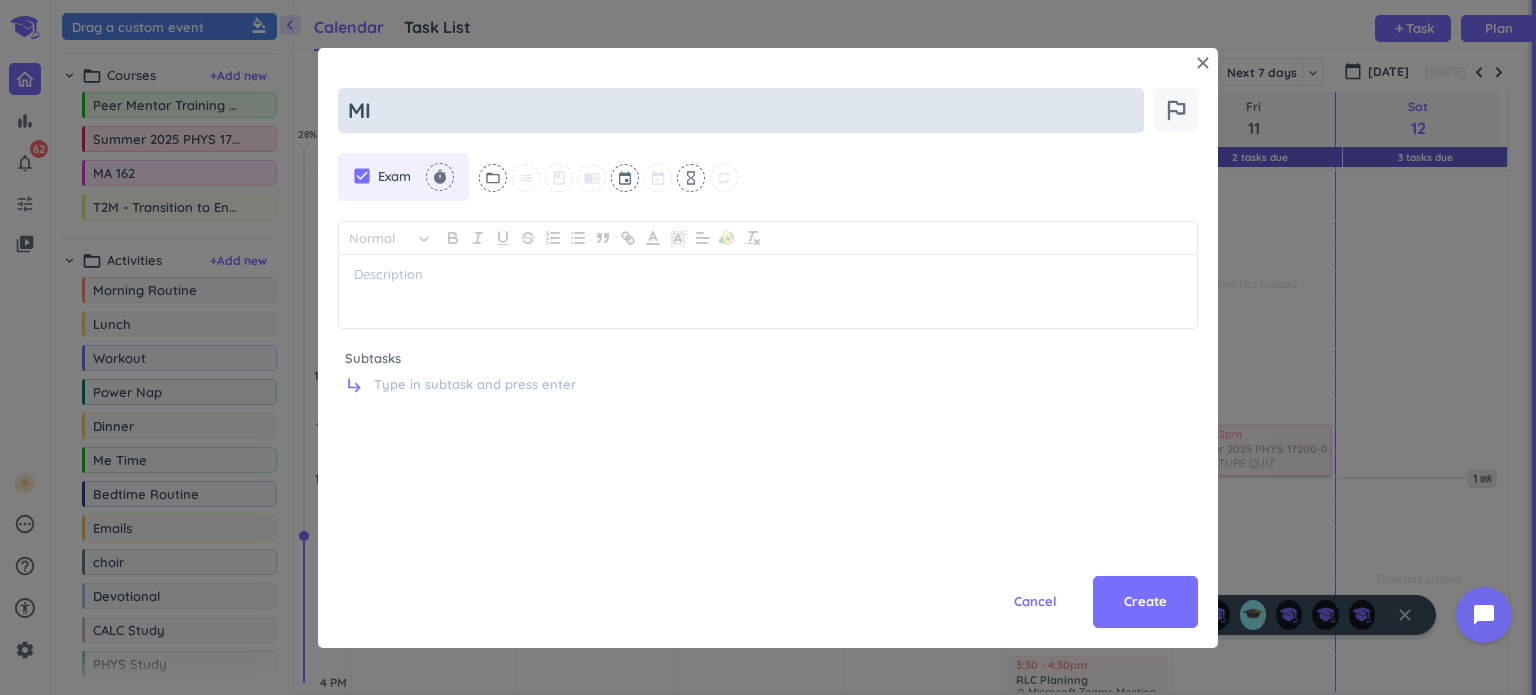 type on "x" 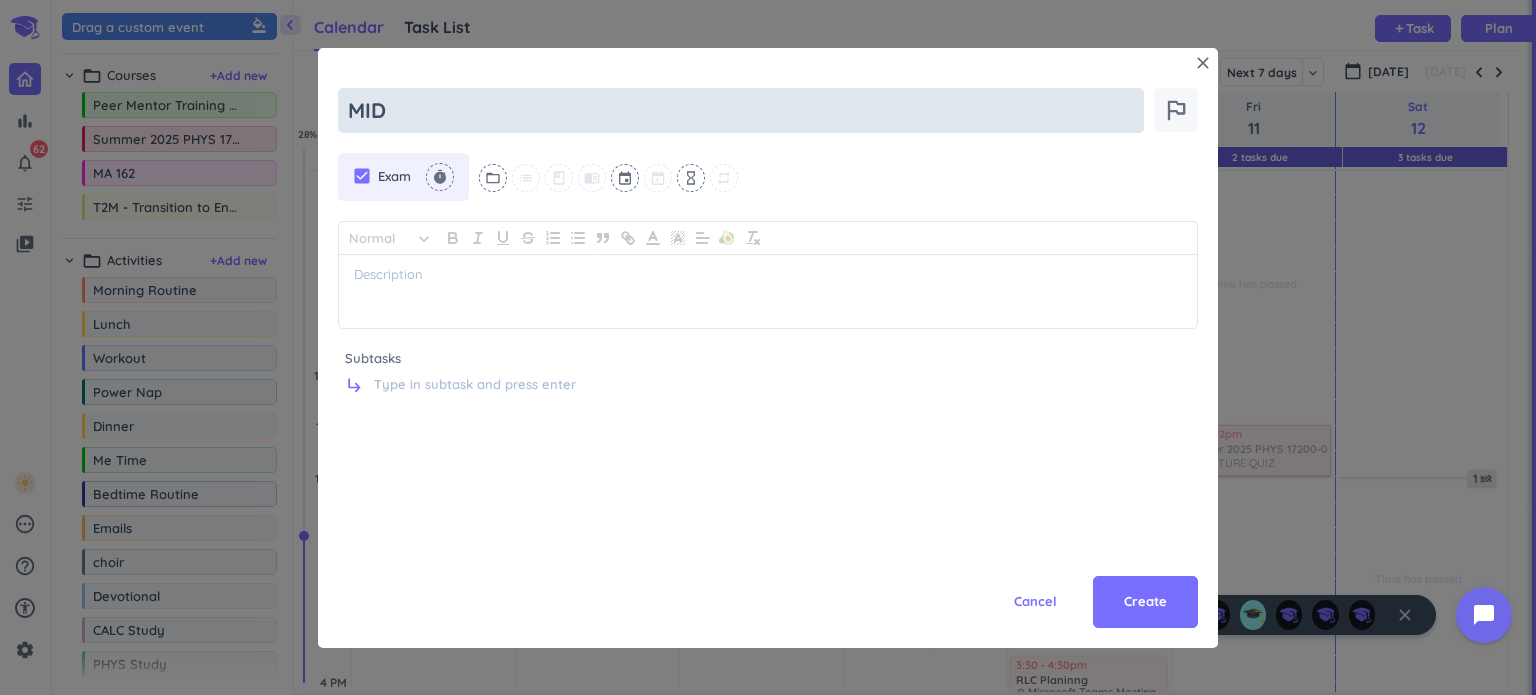 type on "x" 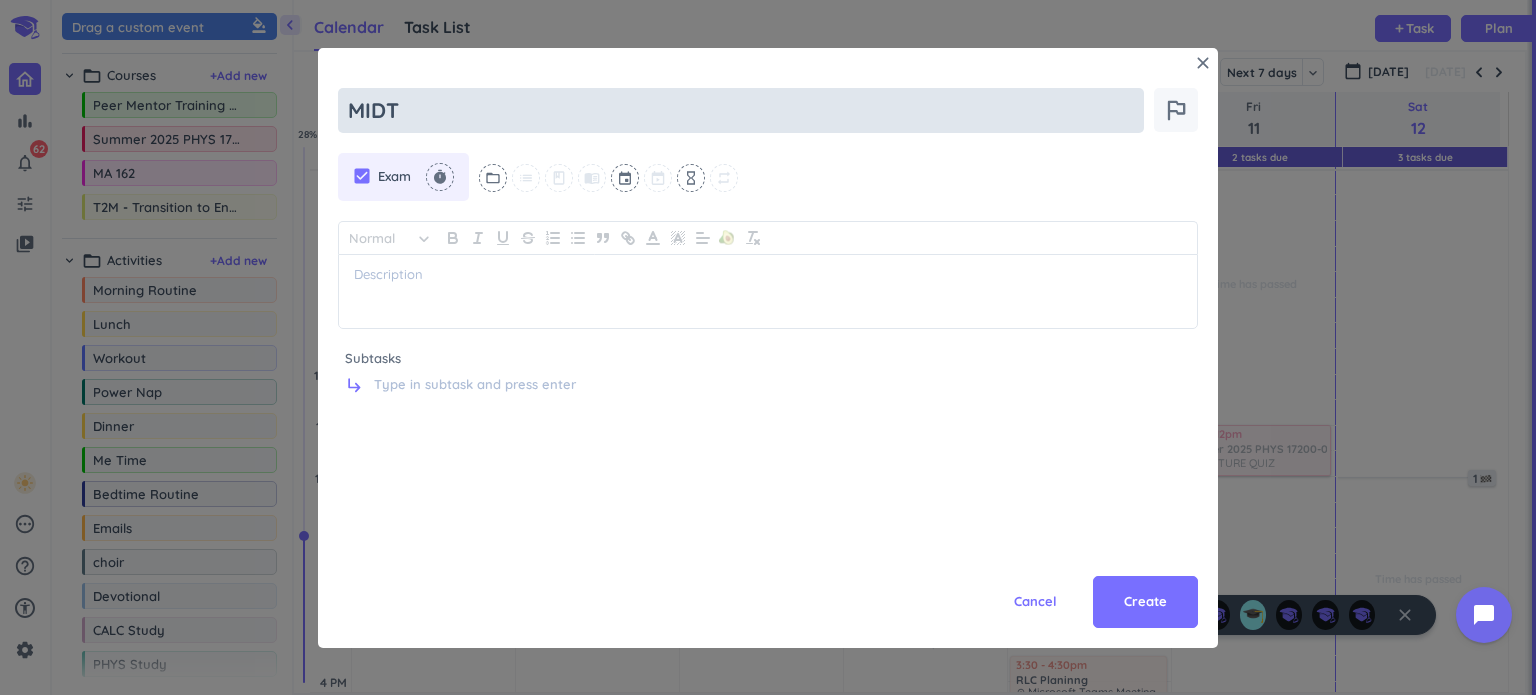 type on "x" 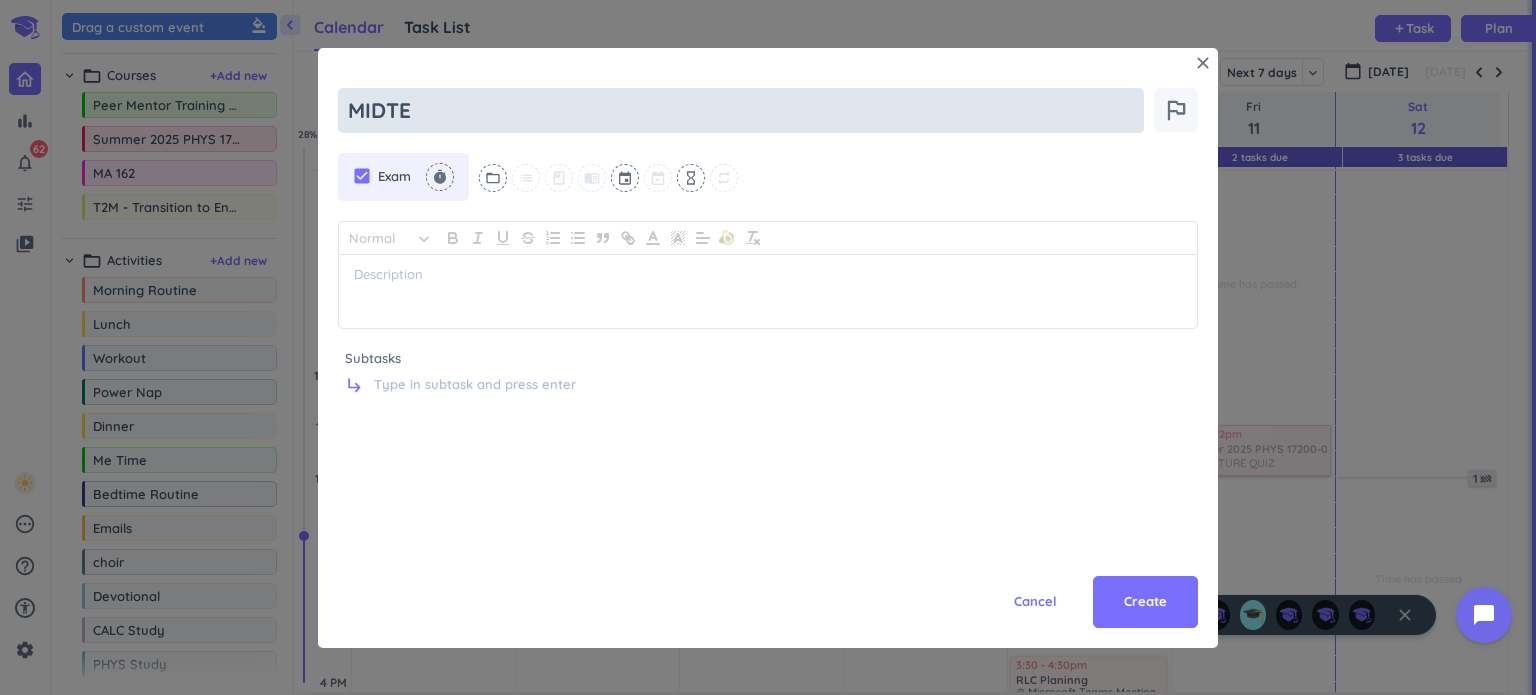type on "x" 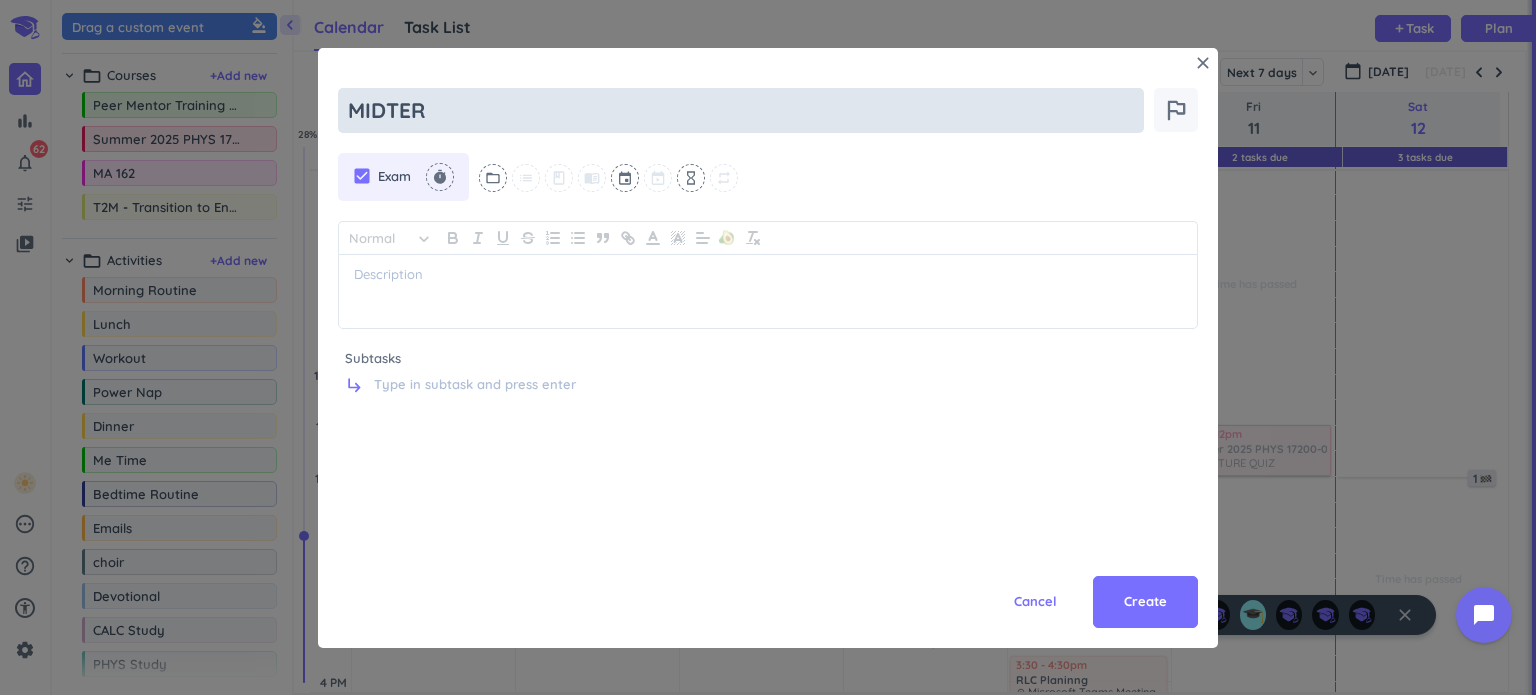 type on "x" 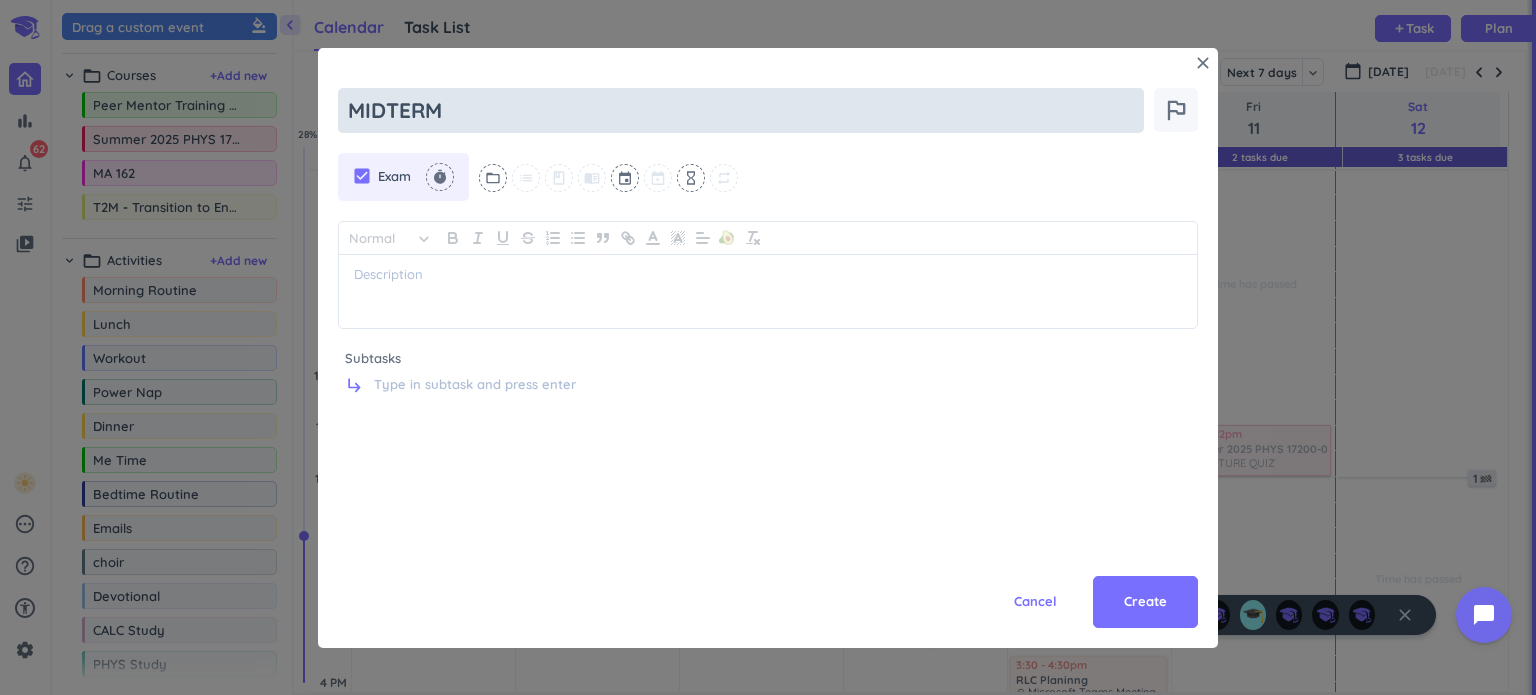 type on "x" 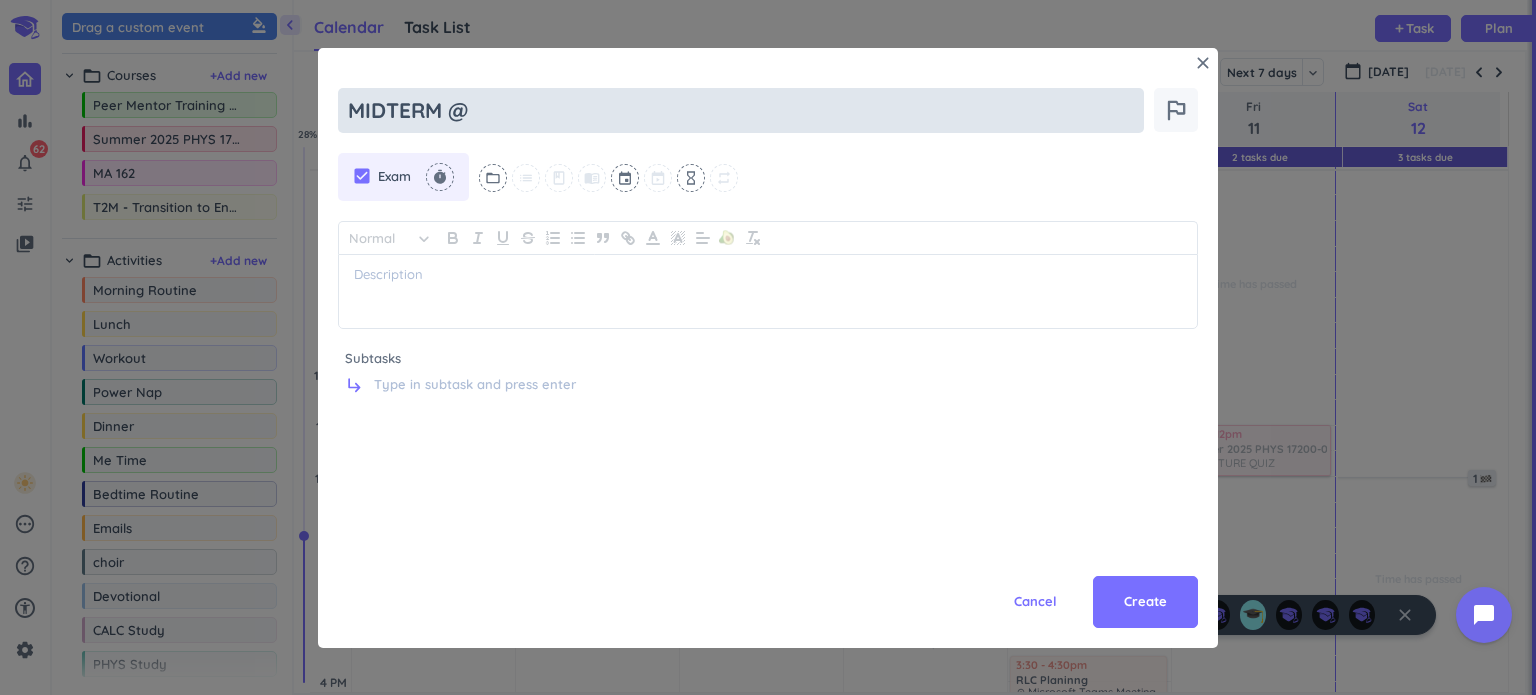 type on "x" 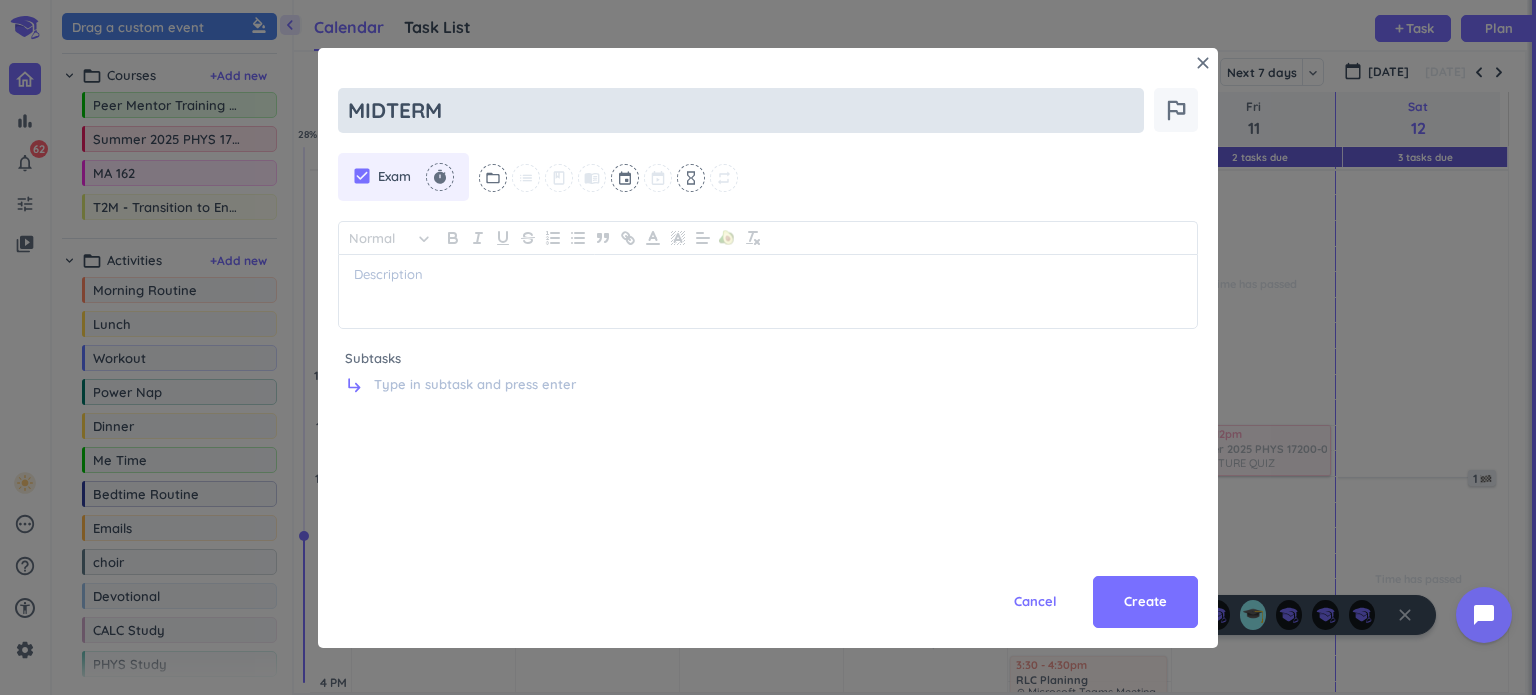 type on "x" 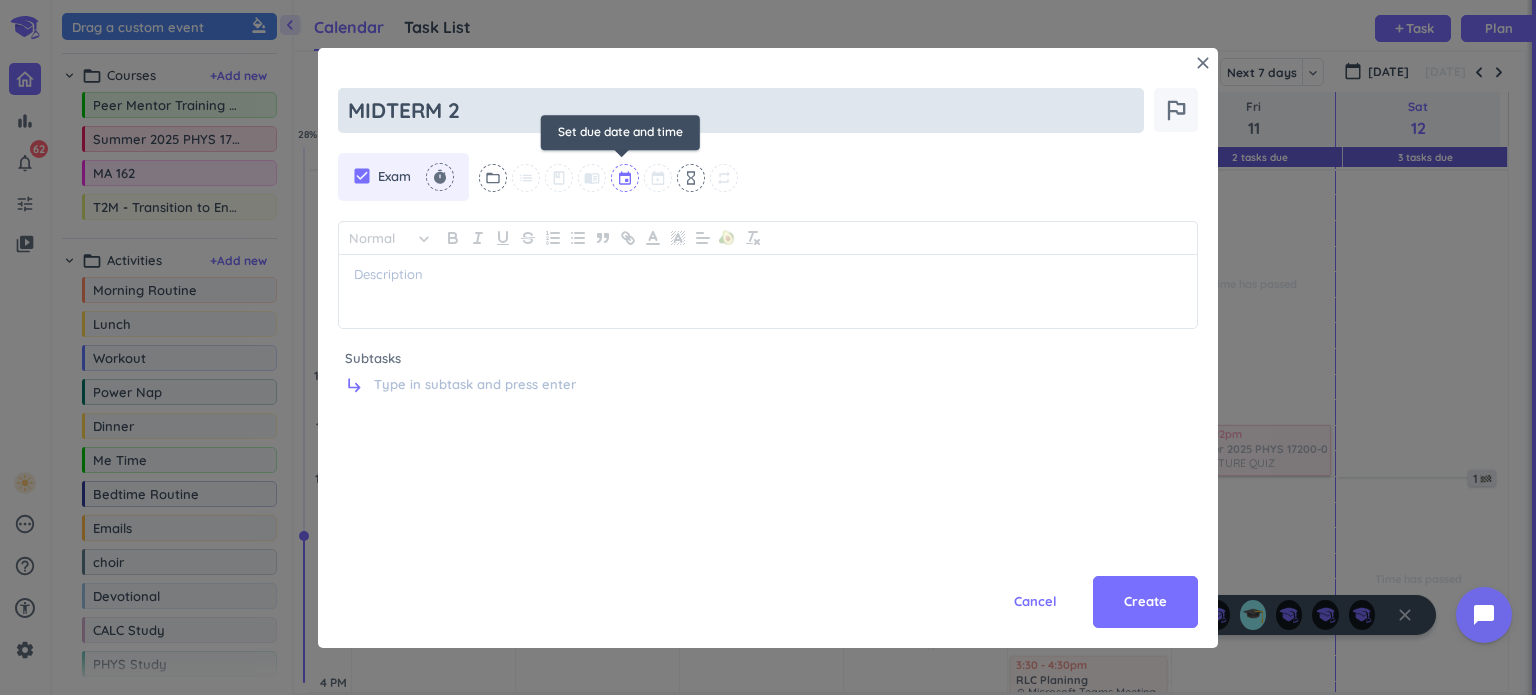 type on "MIDTERM 2" 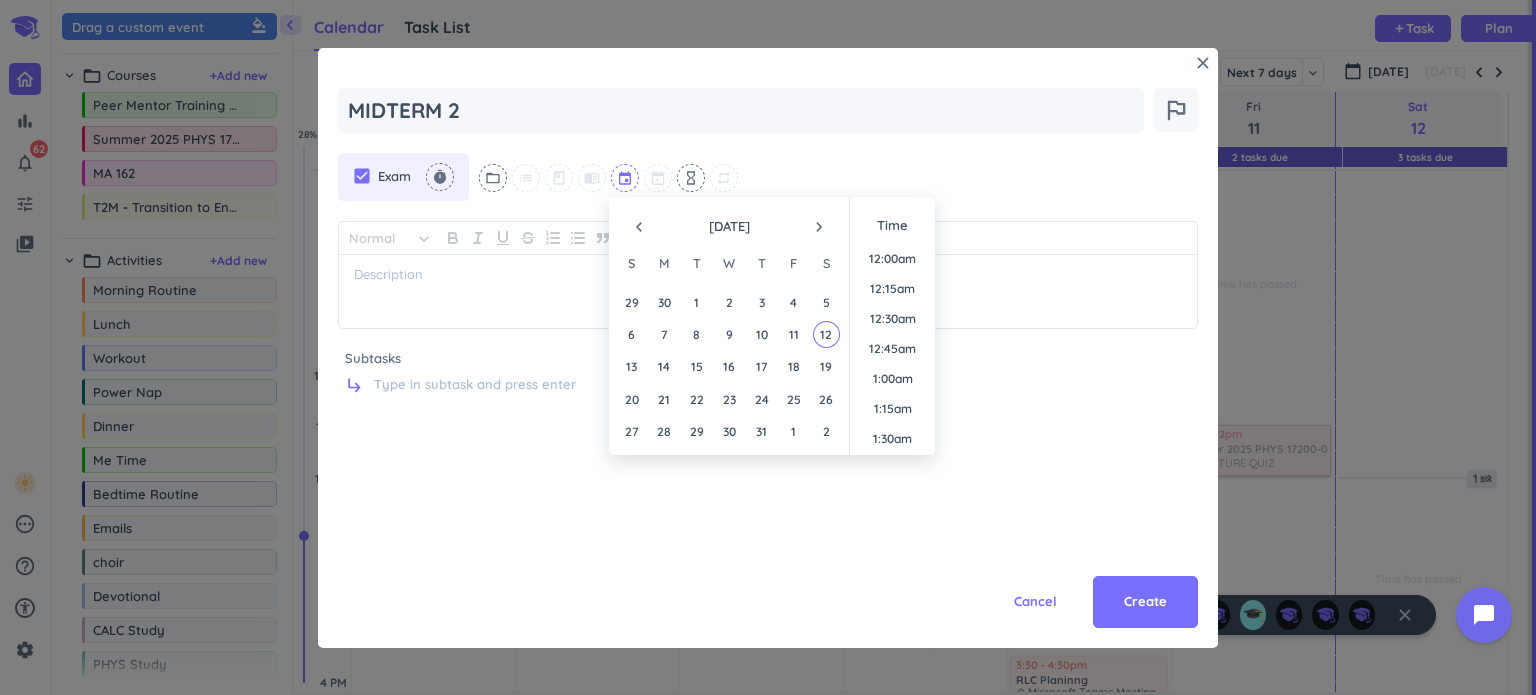 click at bounding box center [626, 178] 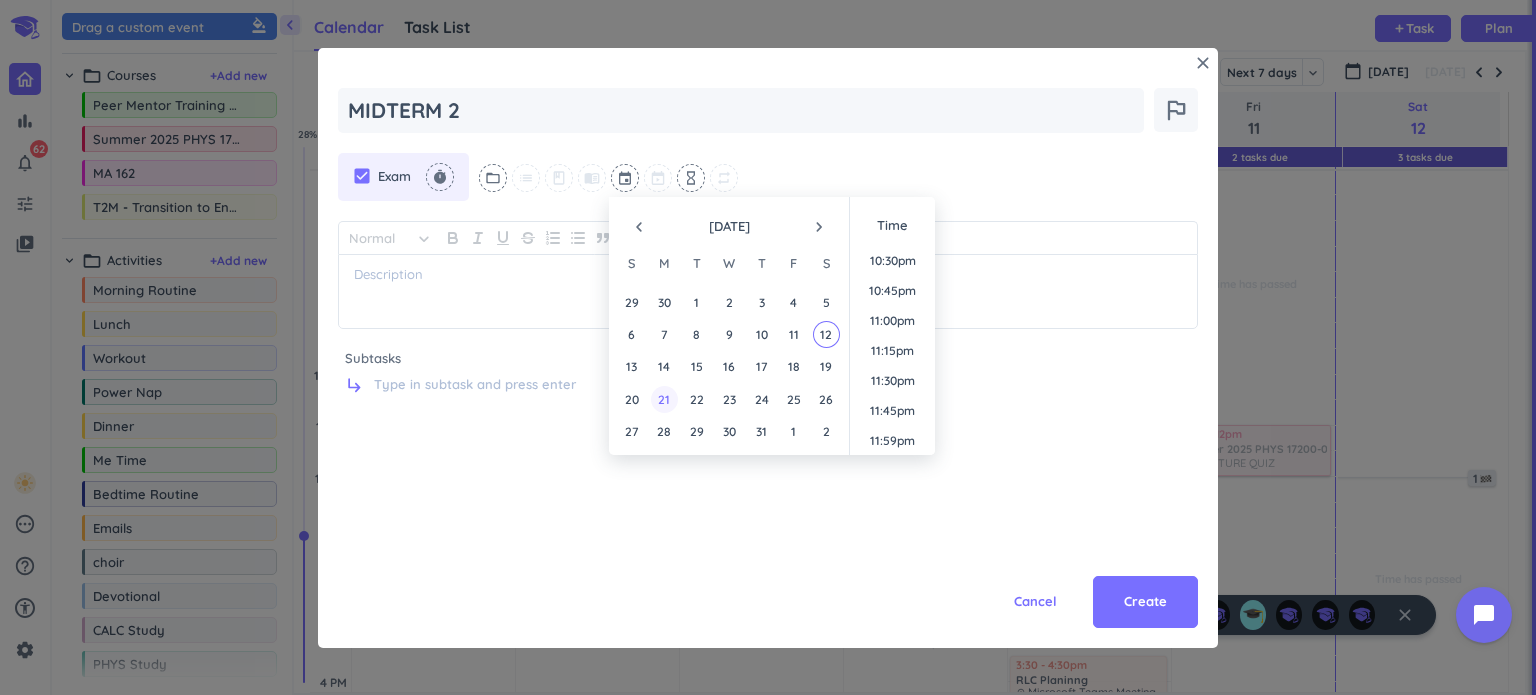 click on "21" at bounding box center [664, 399] 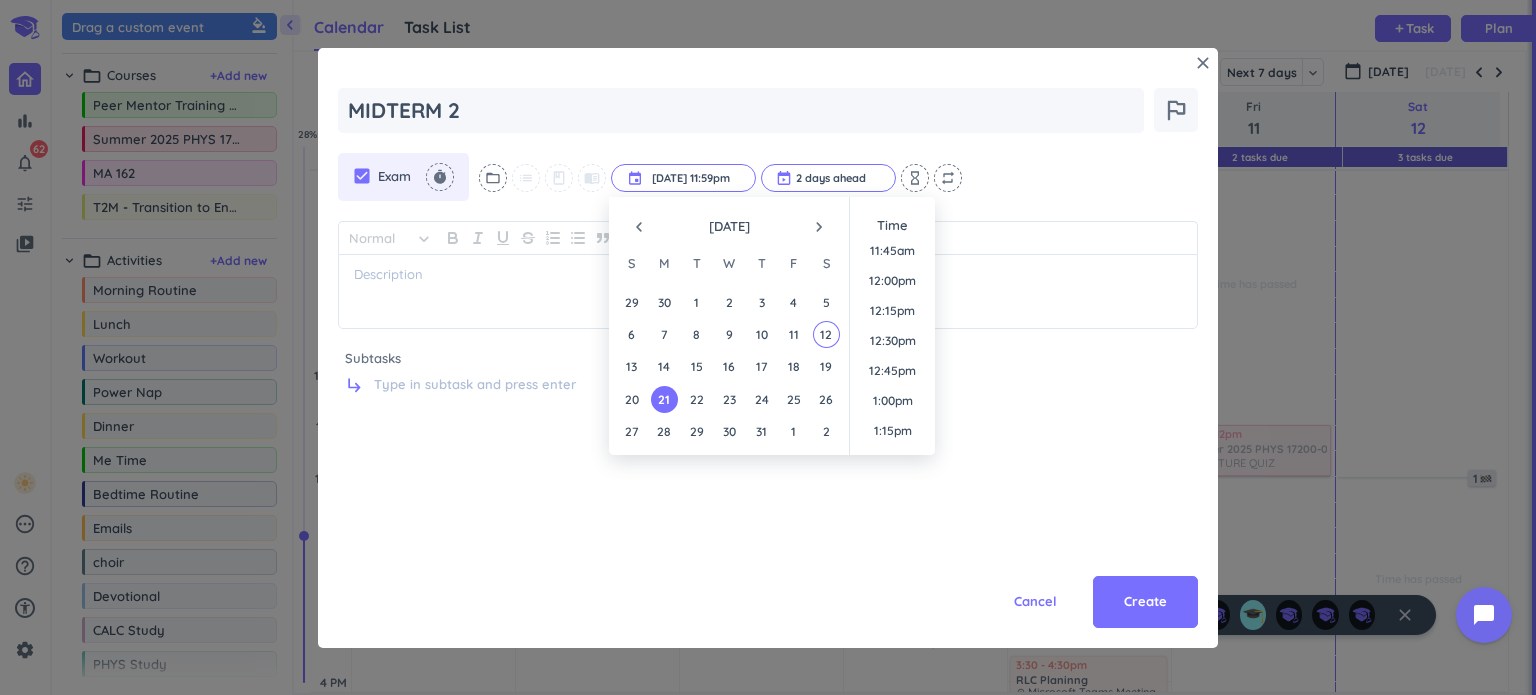 scroll, scrollTop: 1421, scrollLeft: 0, axis: vertical 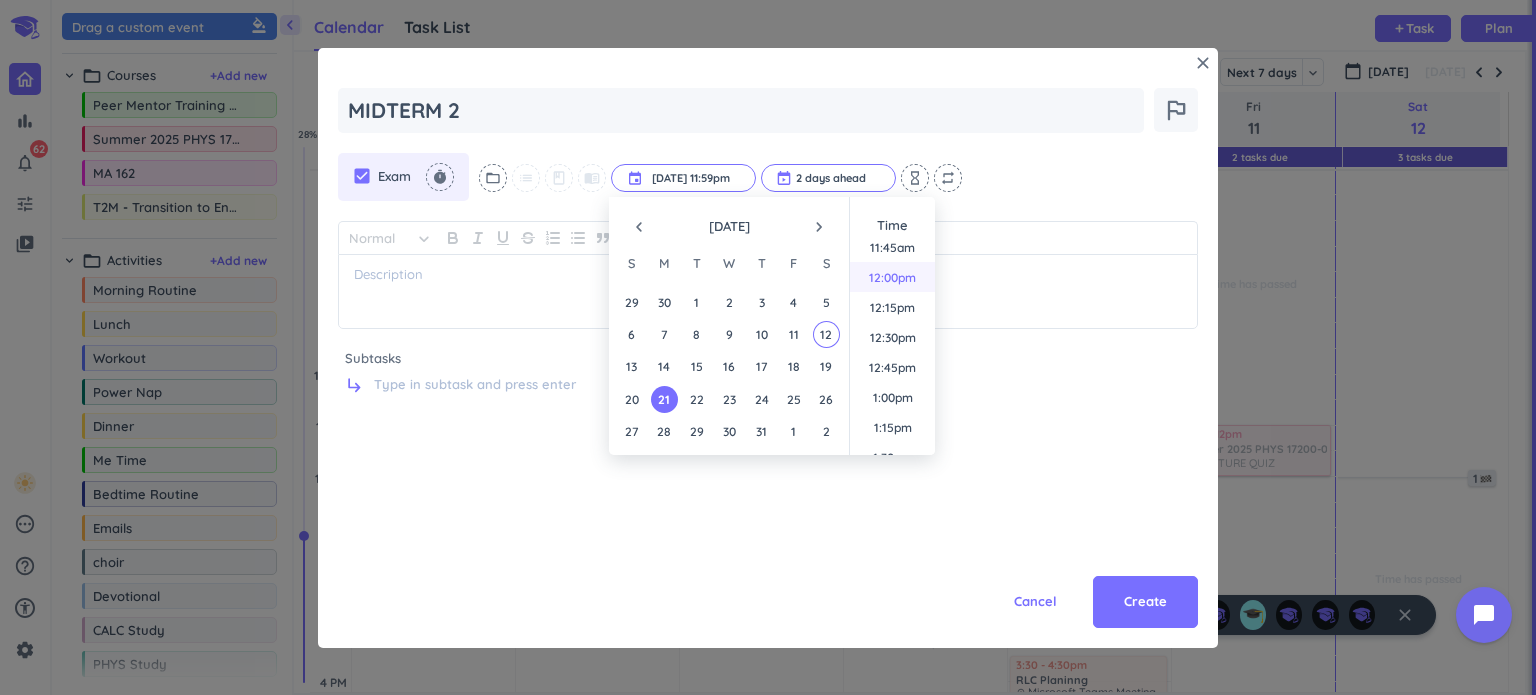 click on "12:00pm" at bounding box center [892, 277] 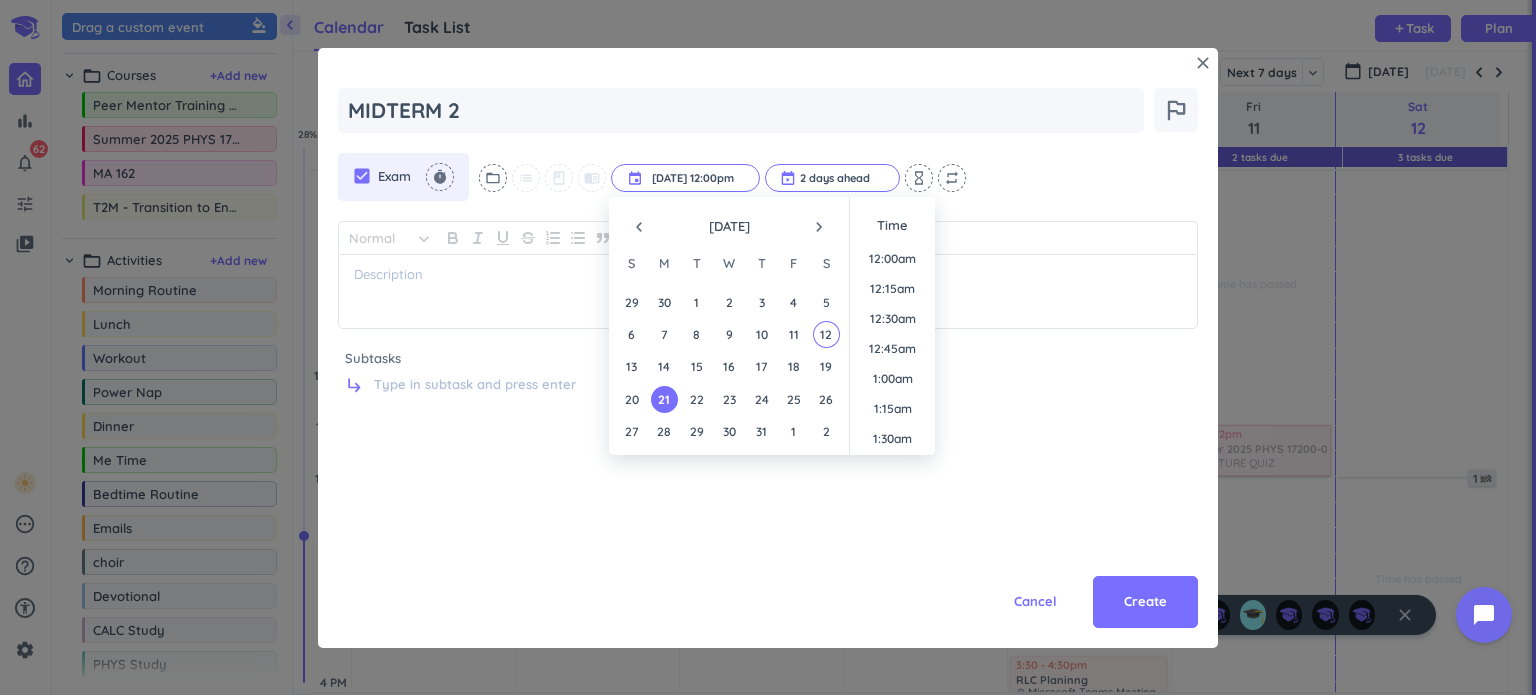 scroll, scrollTop: 1348, scrollLeft: 0, axis: vertical 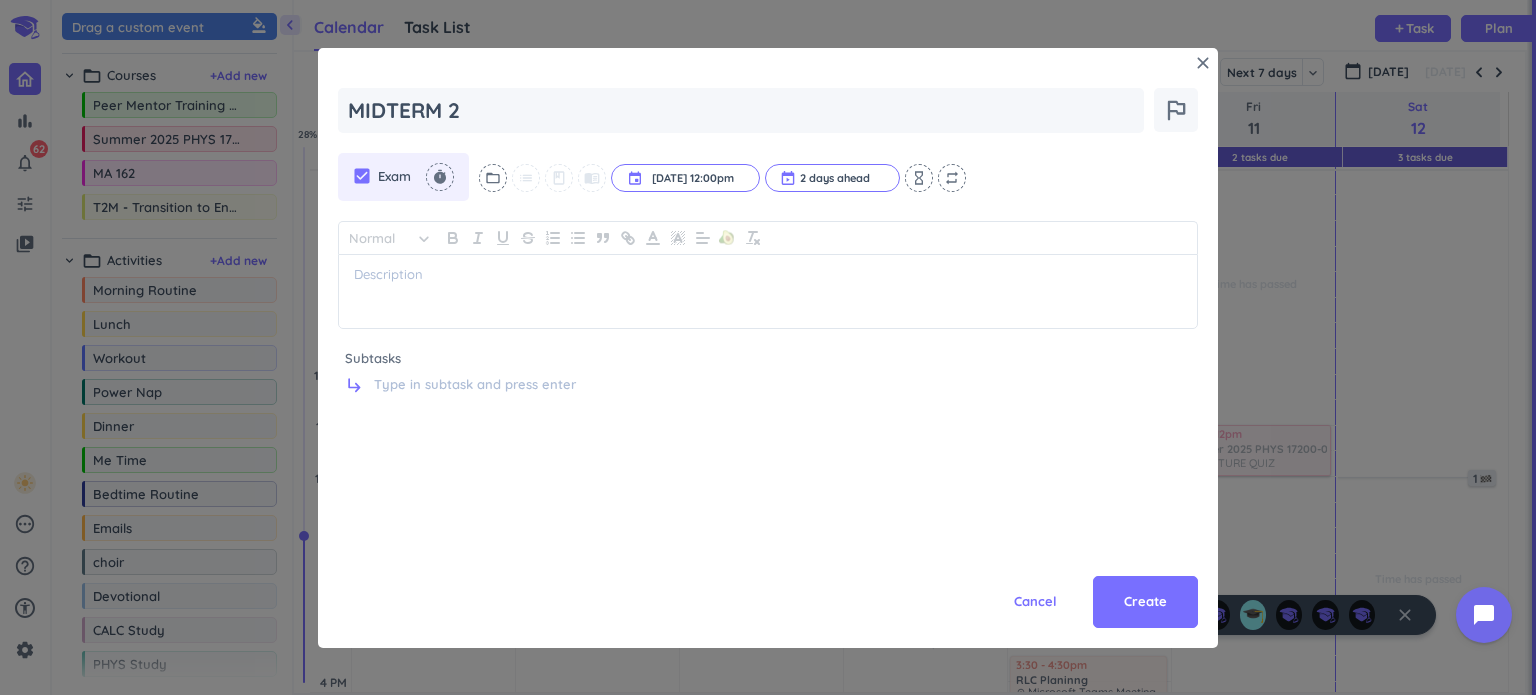 click on "check_box Exam timer folder_open list class menu_book event [DATE] 12:00pm [DATE] 12:00pm cancel 2 days ahead cancel hourglass_empty repeat Normal keyboard_arrow_down                                                                             🥑             Subtasks subdirectory_arrow_right" at bounding box center [768, 315] 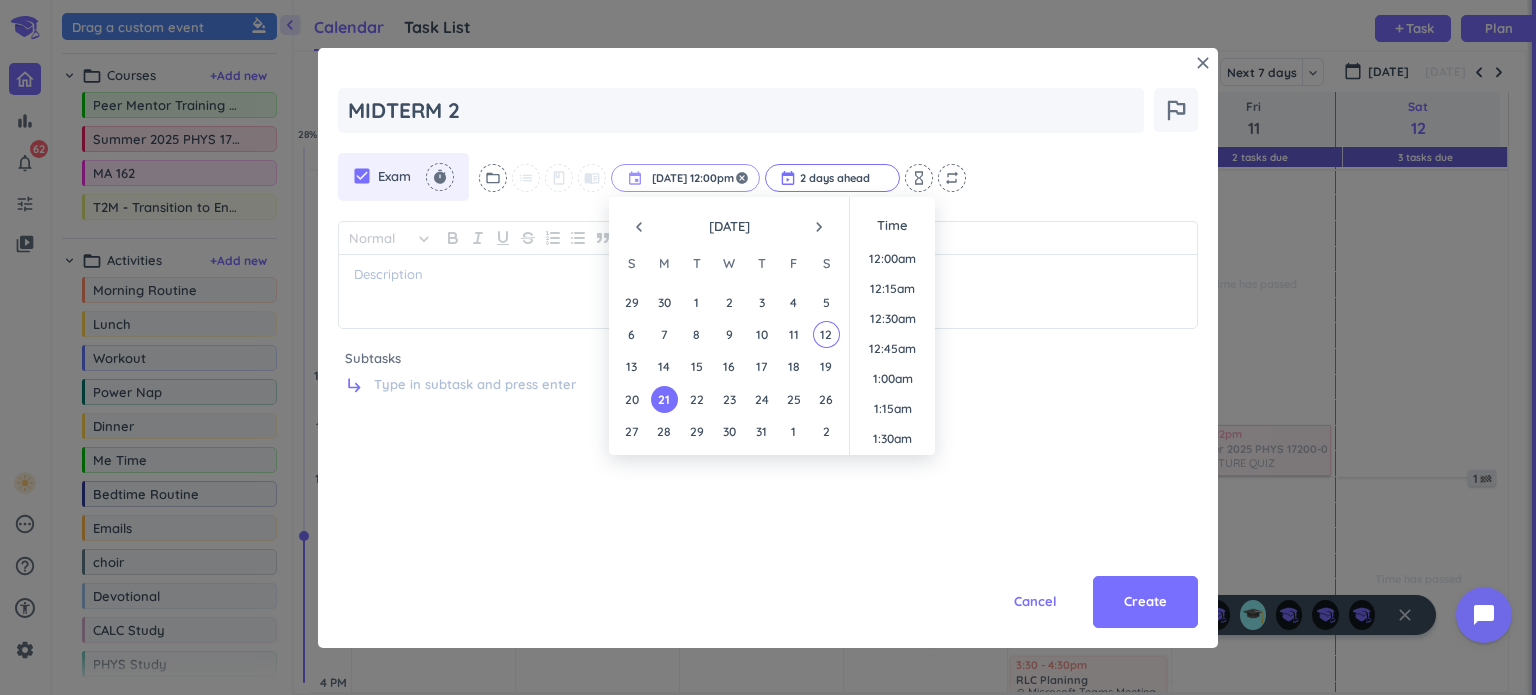 click on "[DATE] 12:00pm" at bounding box center (685, 178) 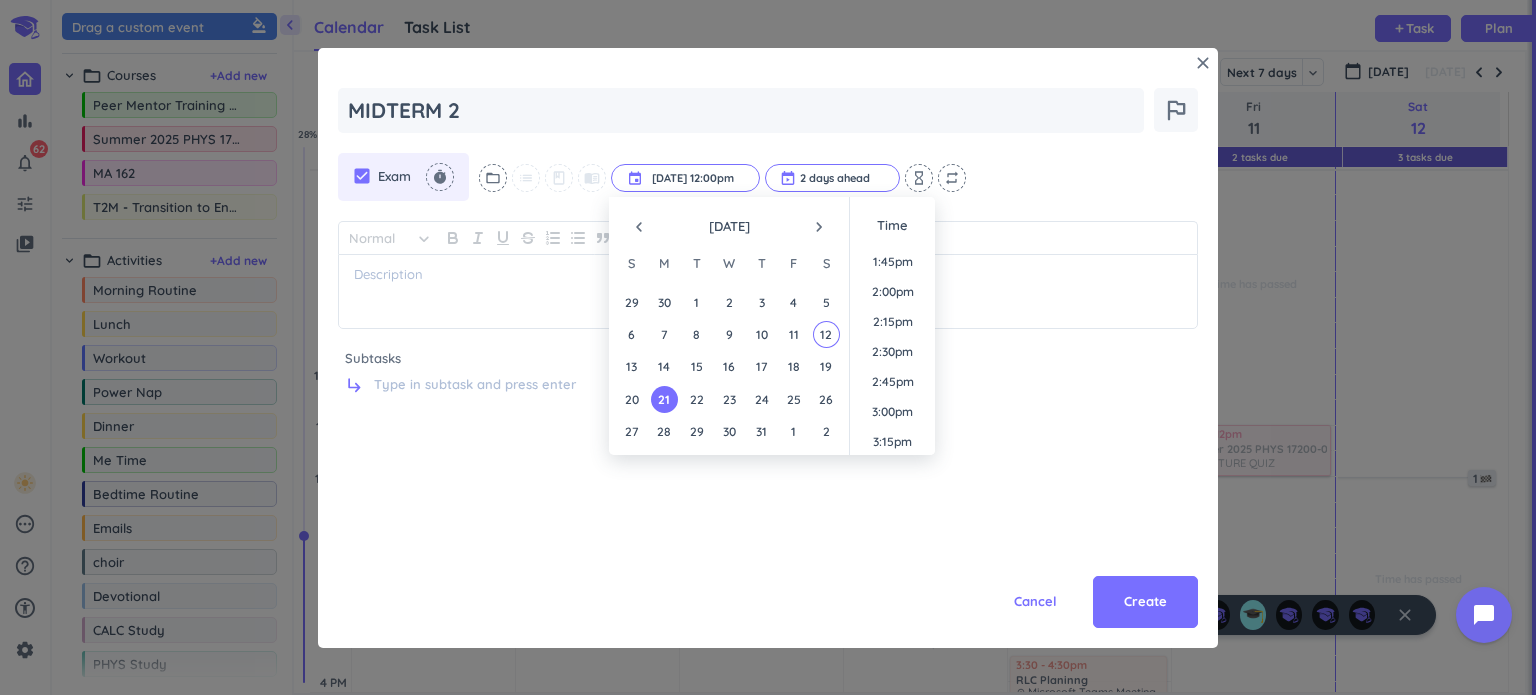 scroll, scrollTop: 1648, scrollLeft: 0, axis: vertical 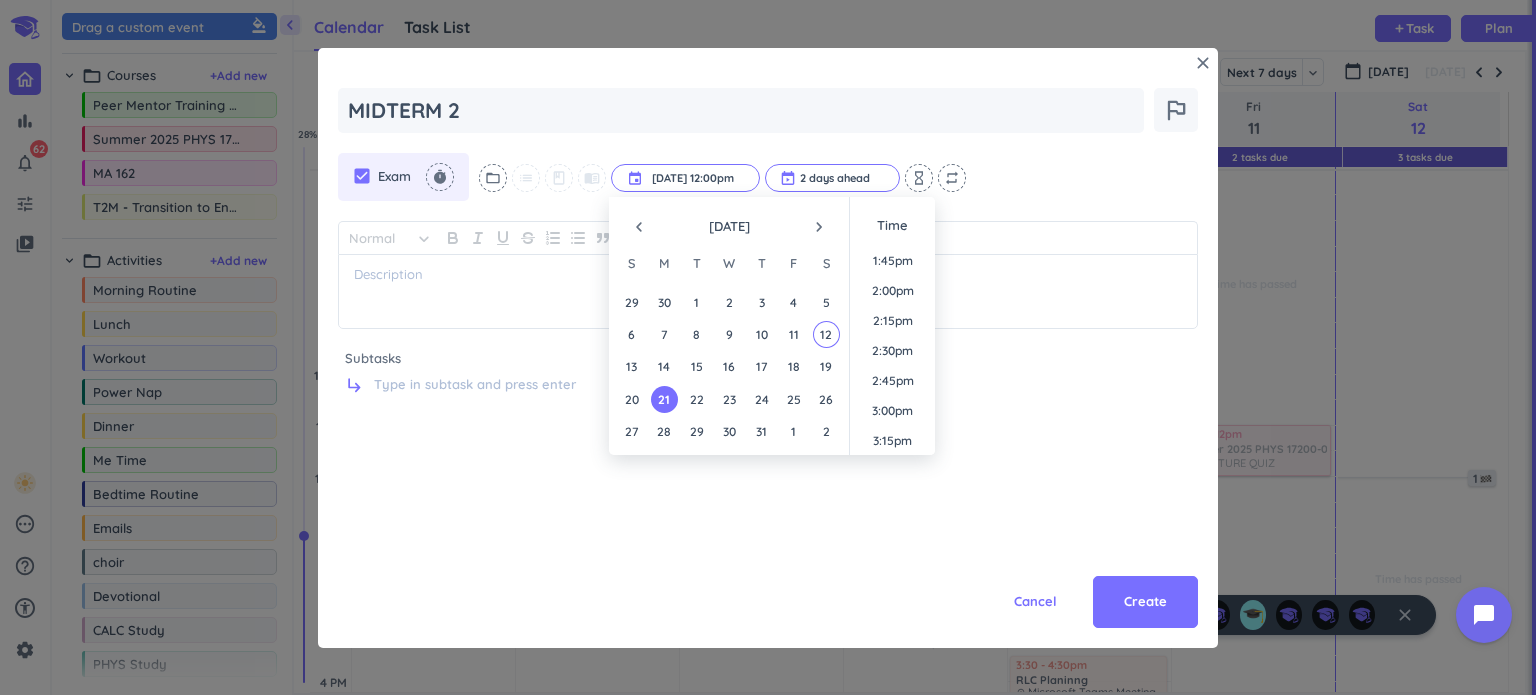click on "3:00pm" at bounding box center (892, 410) 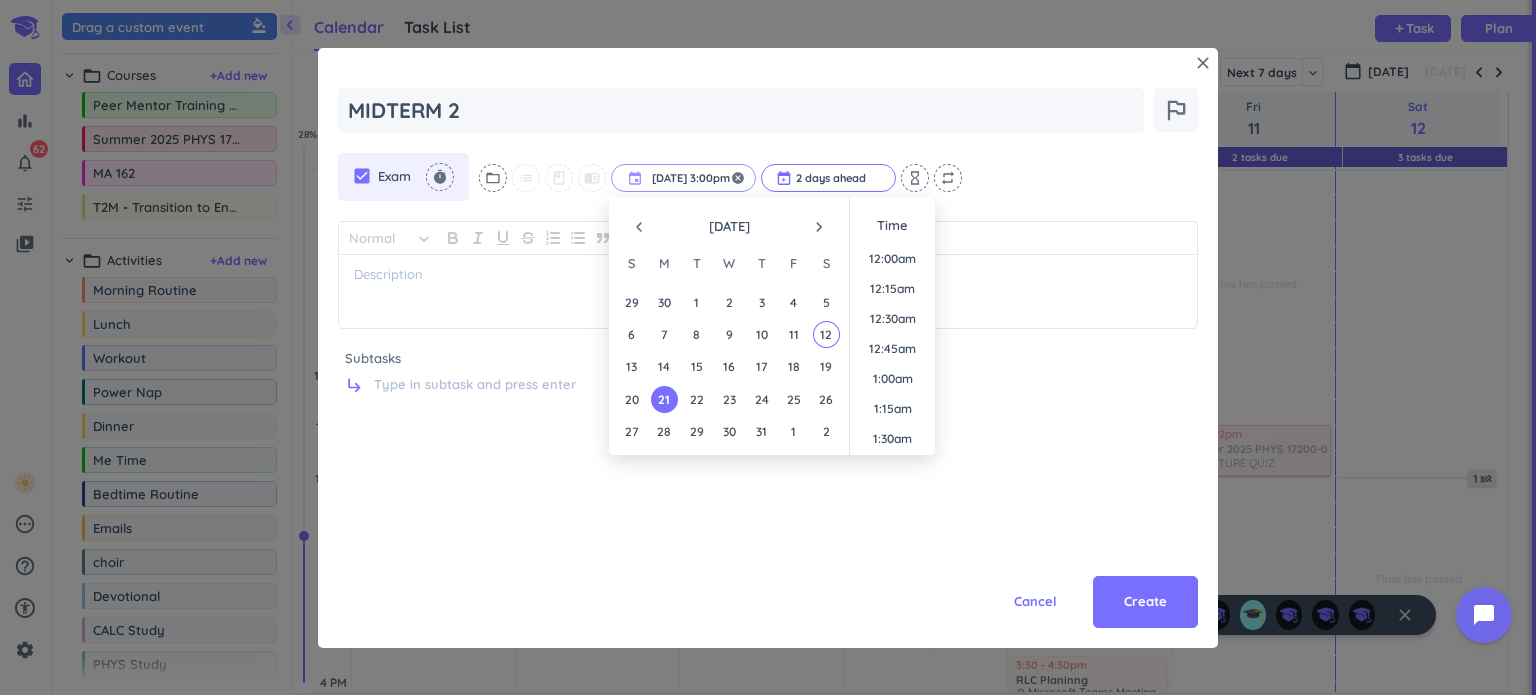 scroll, scrollTop: 1708, scrollLeft: 0, axis: vertical 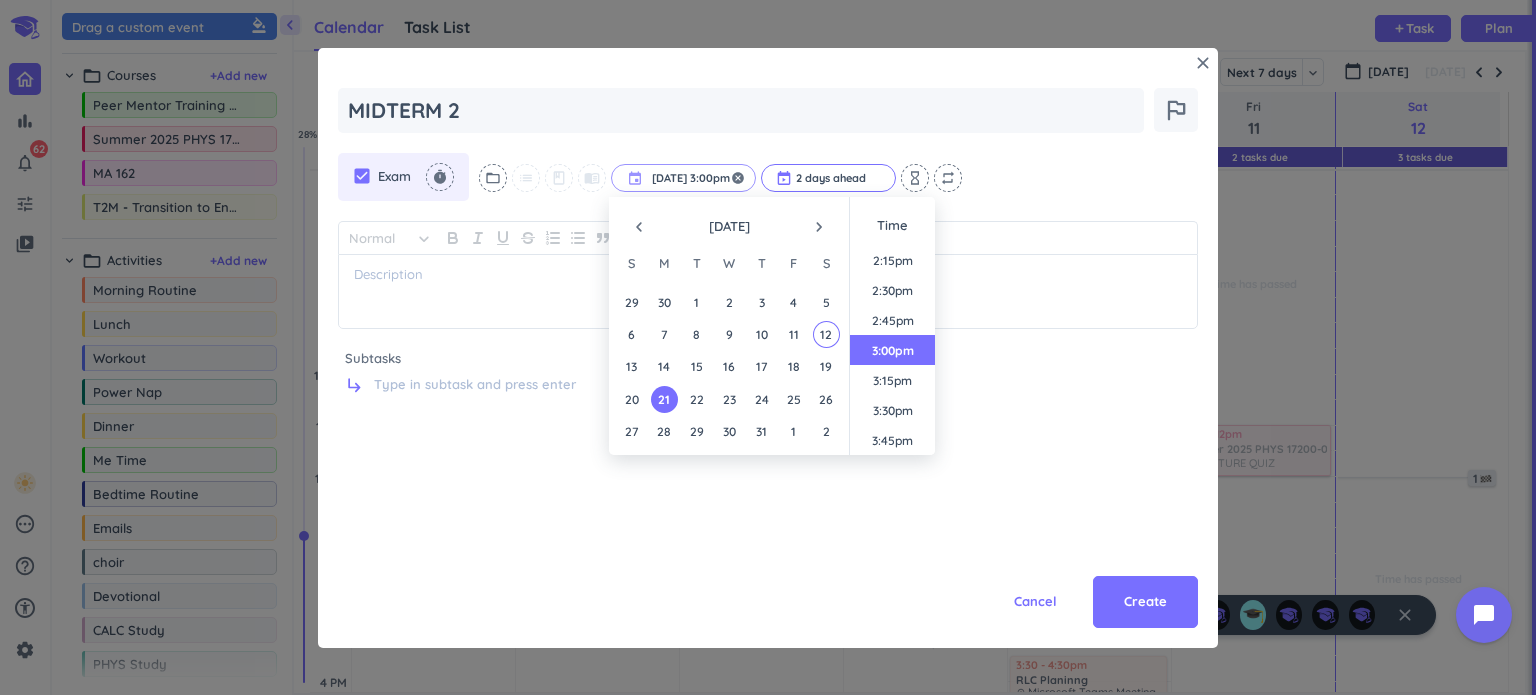 click on "[DATE] 3:00pm" at bounding box center (683, 178) 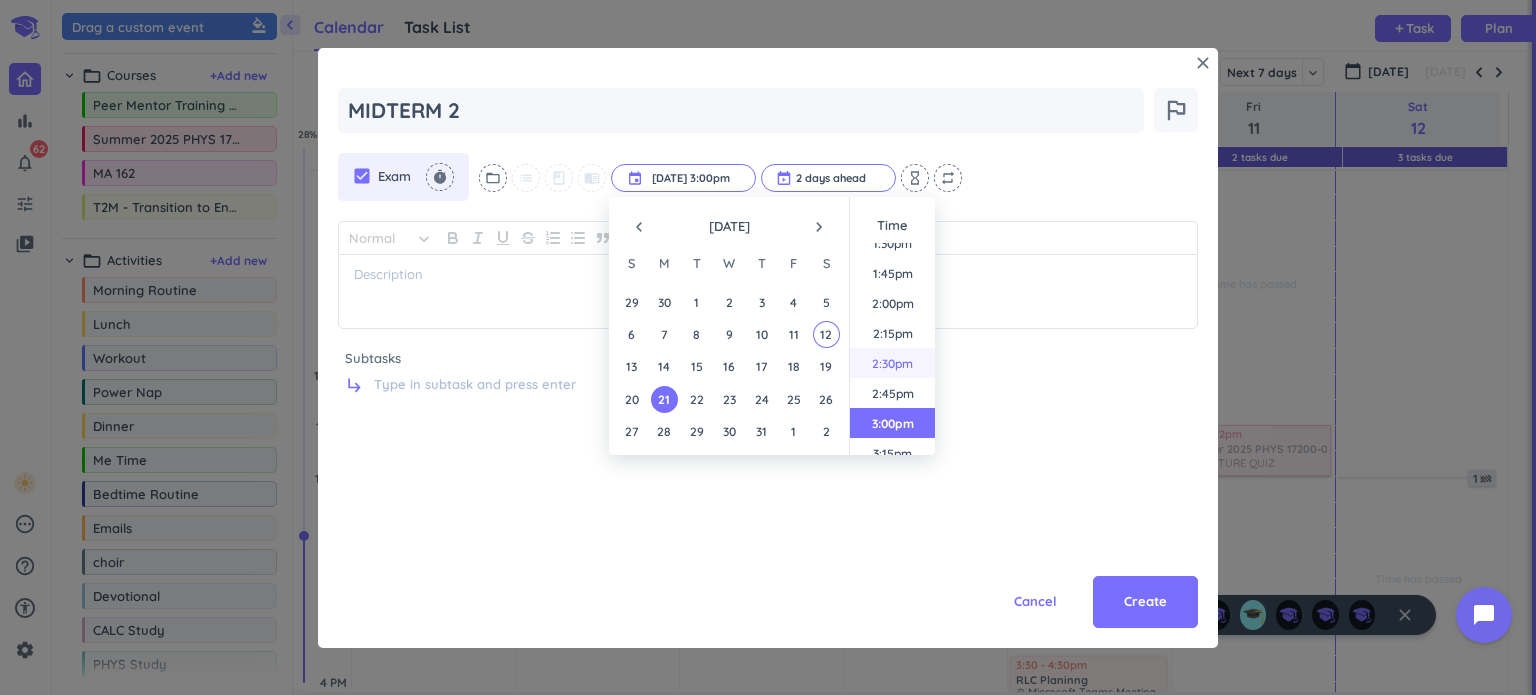 scroll, scrollTop: 1635, scrollLeft: 0, axis: vertical 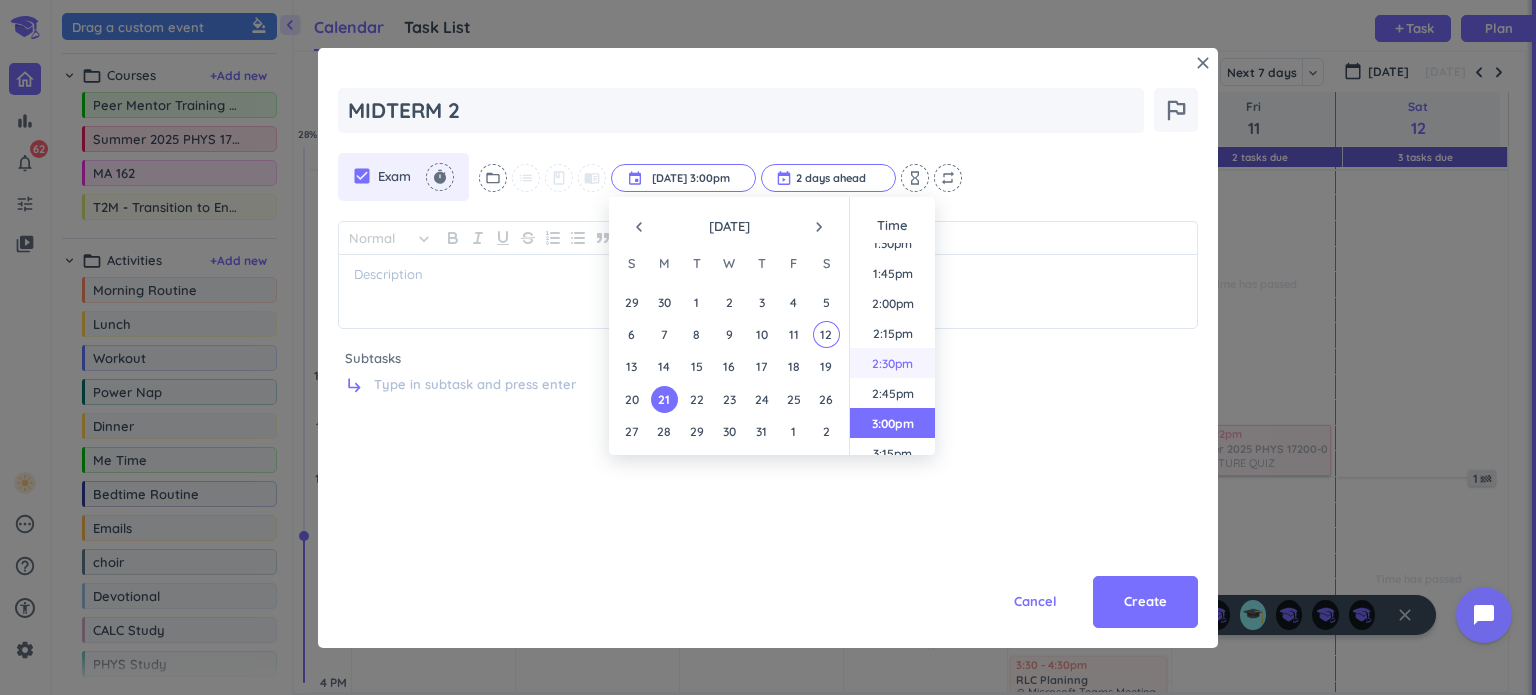 click on "2:00pm" at bounding box center [892, 303] 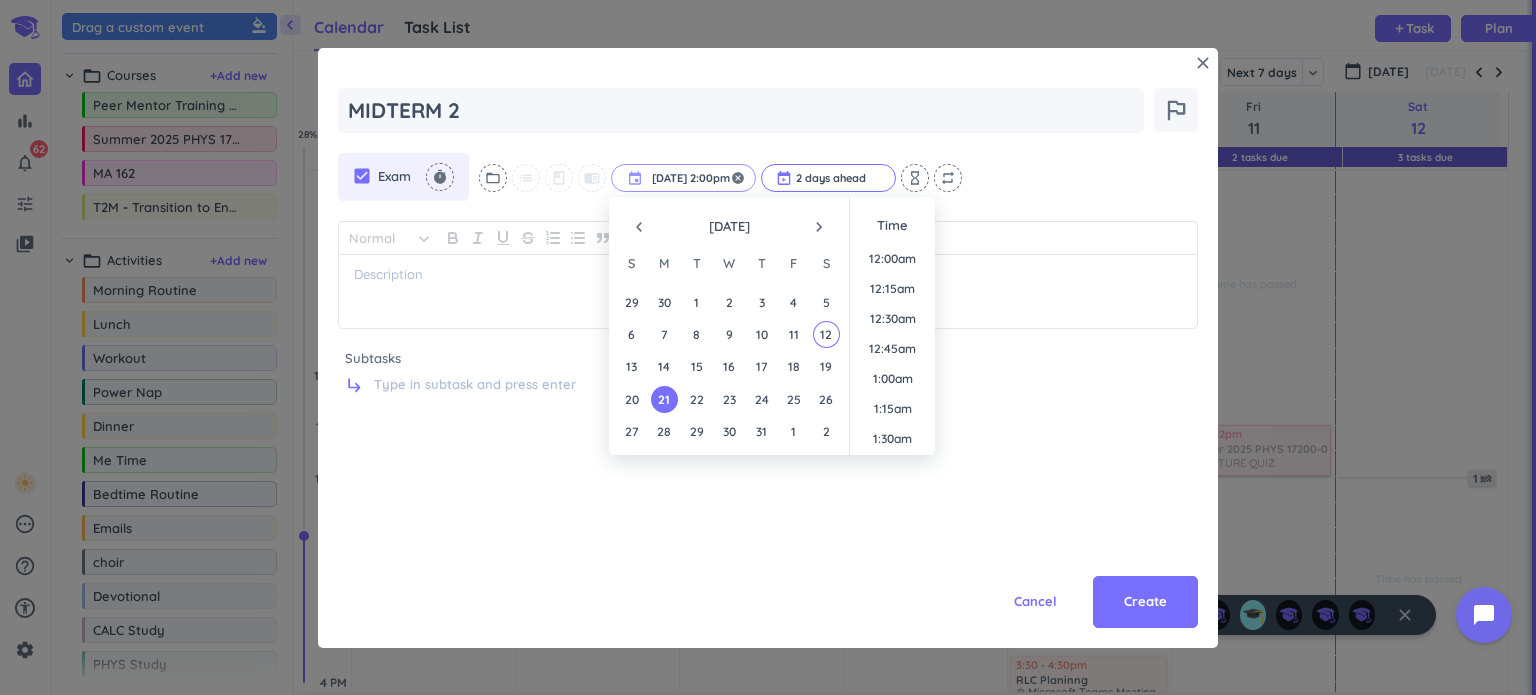 scroll, scrollTop: 1588, scrollLeft: 0, axis: vertical 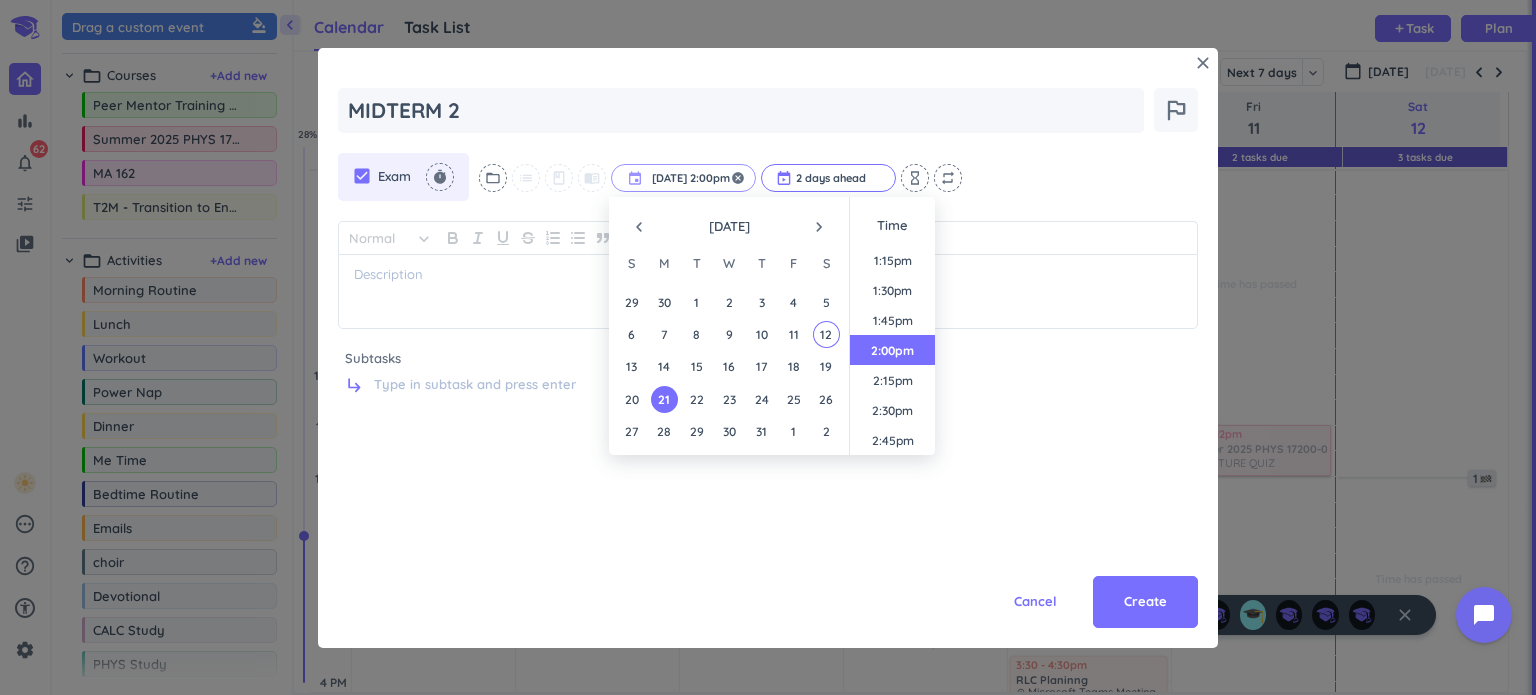 click on "[DATE] 2:00pm" at bounding box center [683, 178] 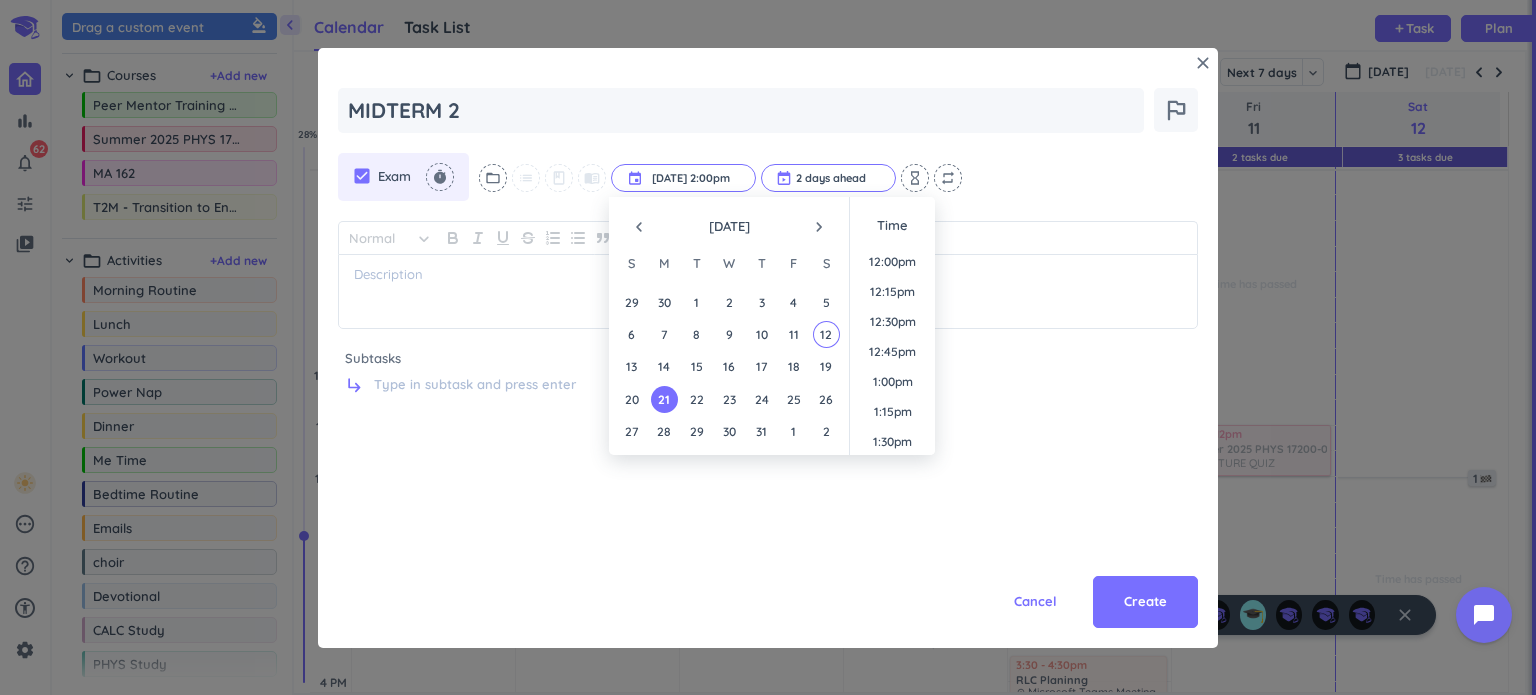 scroll, scrollTop: 1440, scrollLeft: 0, axis: vertical 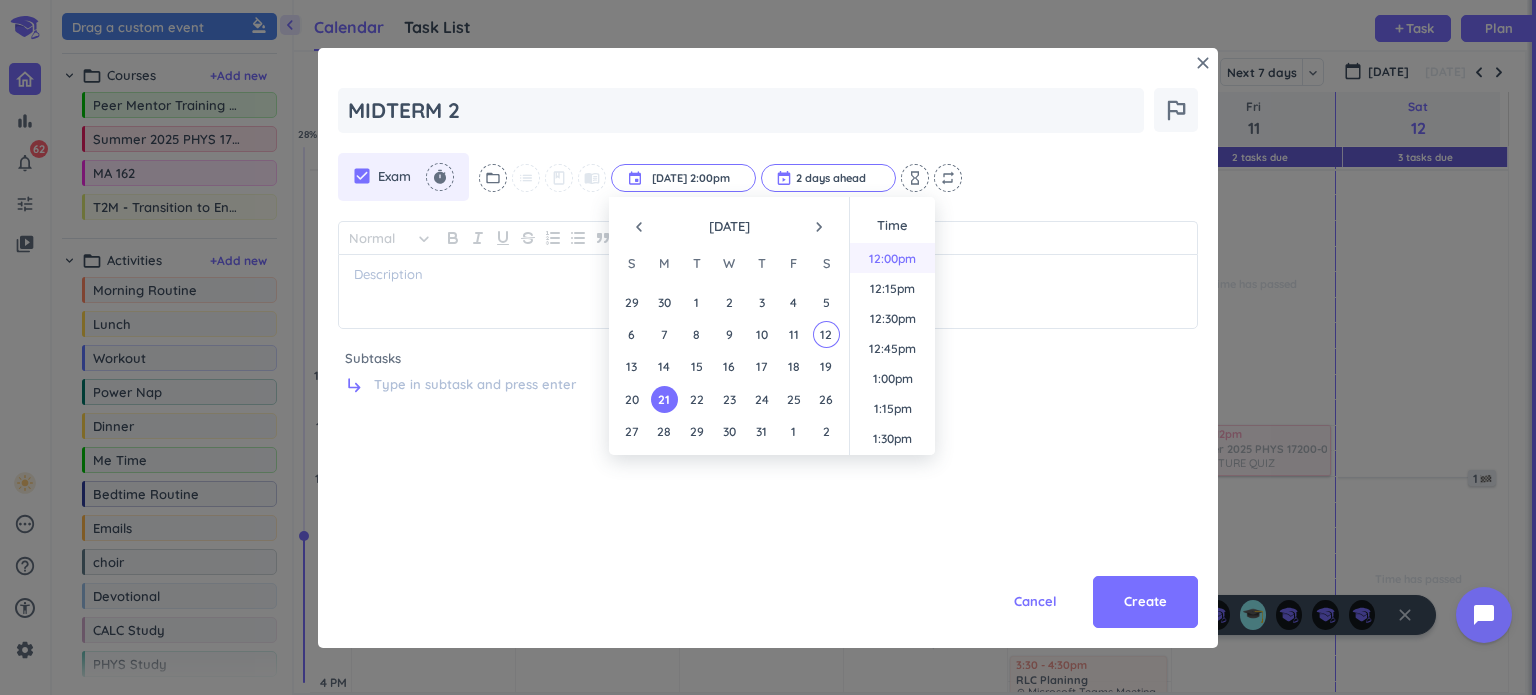 click on "12:00pm" at bounding box center (892, 258) 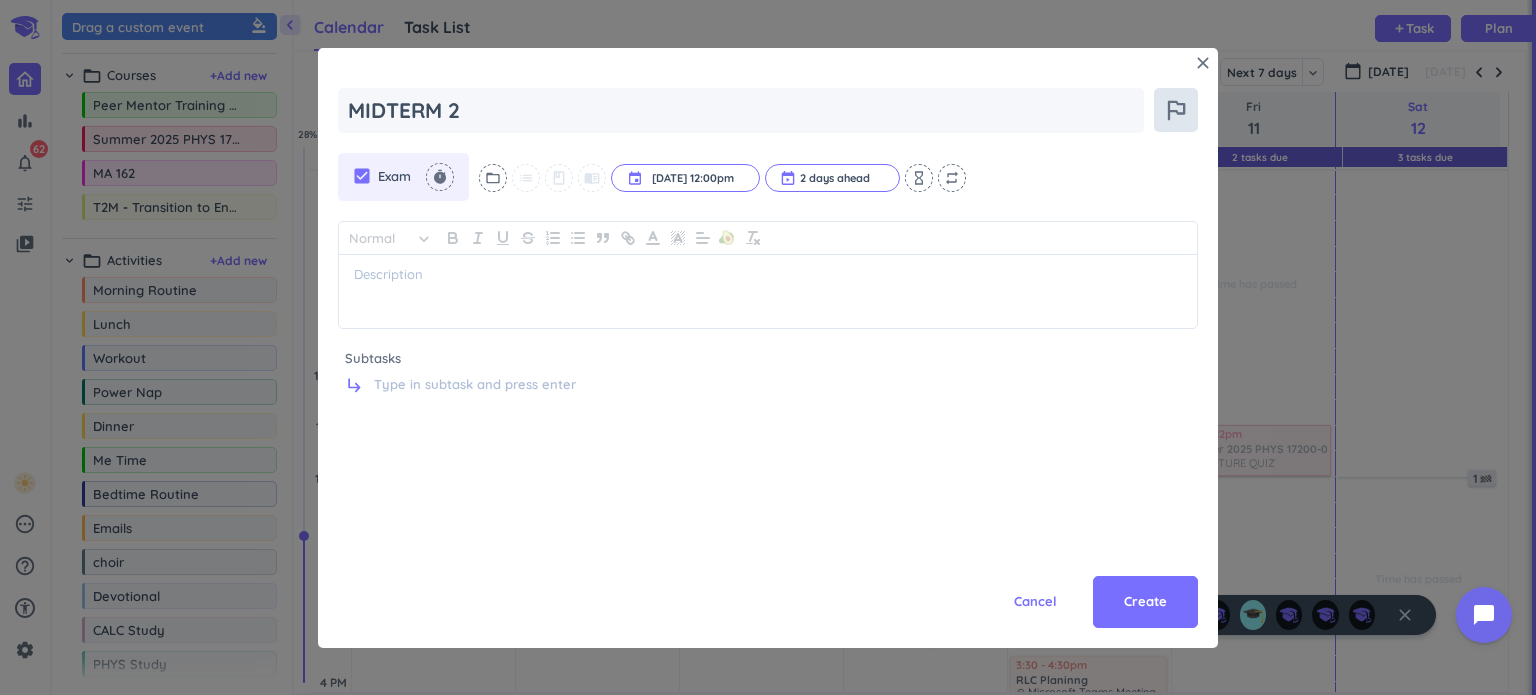 click on "outlined_flag" at bounding box center (1176, 110) 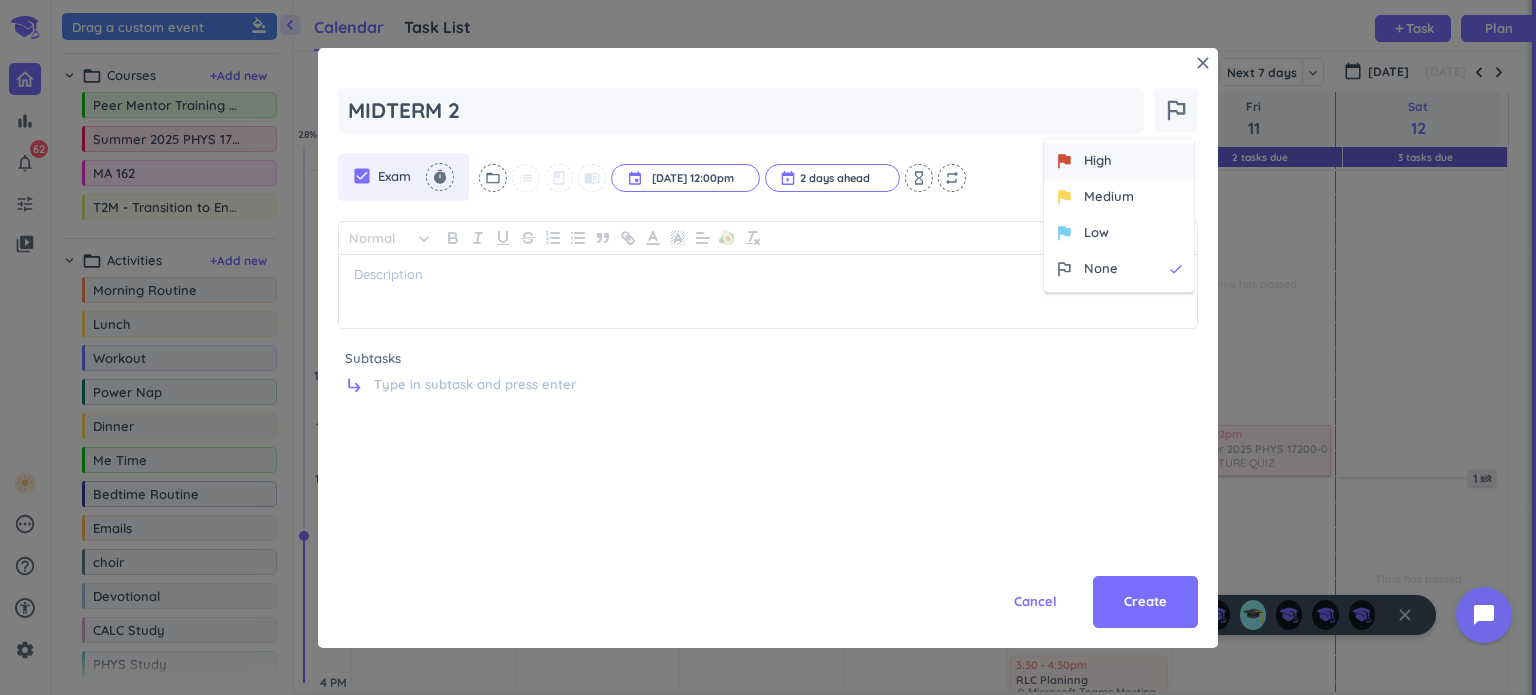 click on "High" at bounding box center (1098, 162) 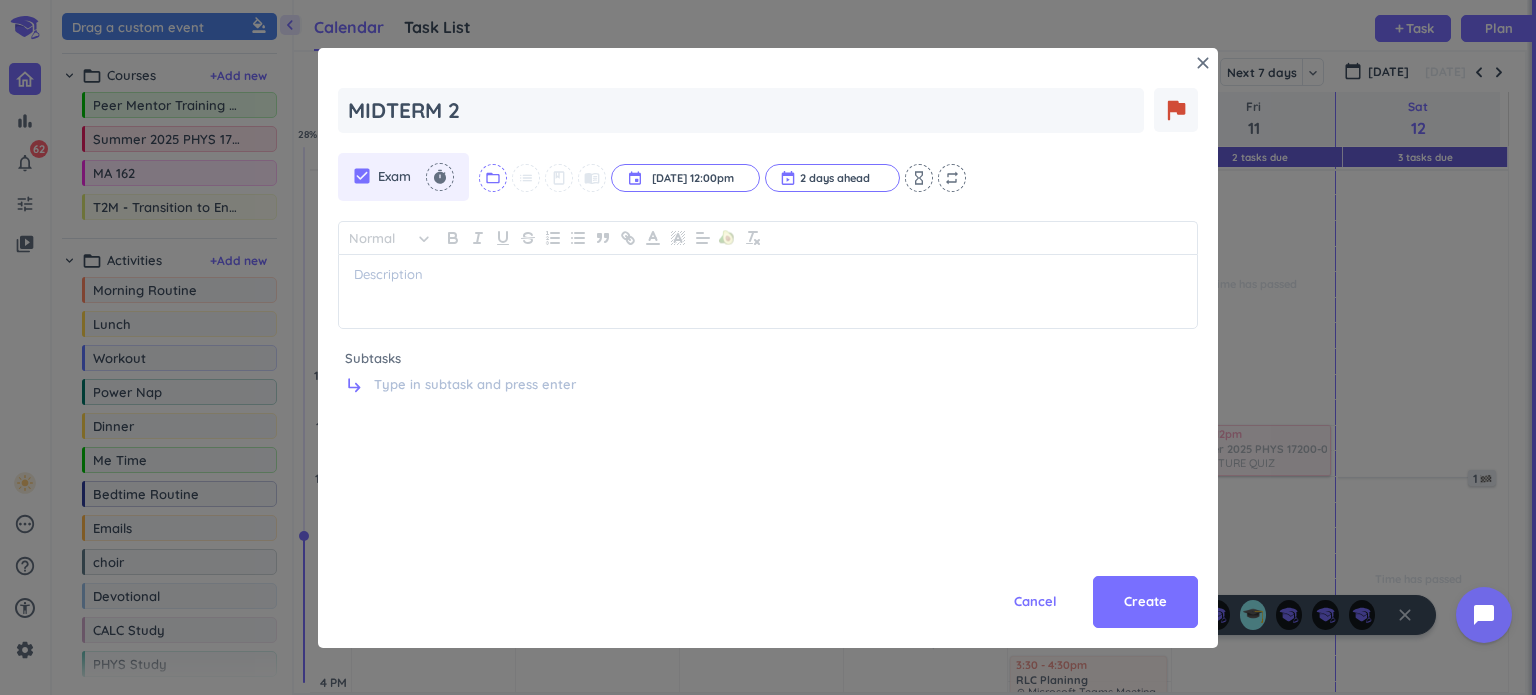 click on "folder_open" at bounding box center [493, 178] 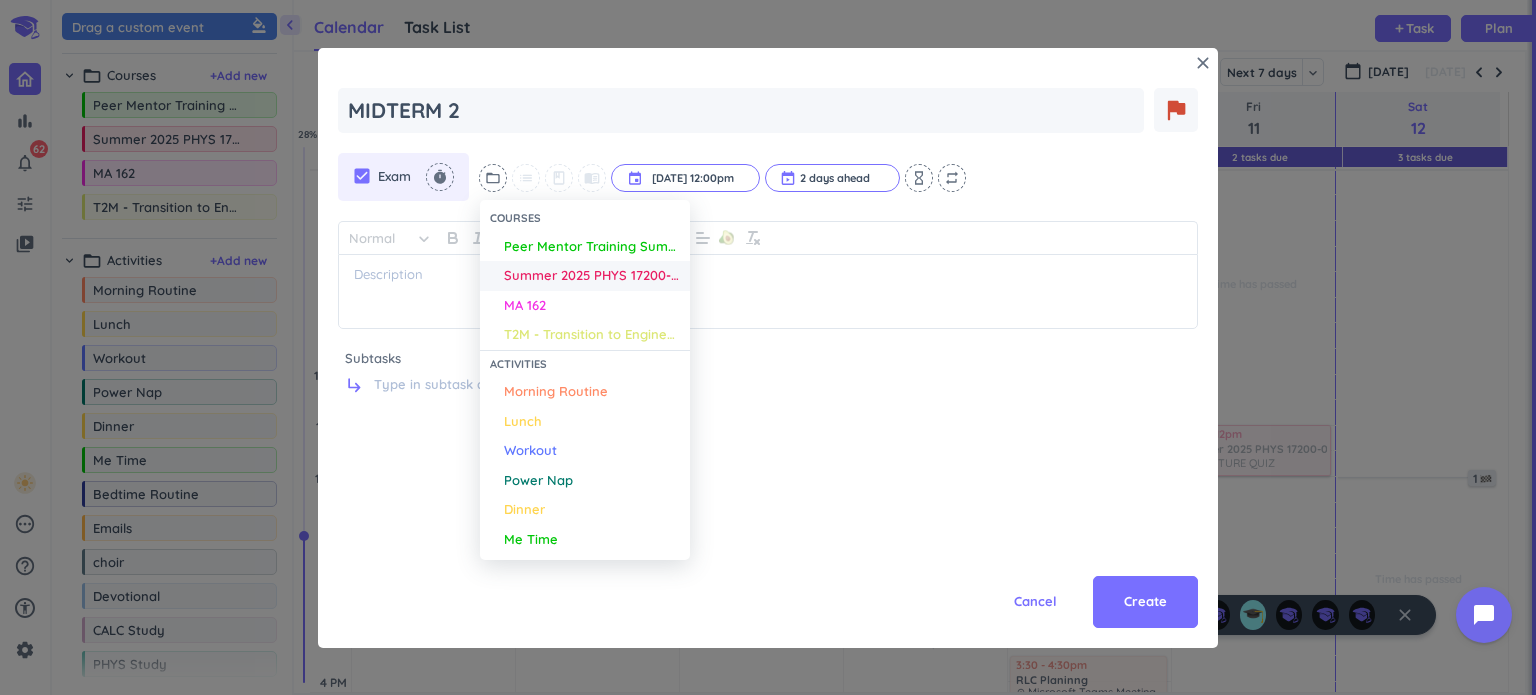 click on "Summer 2025 PHYS 17200-009 DIS" at bounding box center [592, 276] 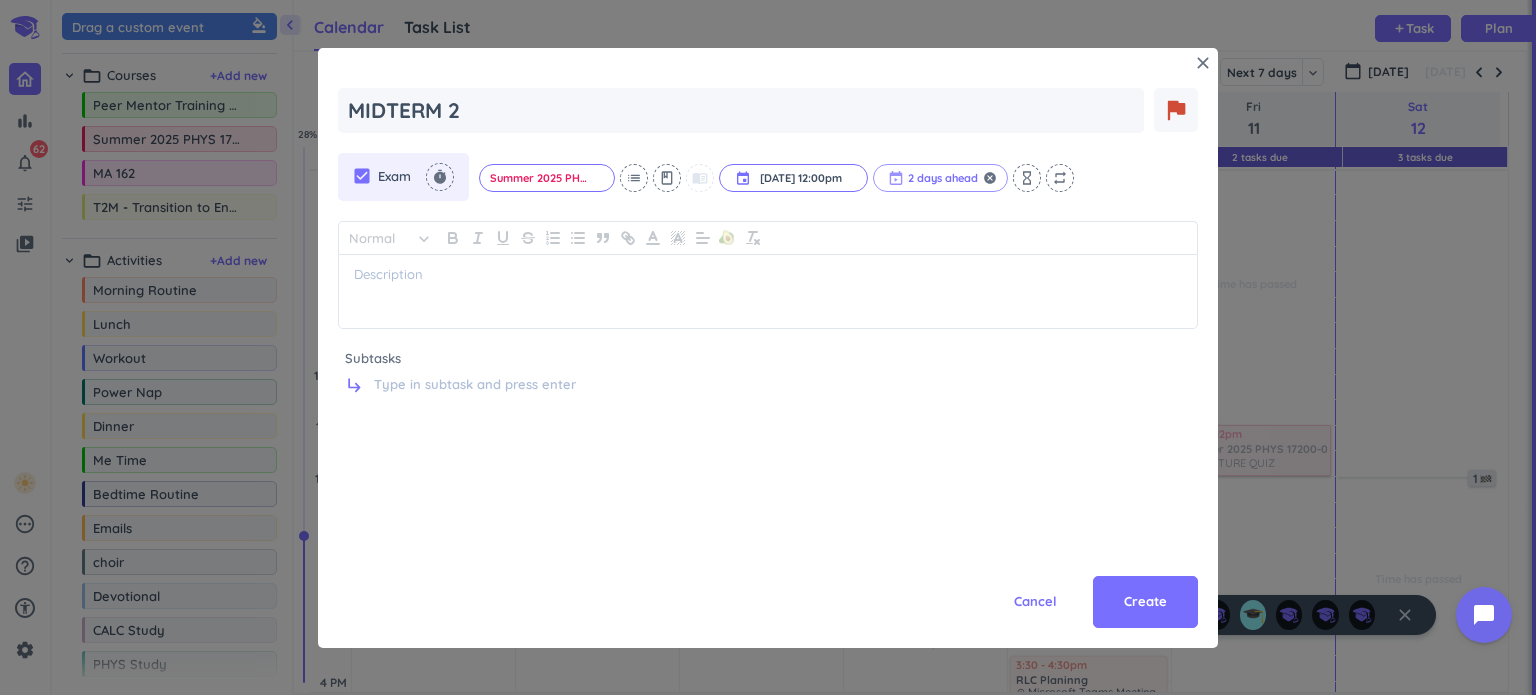 click at bounding box center (940, 178) 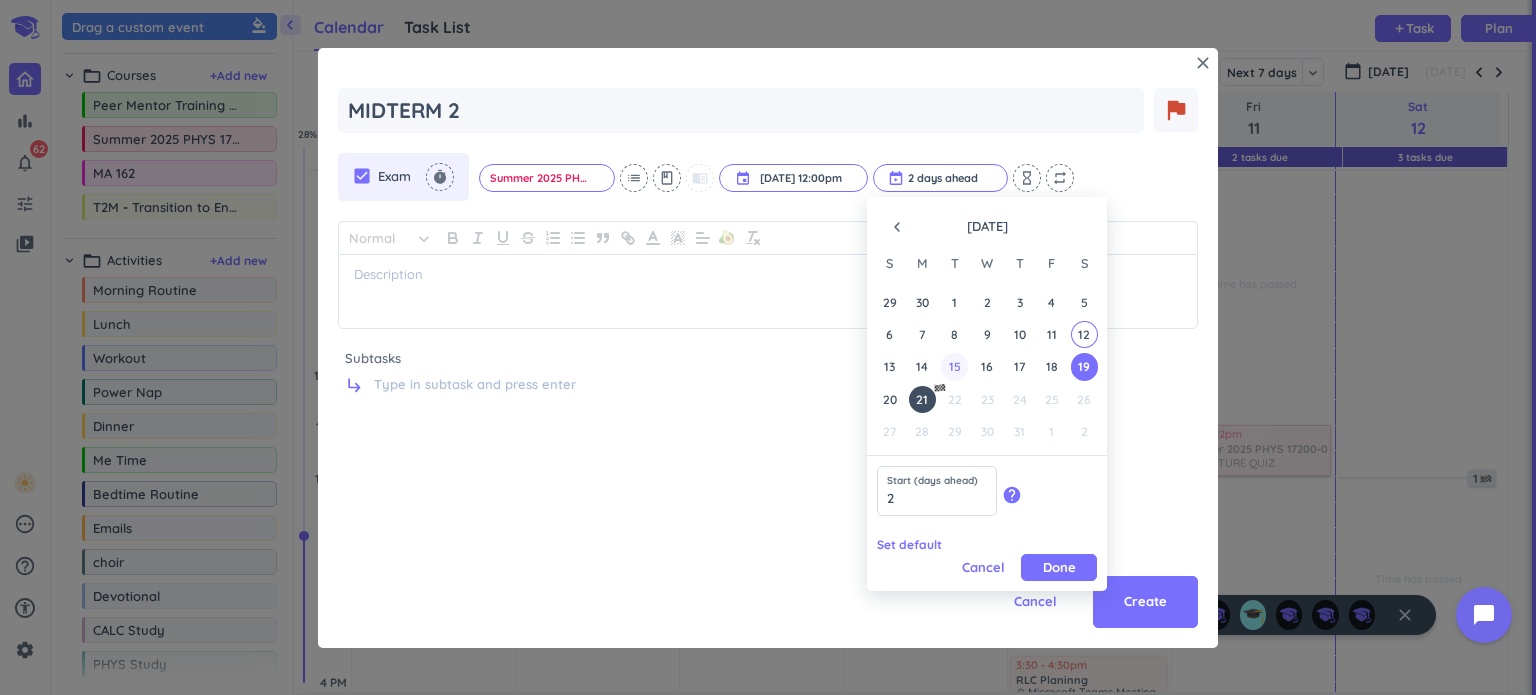 click on "15" at bounding box center (954, 366) 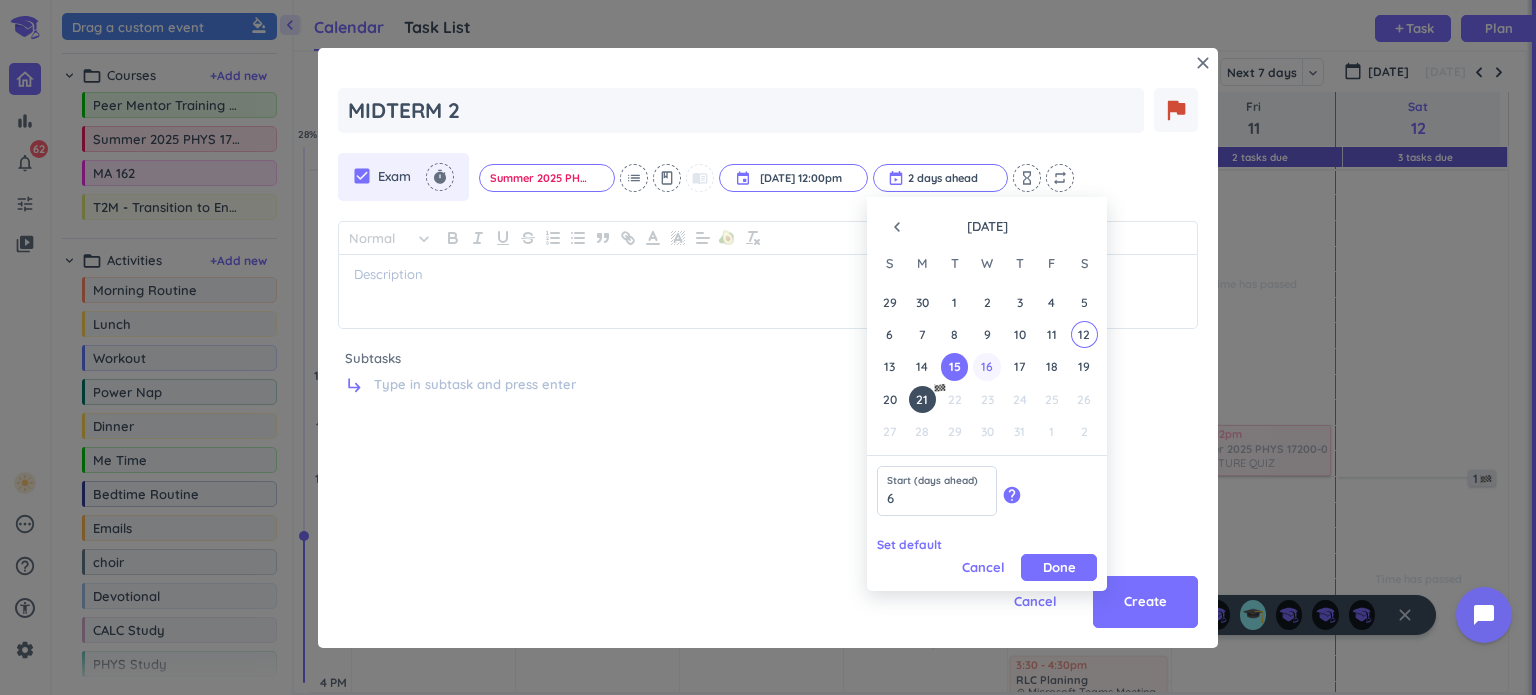 click on "16" at bounding box center [986, 366] 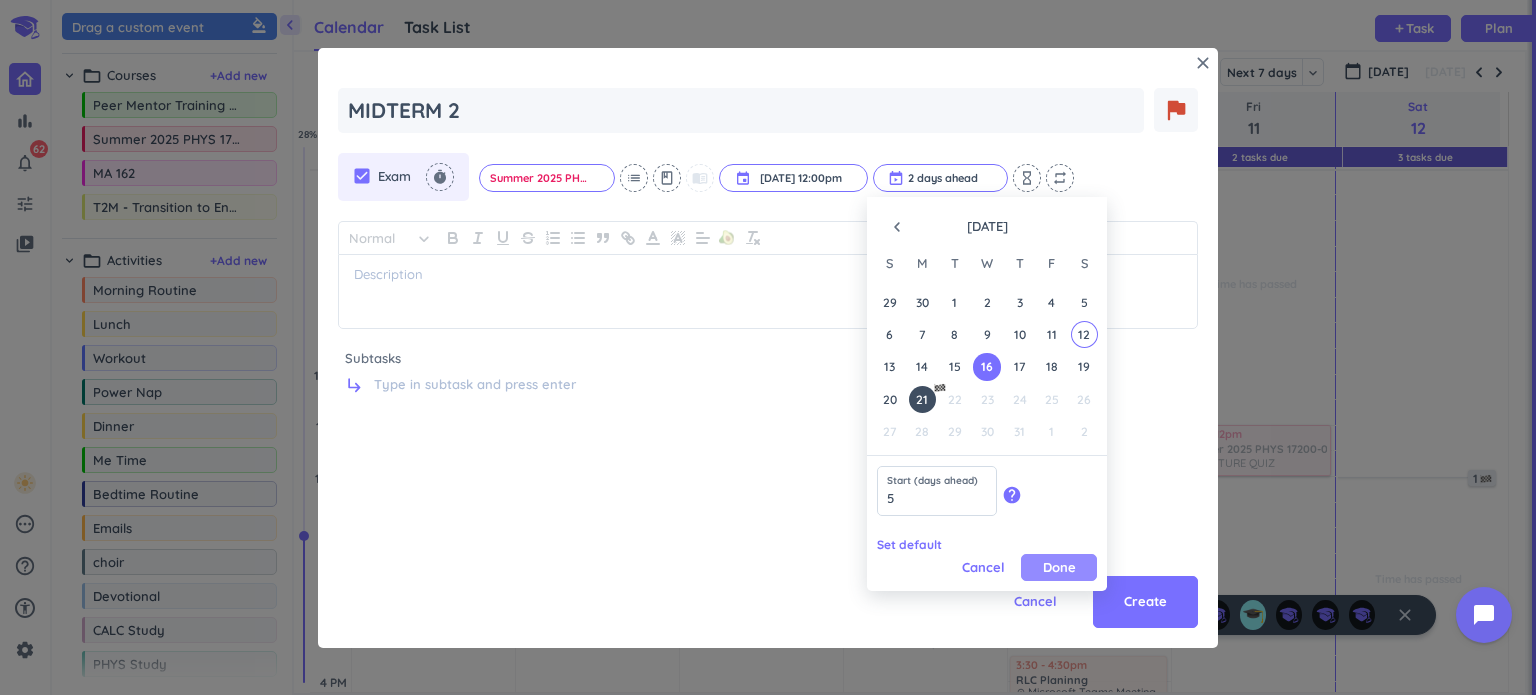 click on "Done" at bounding box center [1059, 567] 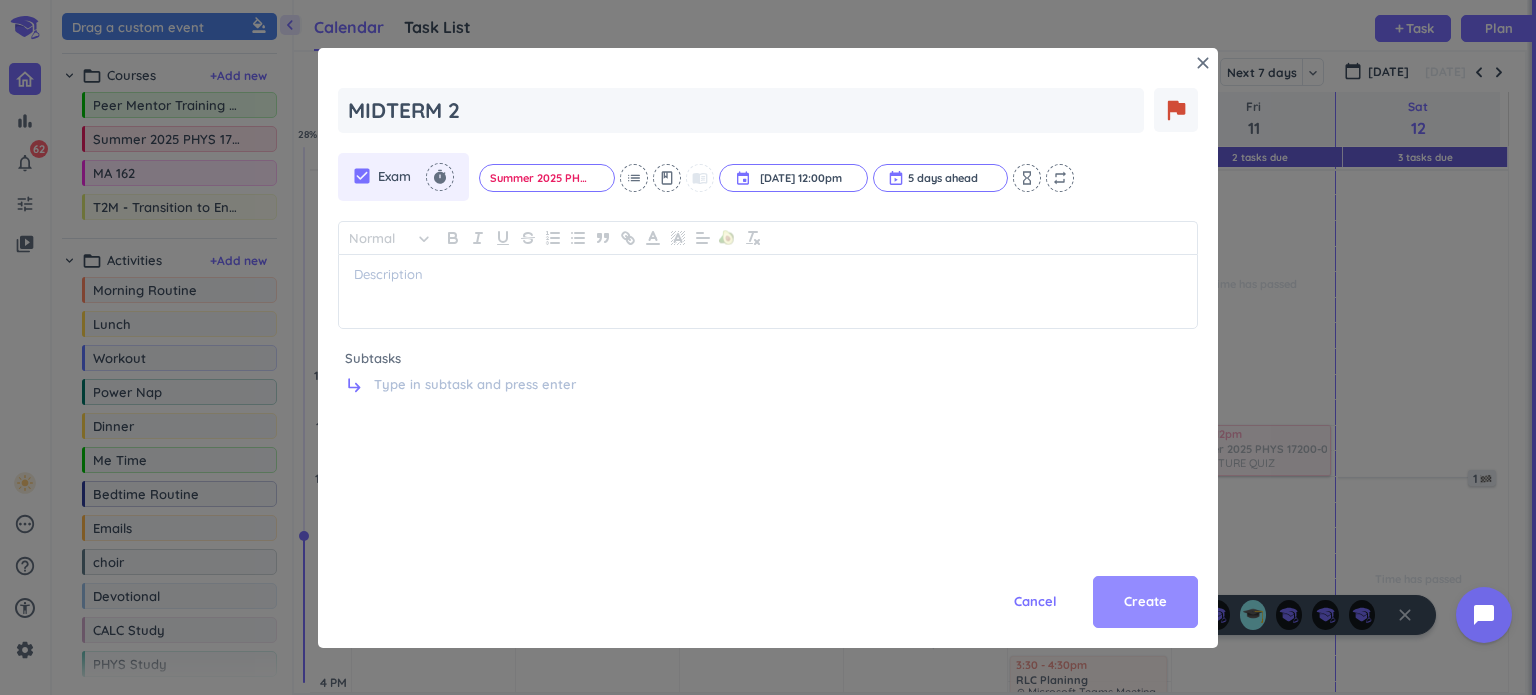 click on "Create" at bounding box center [1145, 602] 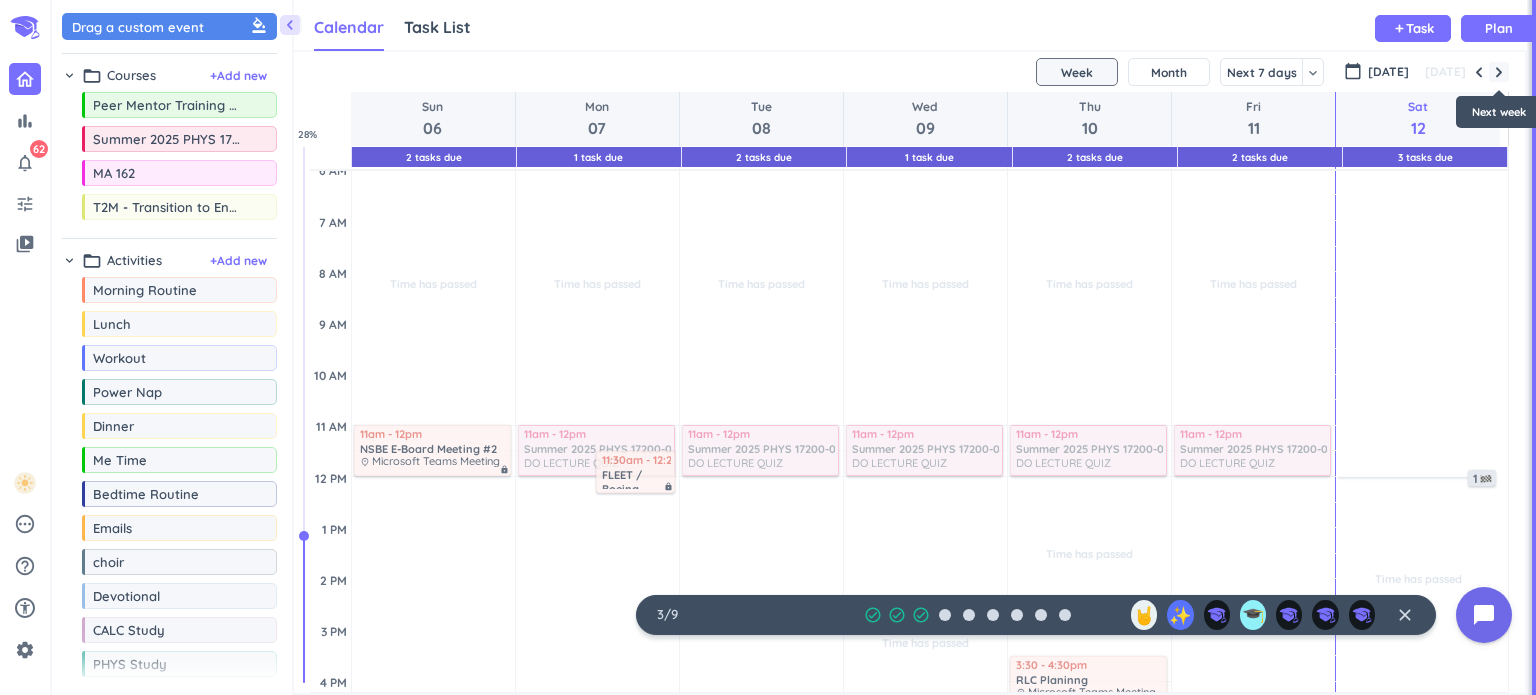 click at bounding box center [1499, 72] 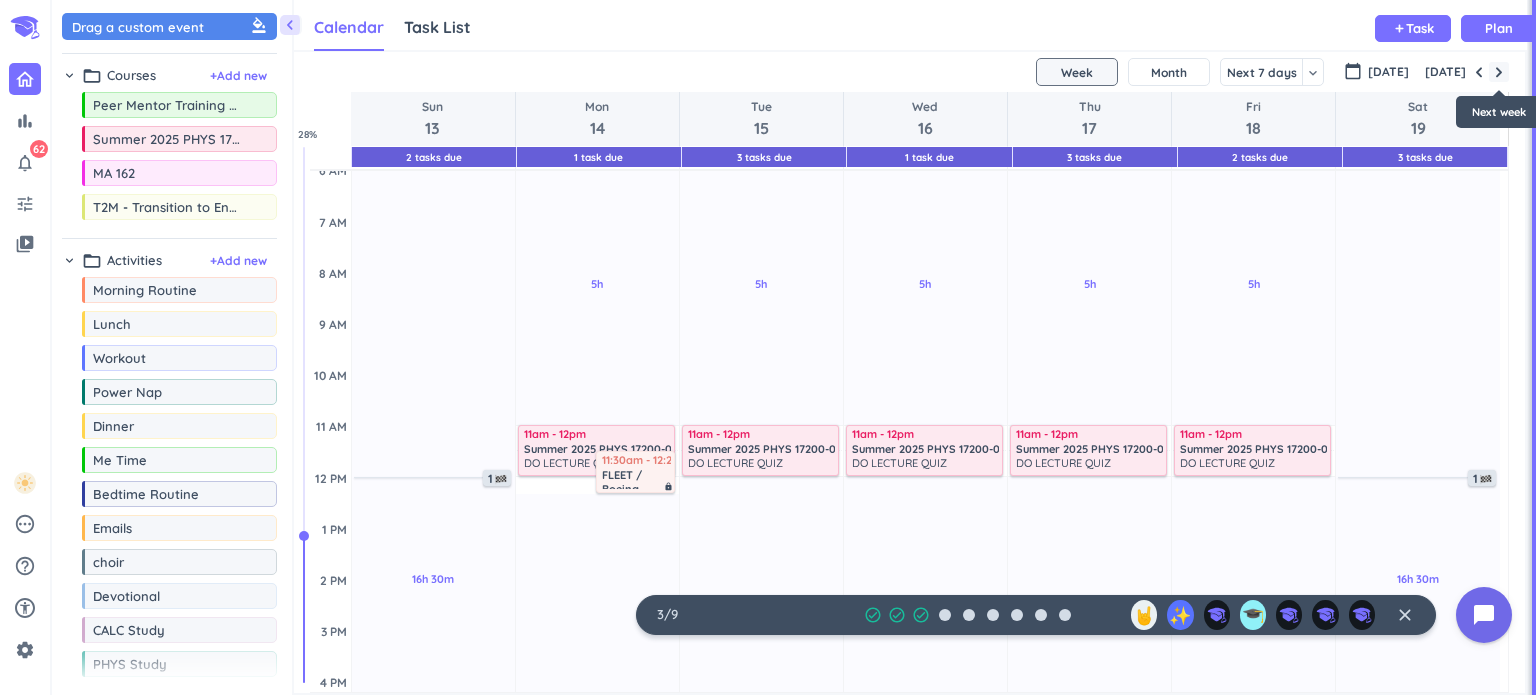 click at bounding box center [1499, 72] 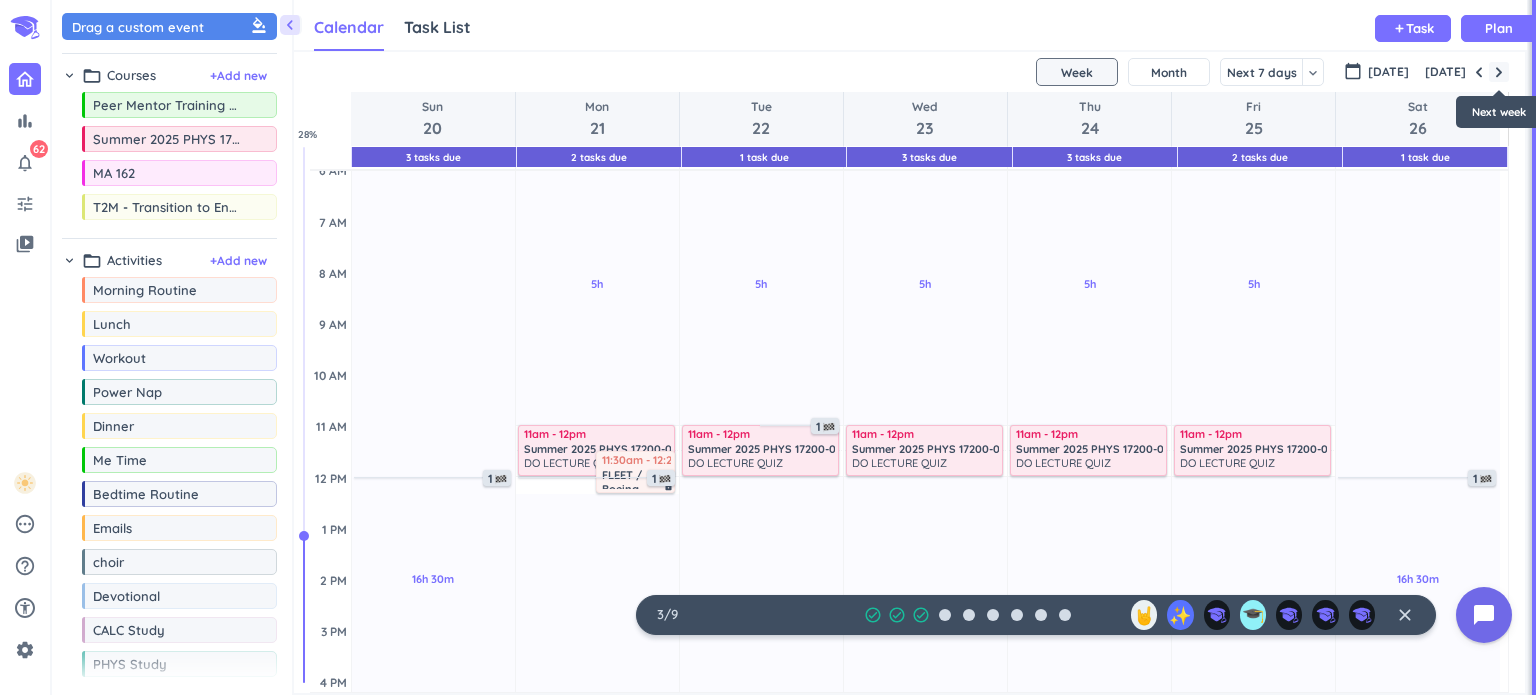 click at bounding box center [1499, 72] 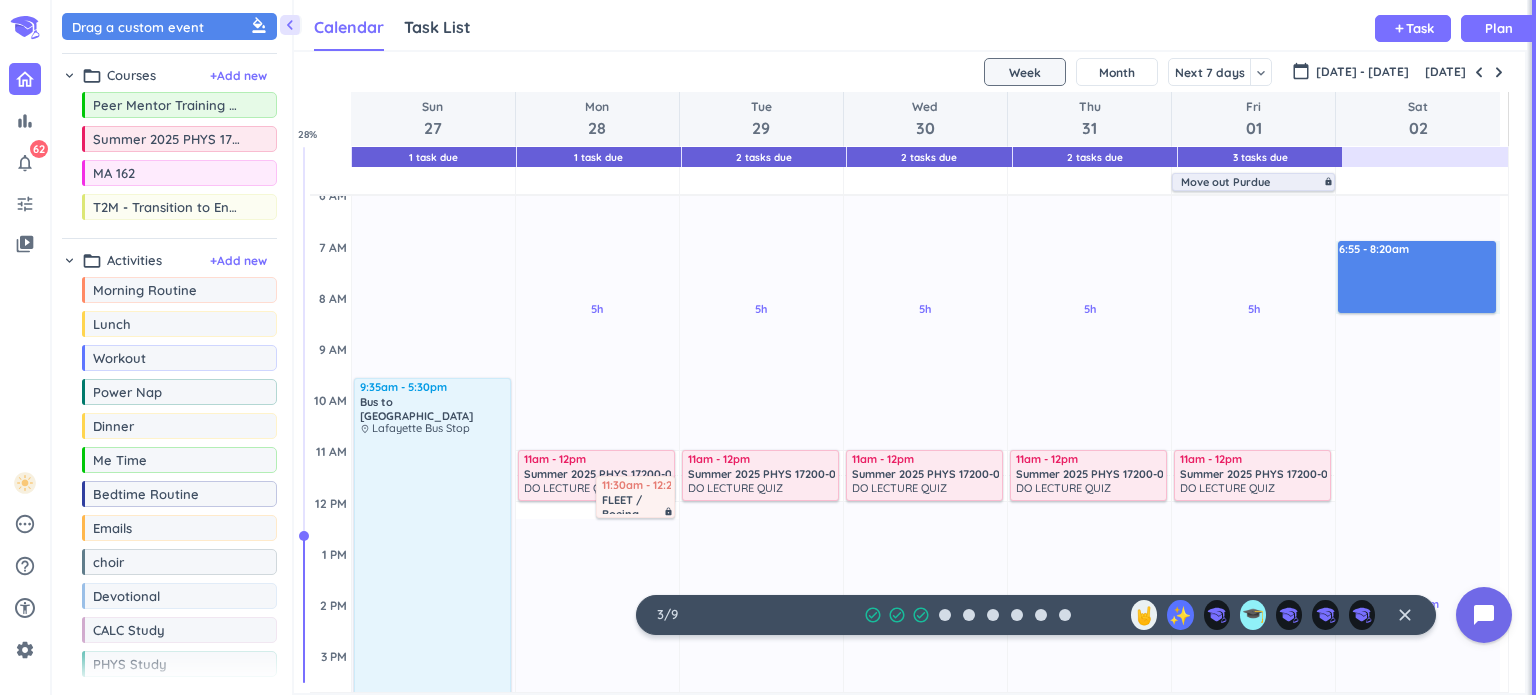 drag, startPoint x: 1408, startPoint y: 243, endPoint x: 1400, endPoint y: 311, distance: 68.46897 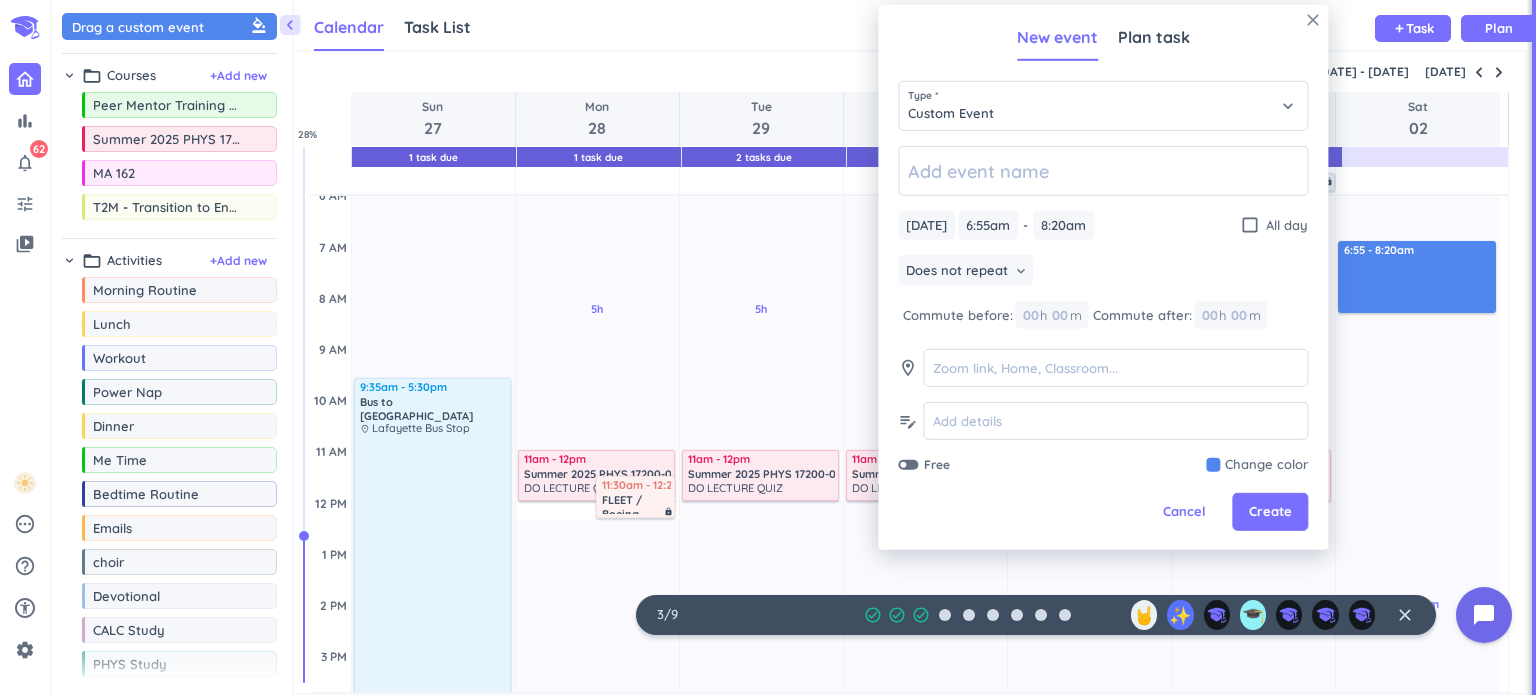 click on "close" at bounding box center (1313, 20) 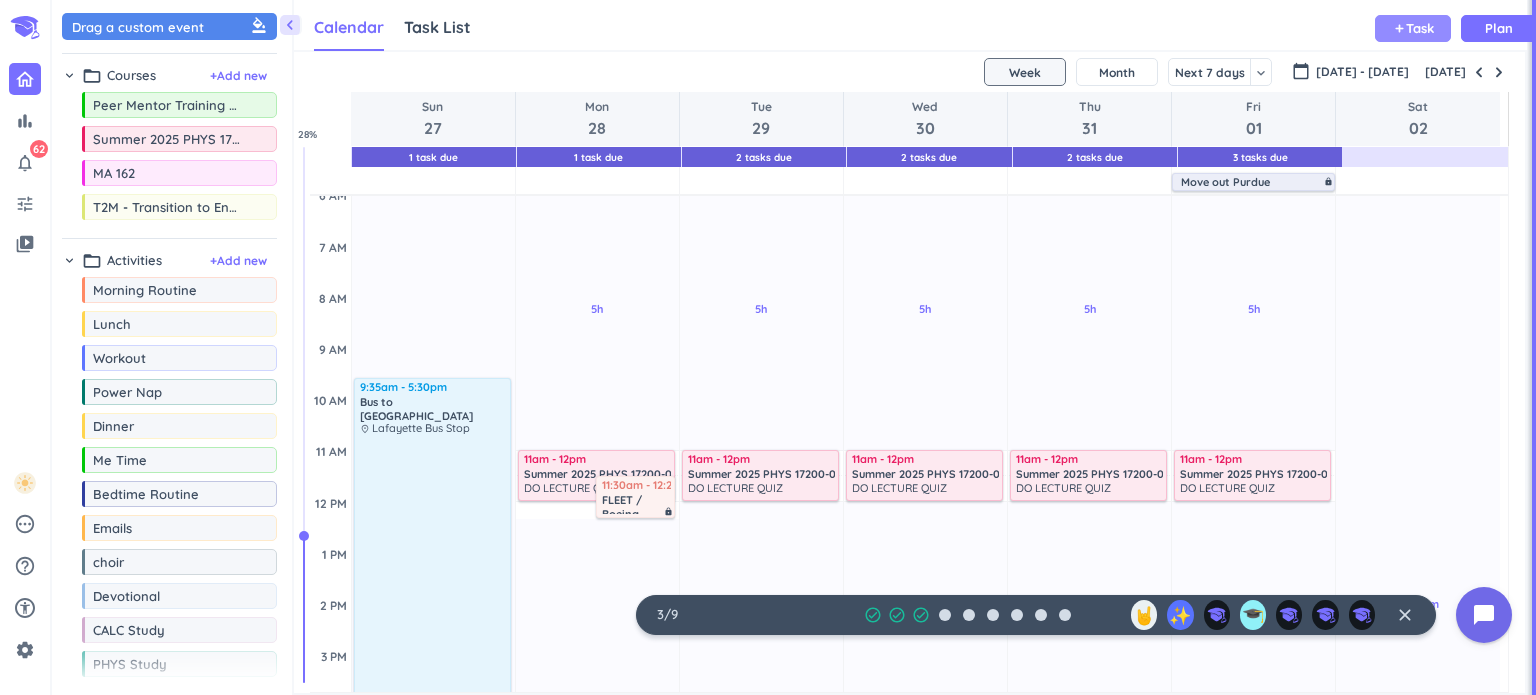 click on "Task" at bounding box center (1420, 28) 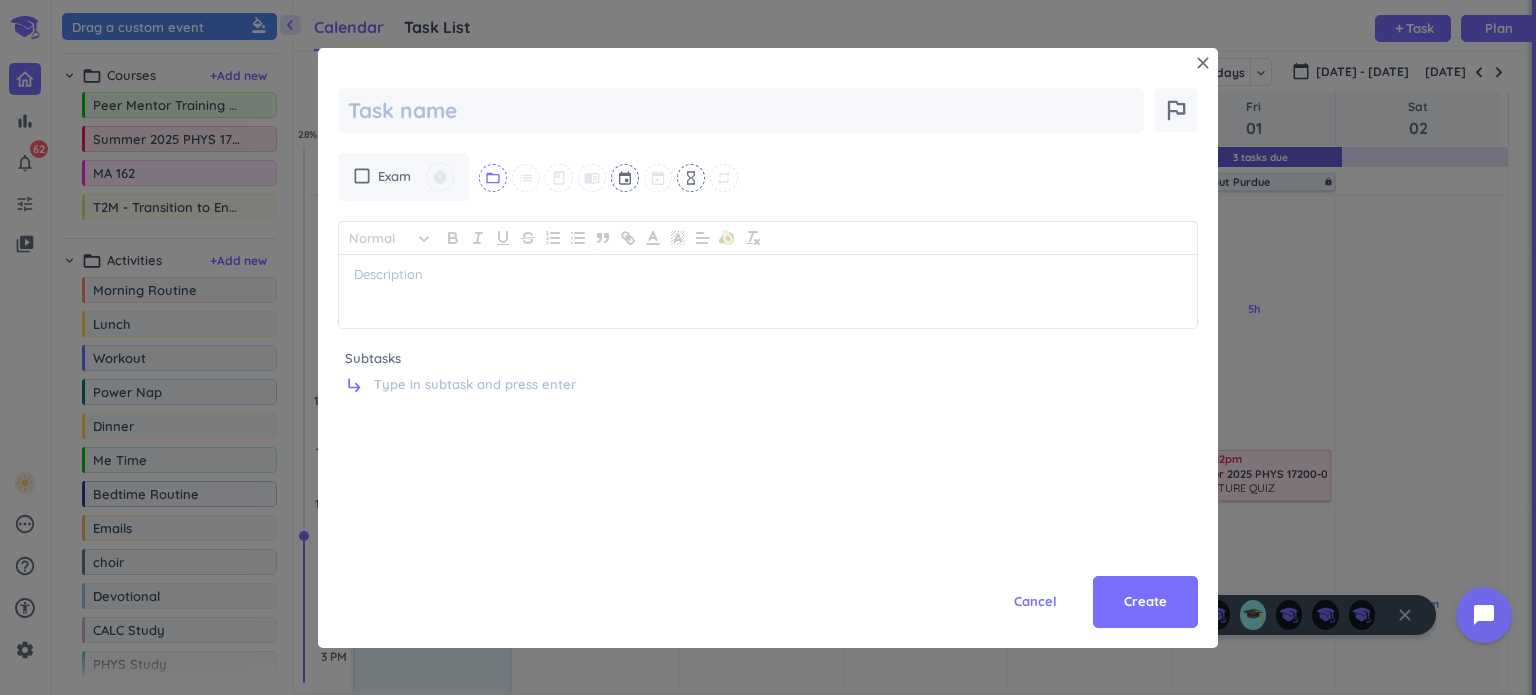 scroll, scrollTop: 0, scrollLeft: 0, axis: both 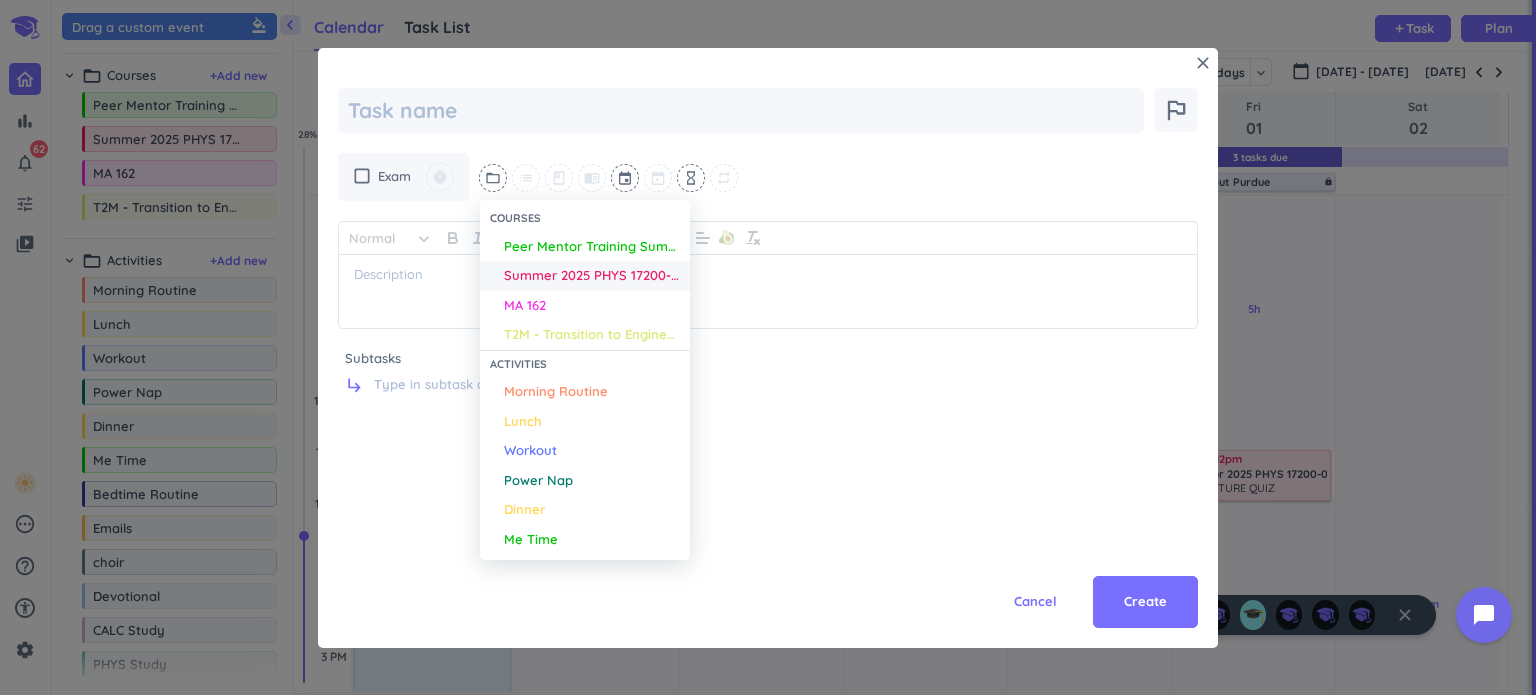 click on "Summer 2025 PHYS 17200-009 DIS" at bounding box center (592, 276) 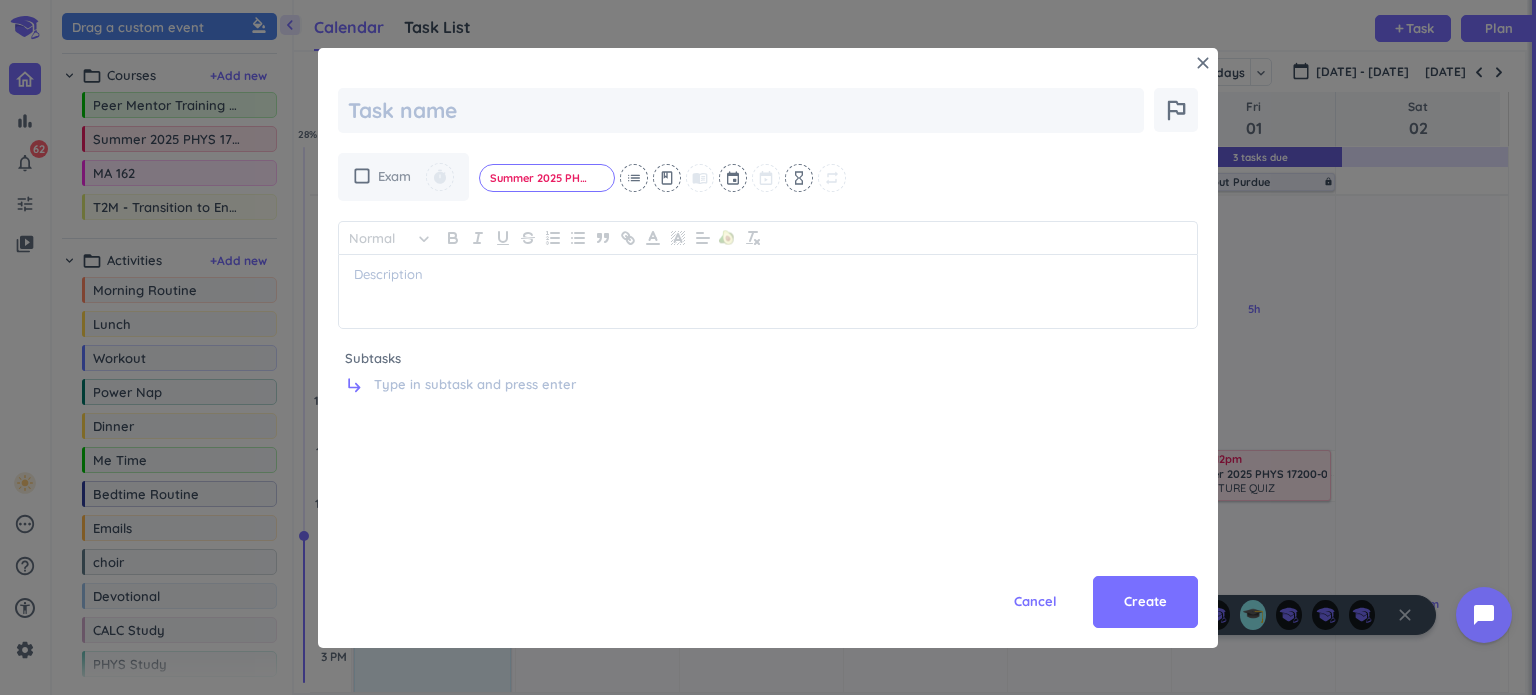 click on "check_box_outline_blank Exam timer" at bounding box center [403, 177] 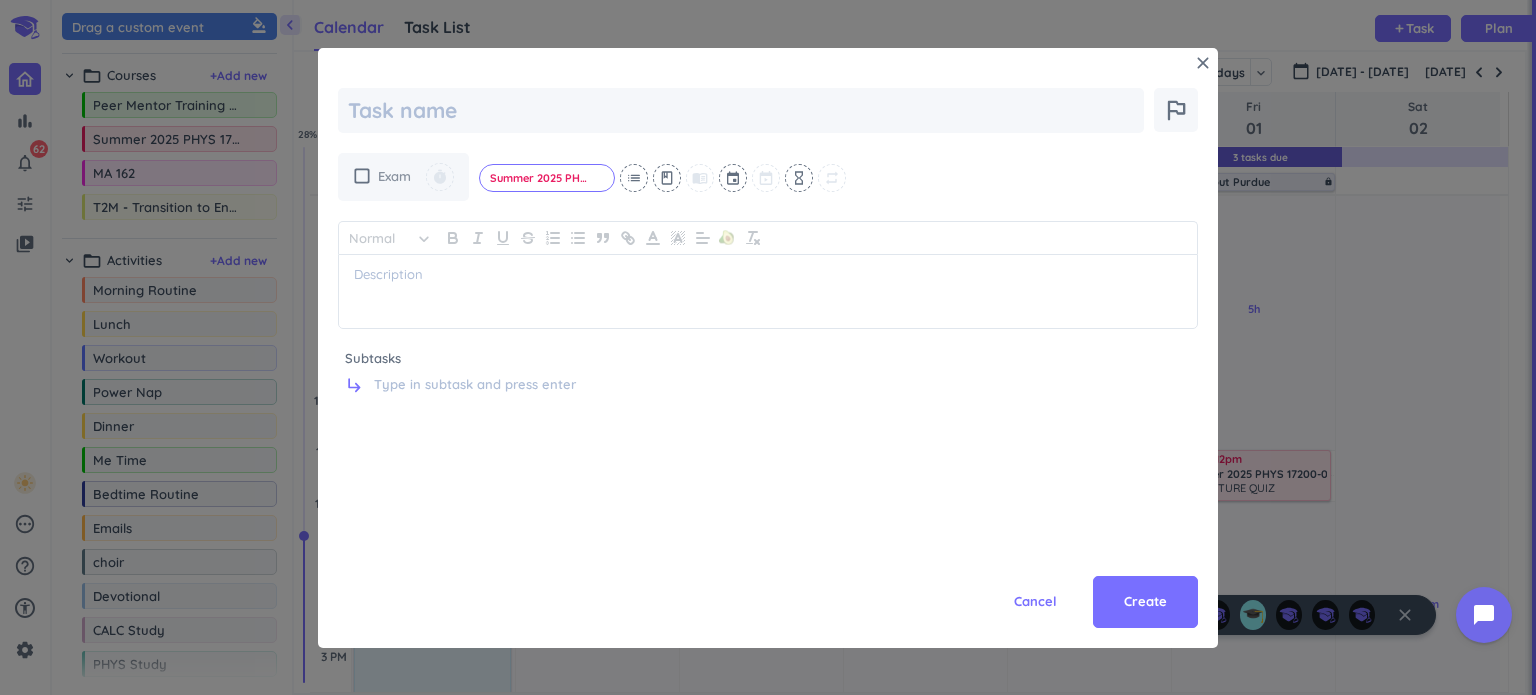 click on "check_box_outline_blank" at bounding box center [362, 176] 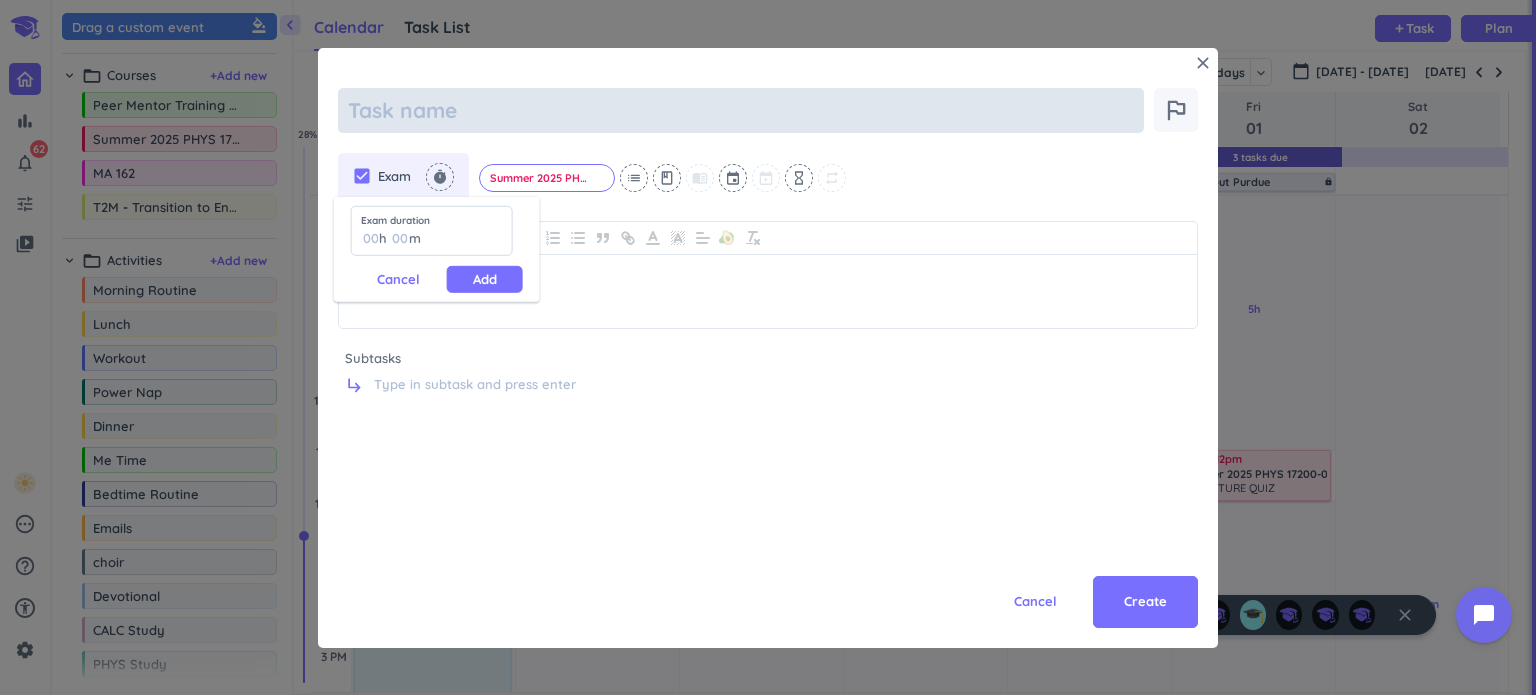 click at bounding box center [741, 110] 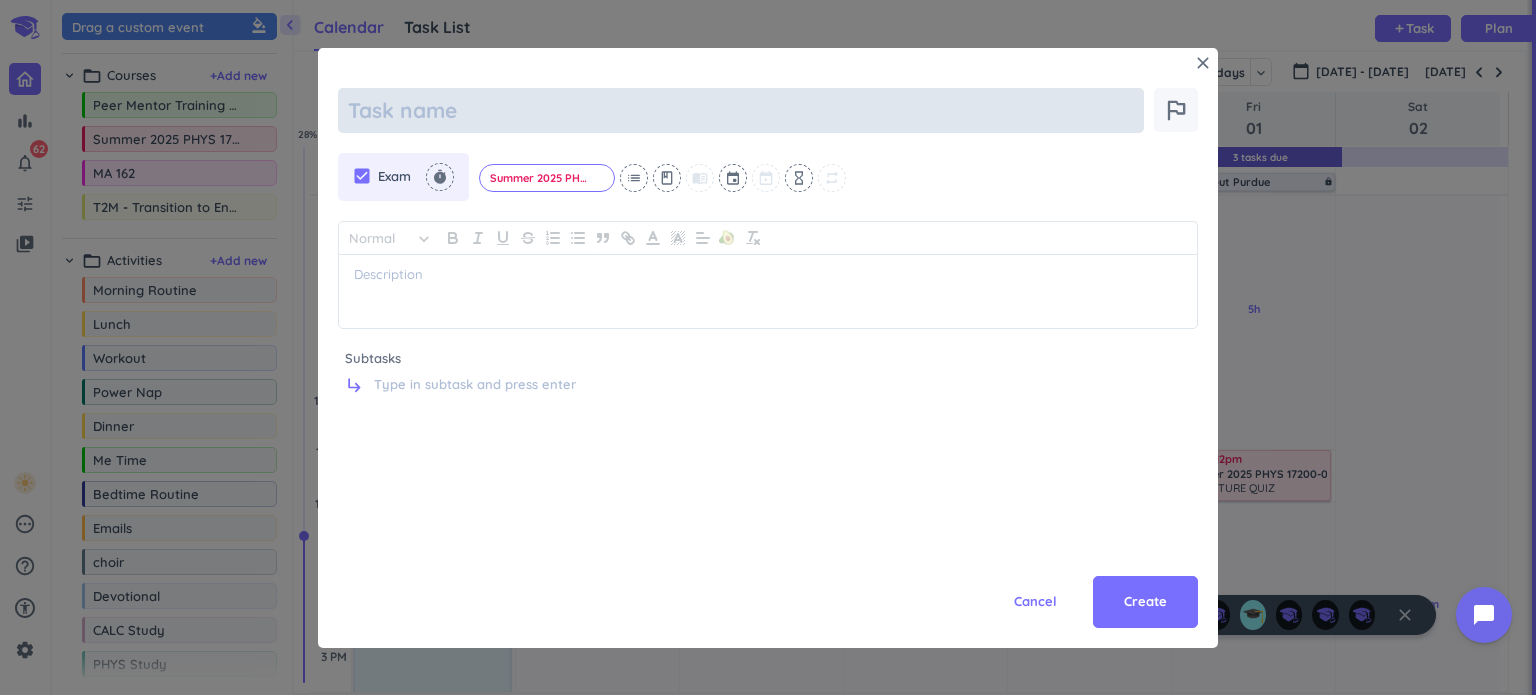 type on "x" 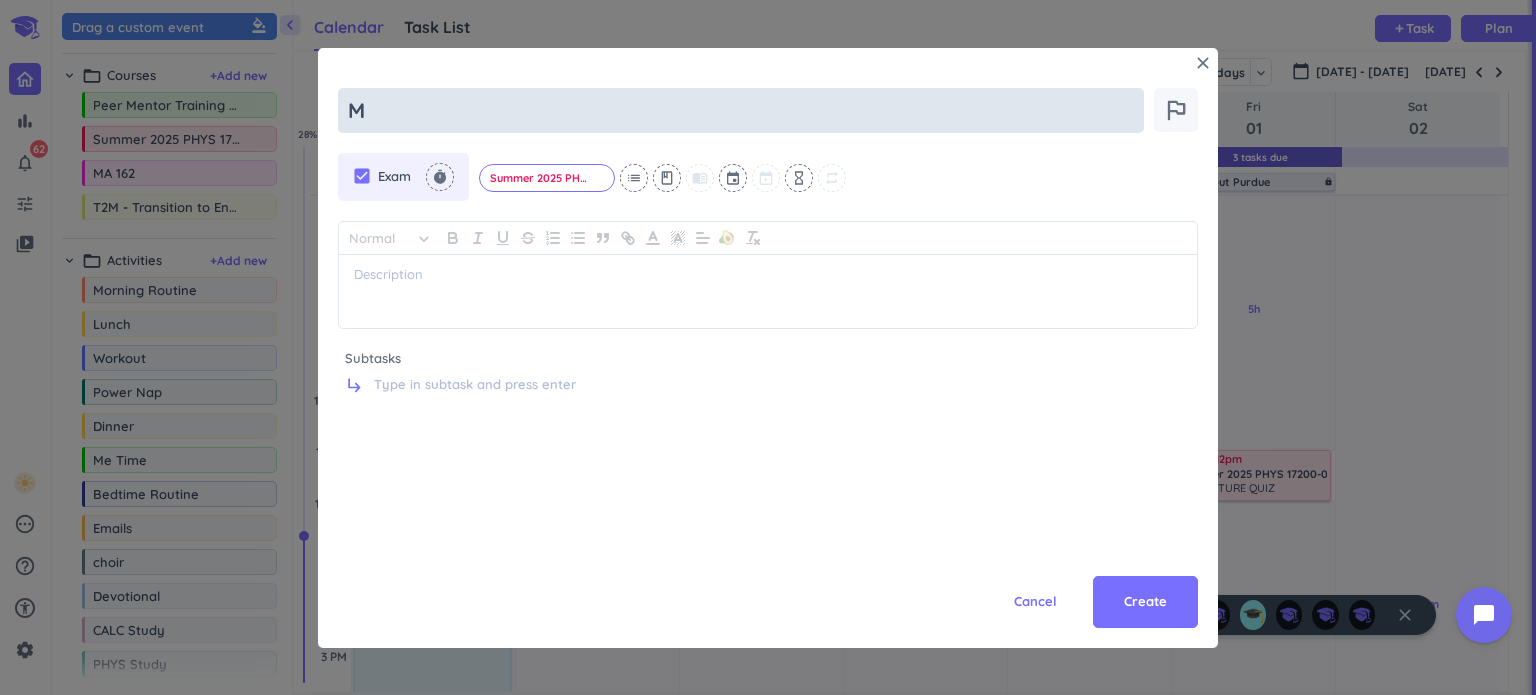 type on "x" 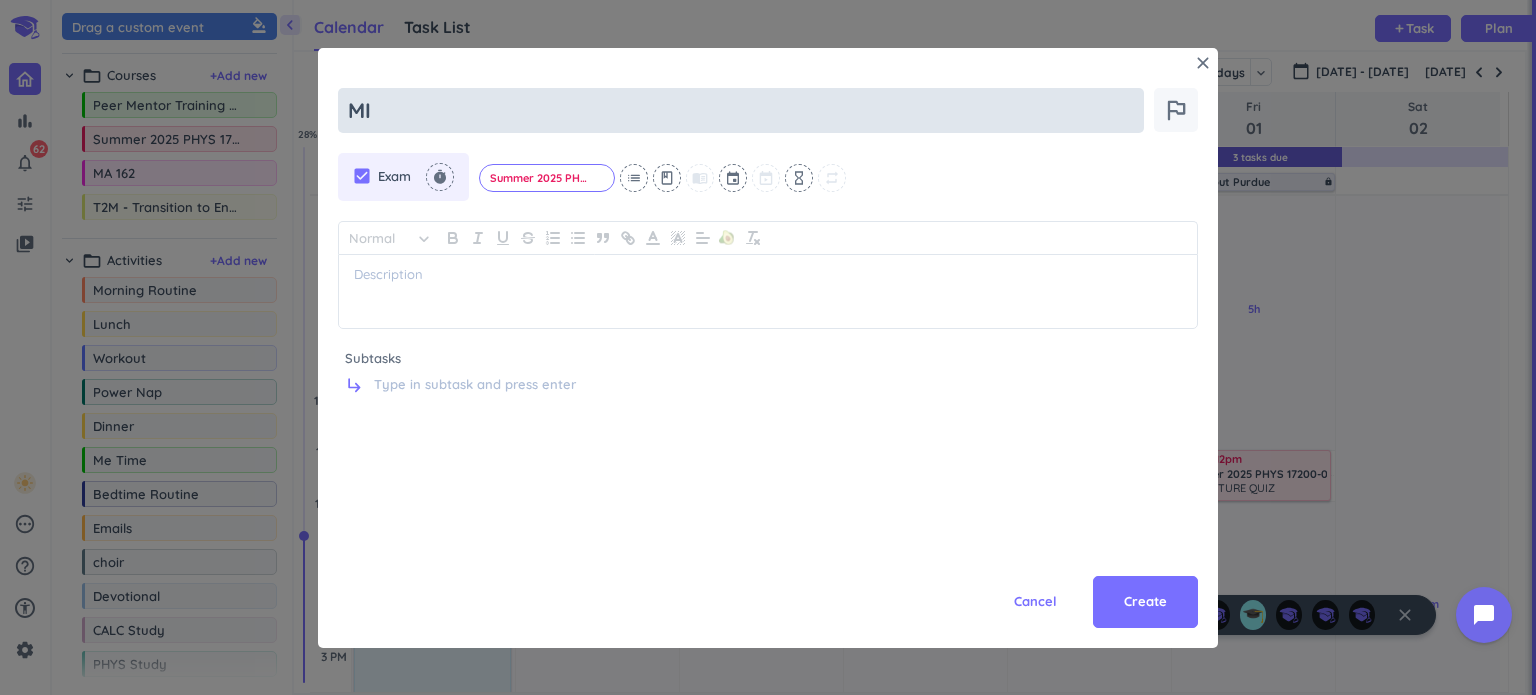 type on "x" 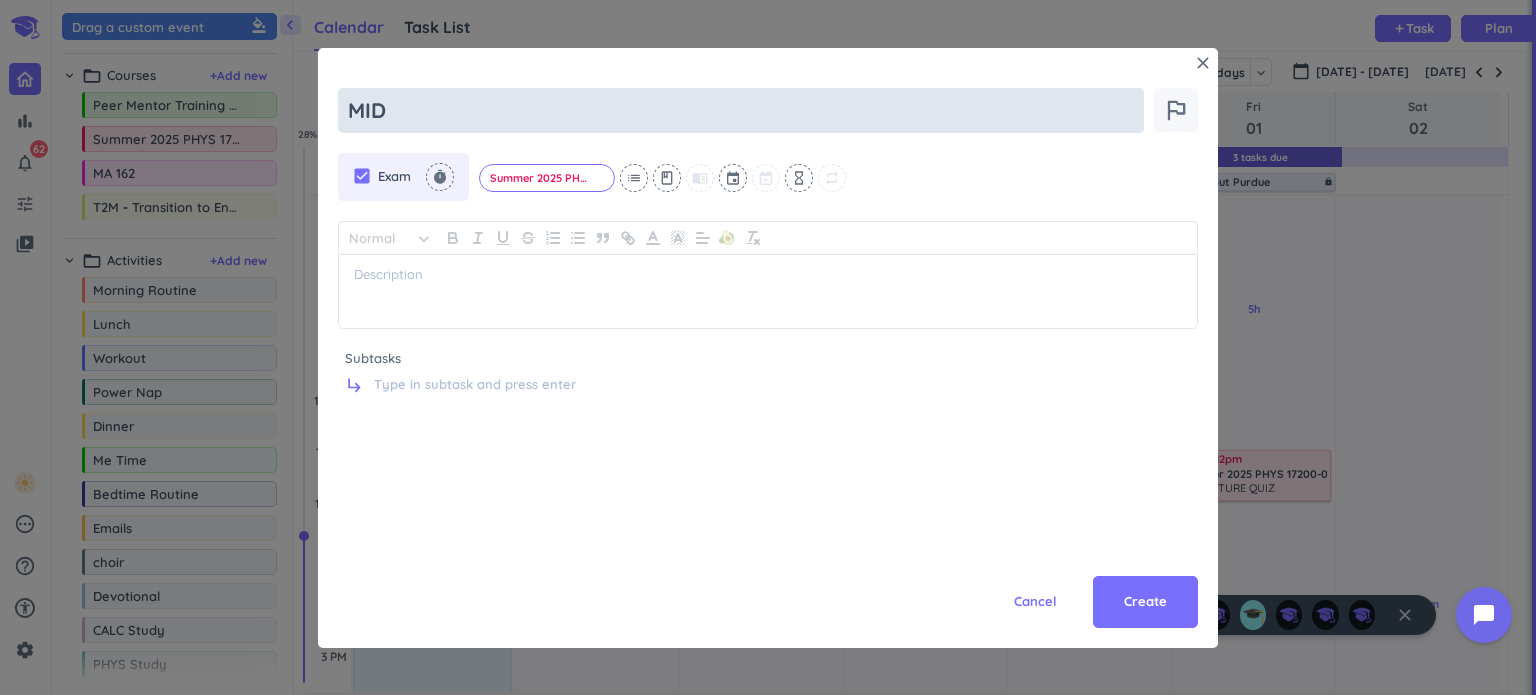 type on "x" 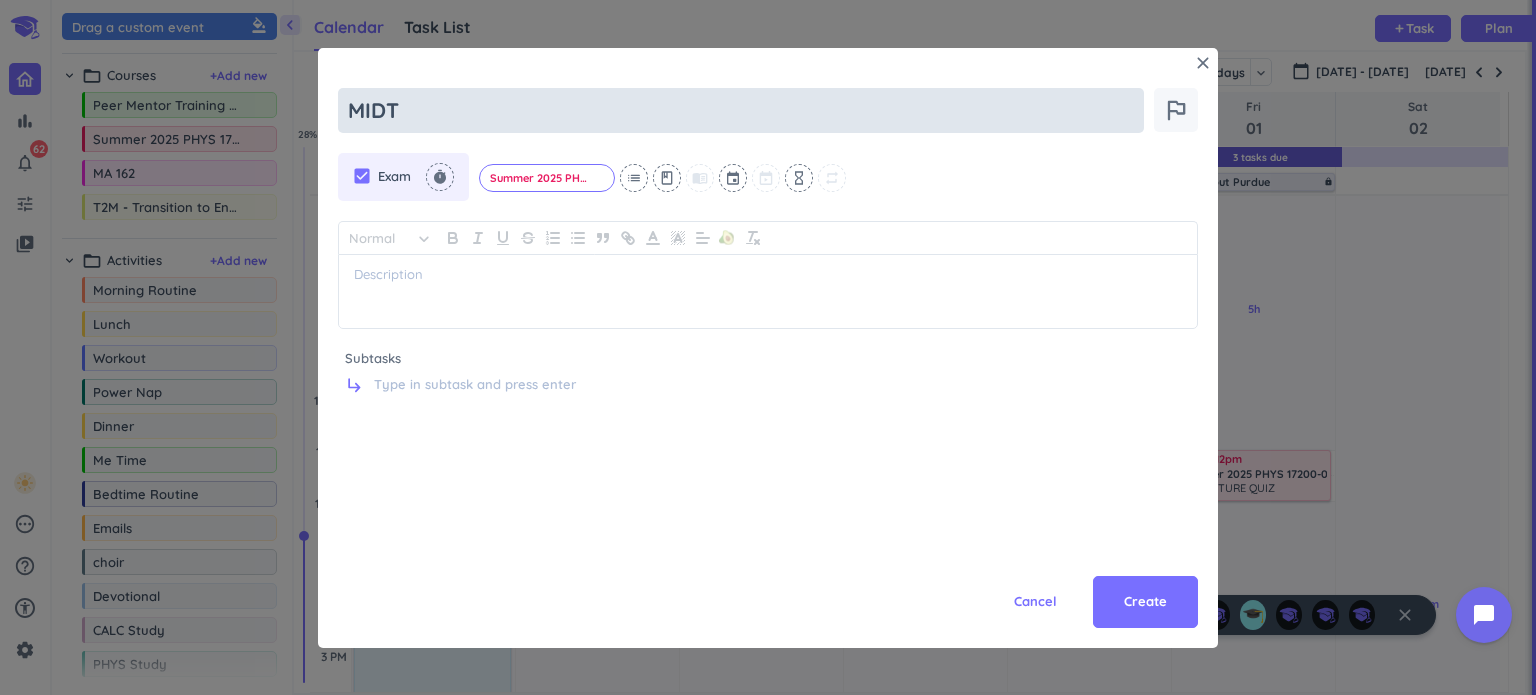 type on "x" 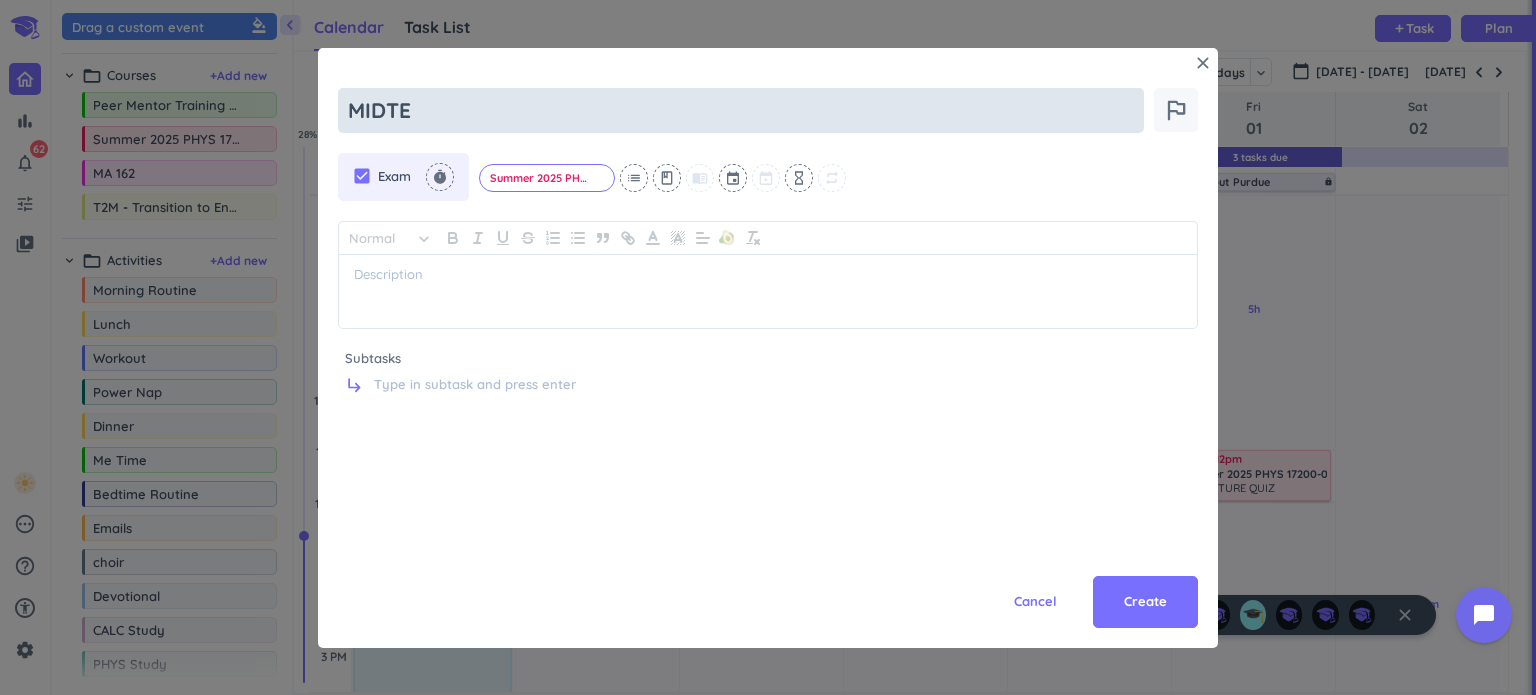 type on "x" 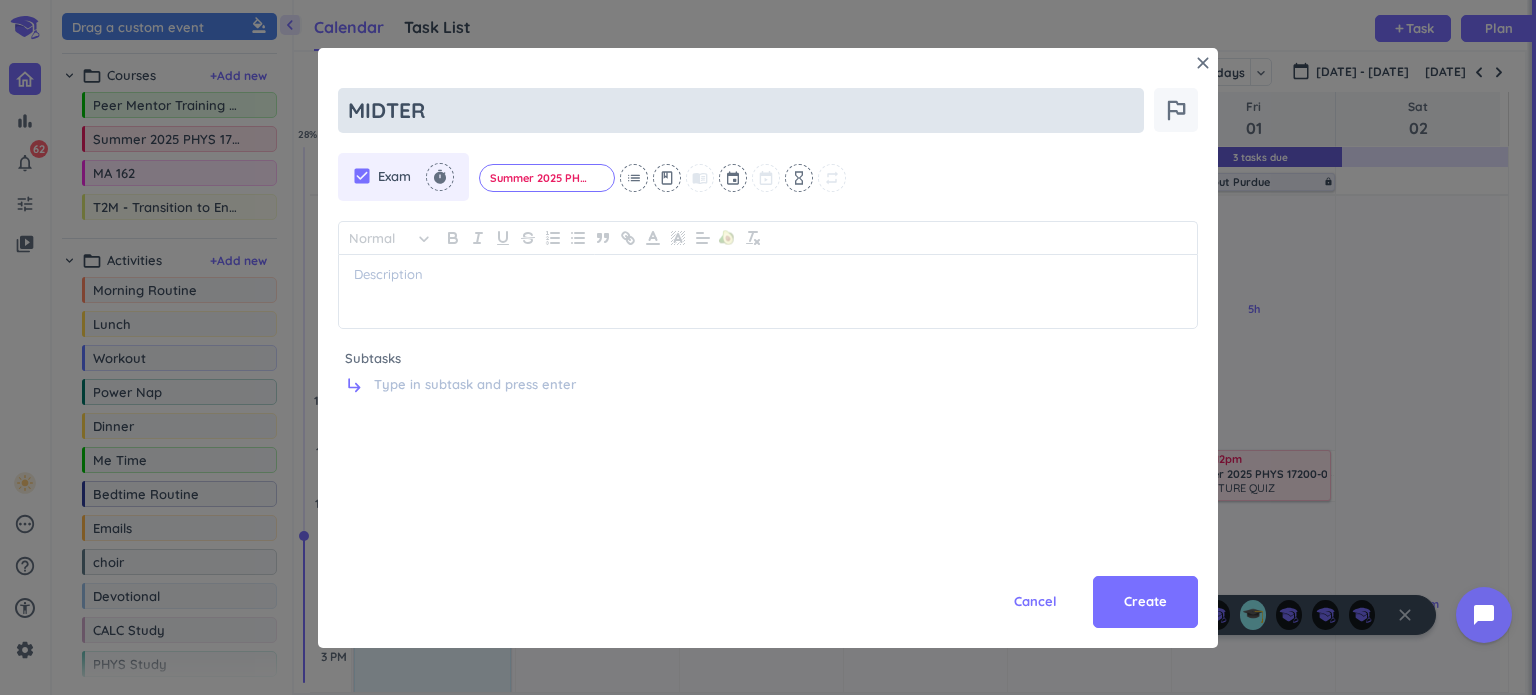 type on "x" 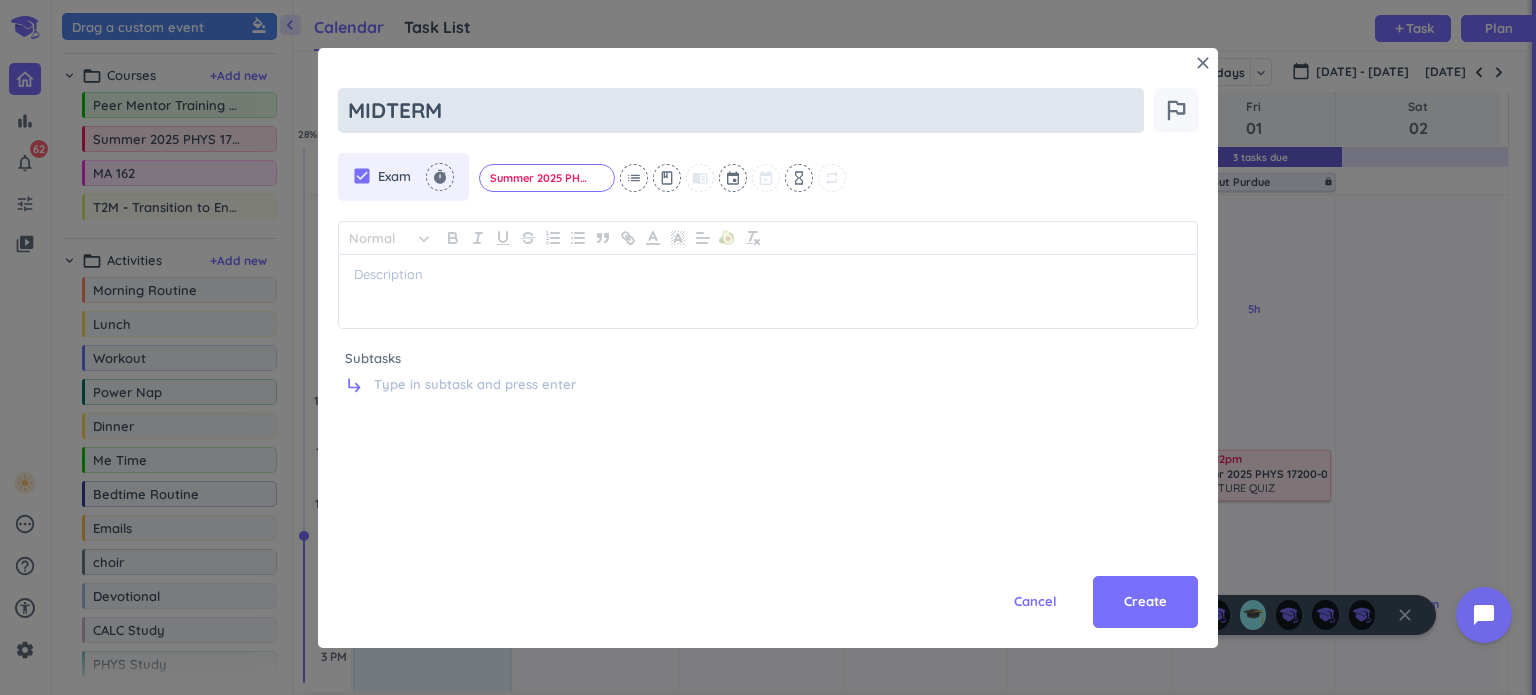 type on "x" 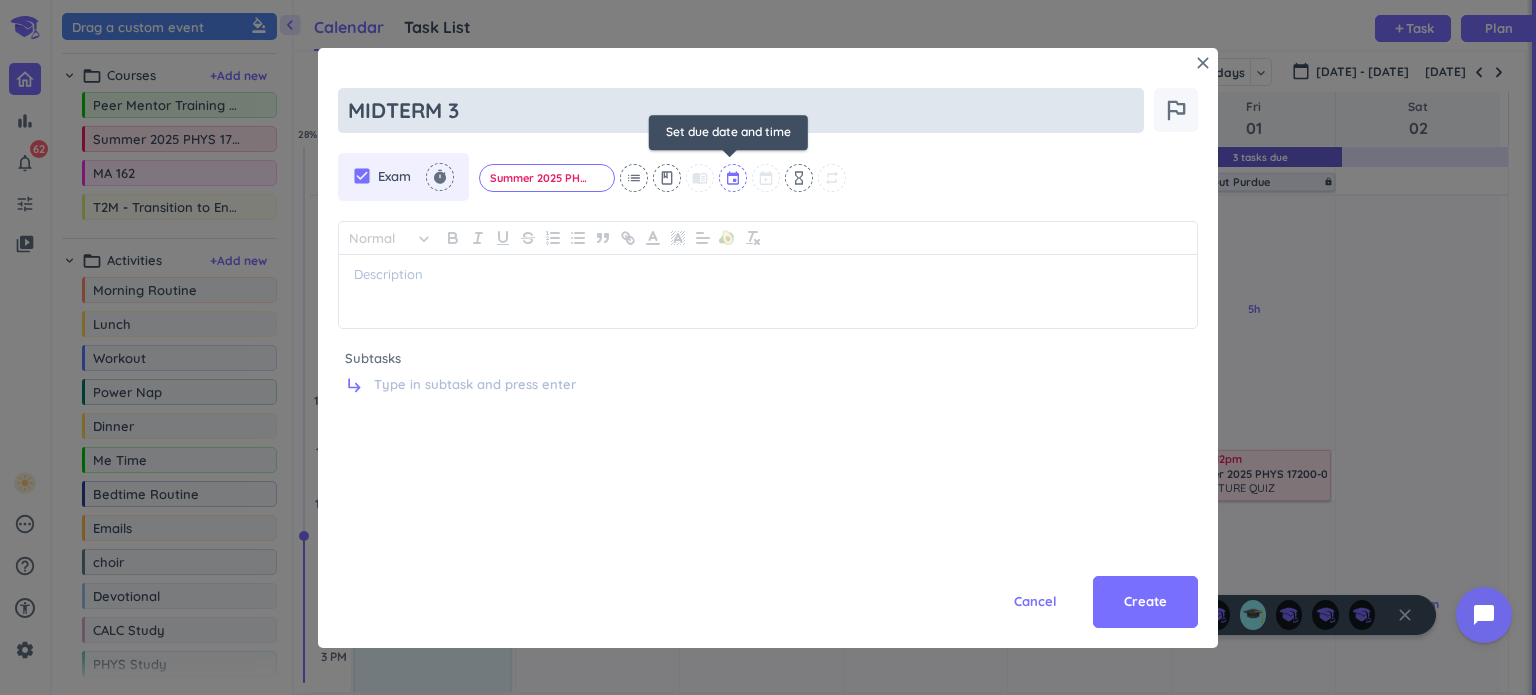 type on "MIDTERM 3" 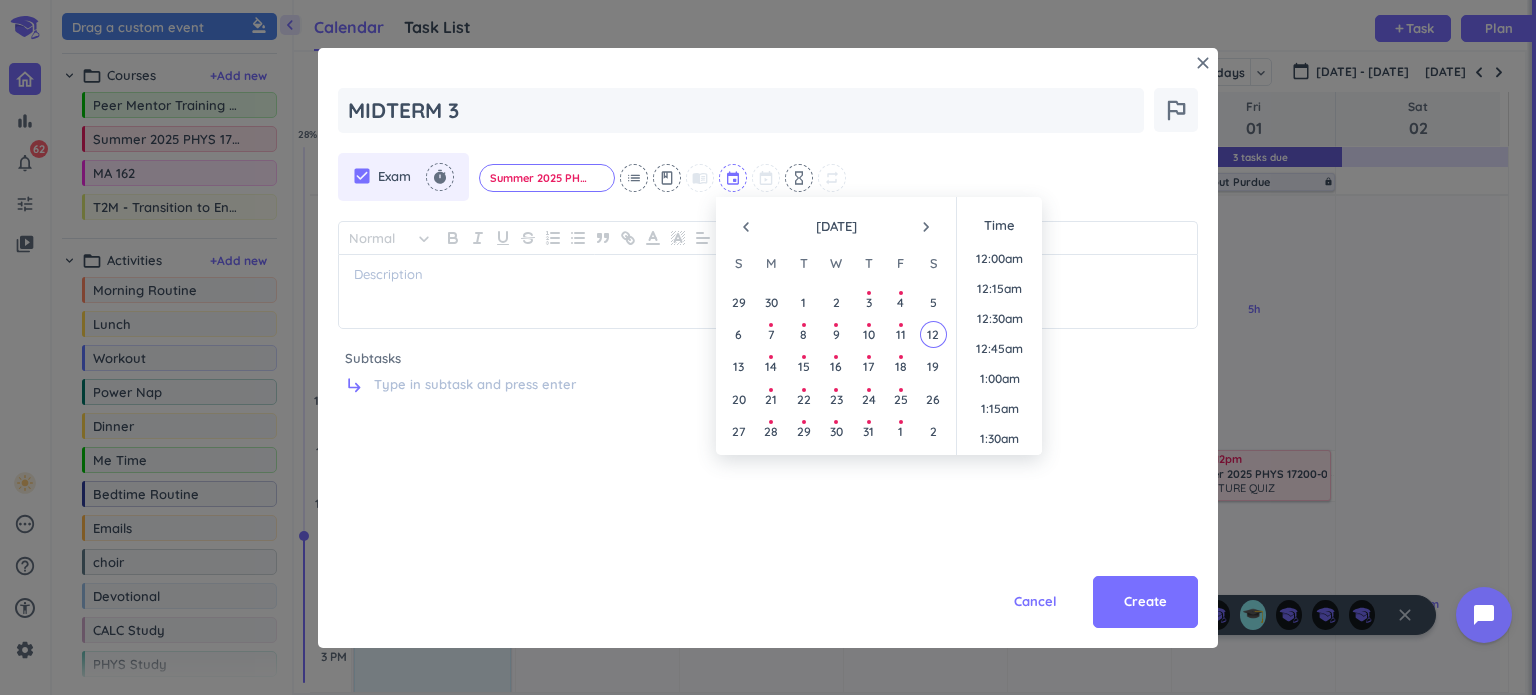 click at bounding box center (734, 178) 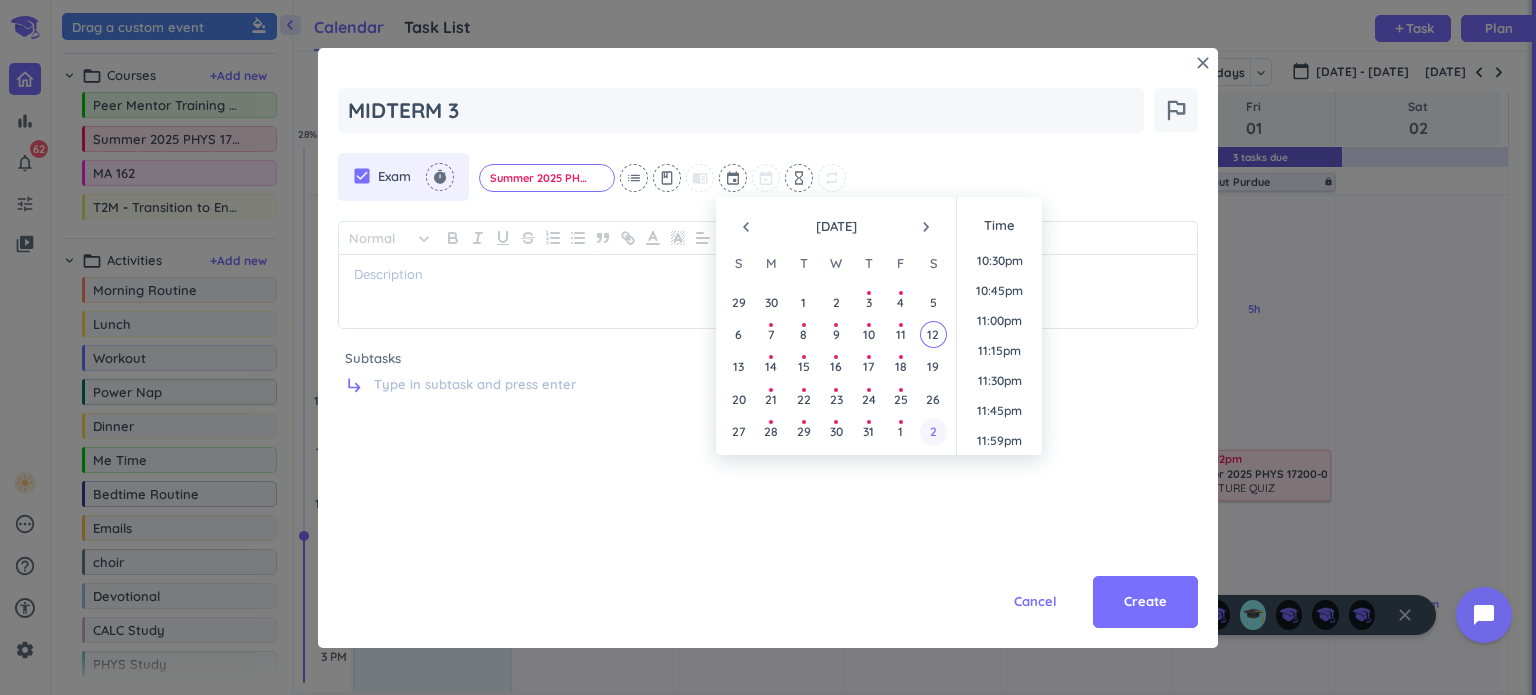 click on "2" at bounding box center [933, 431] 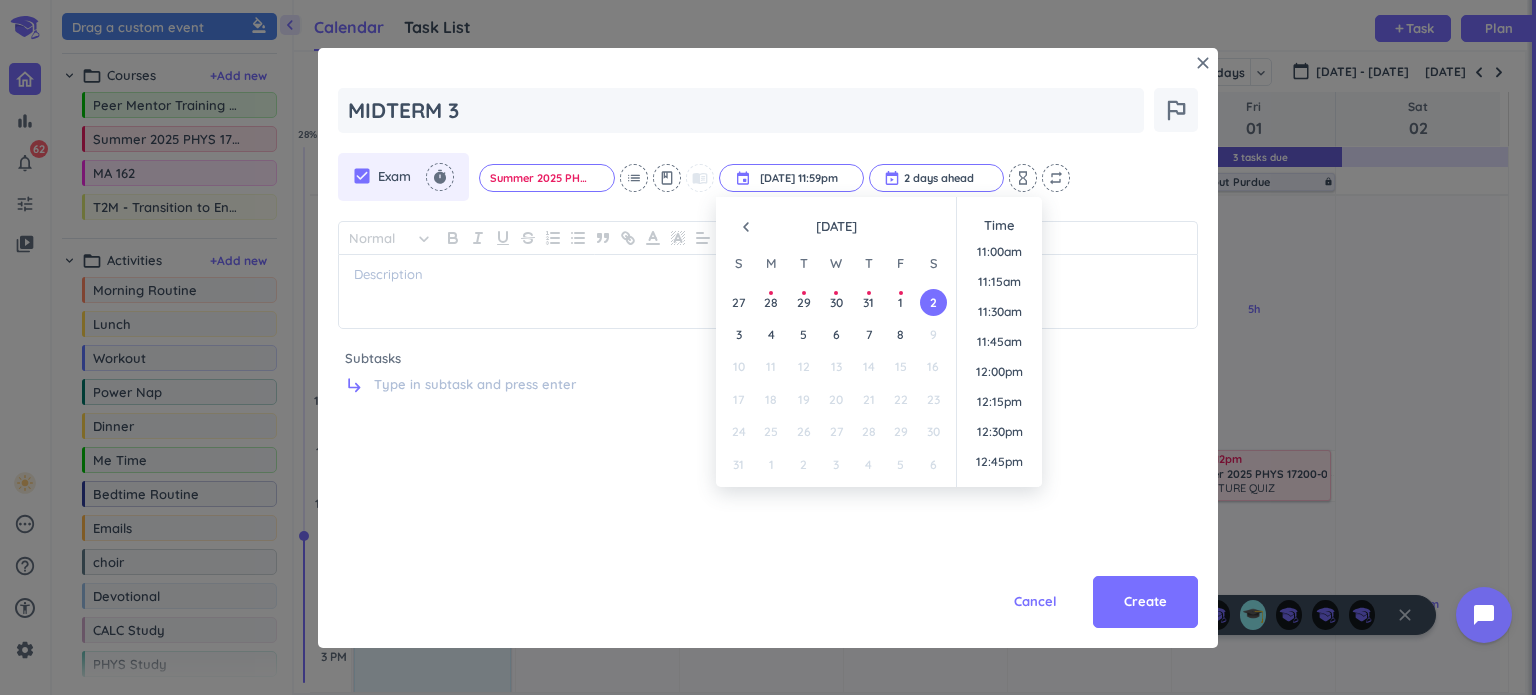 scroll, scrollTop: 1326, scrollLeft: 0, axis: vertical 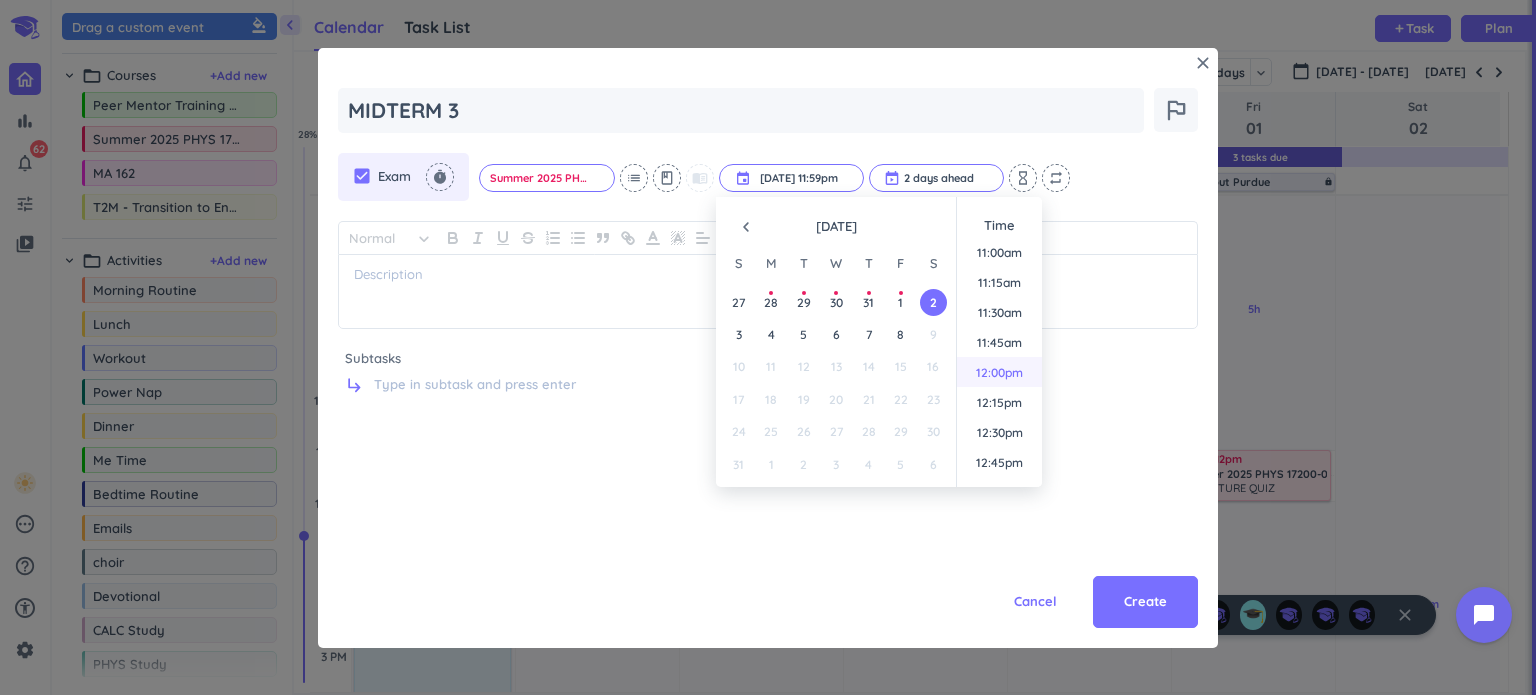 click on "12:00pm" at bounding box center (999, 372) 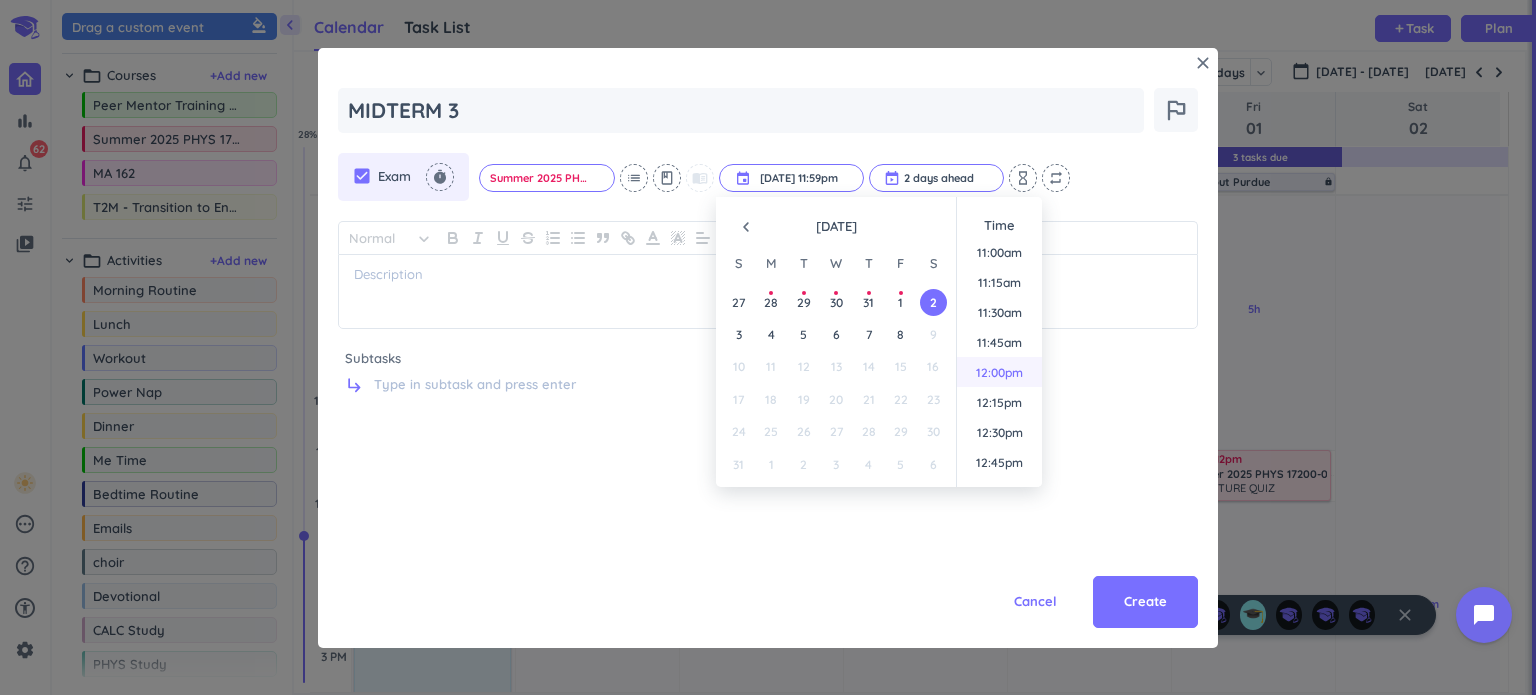 type on "x" 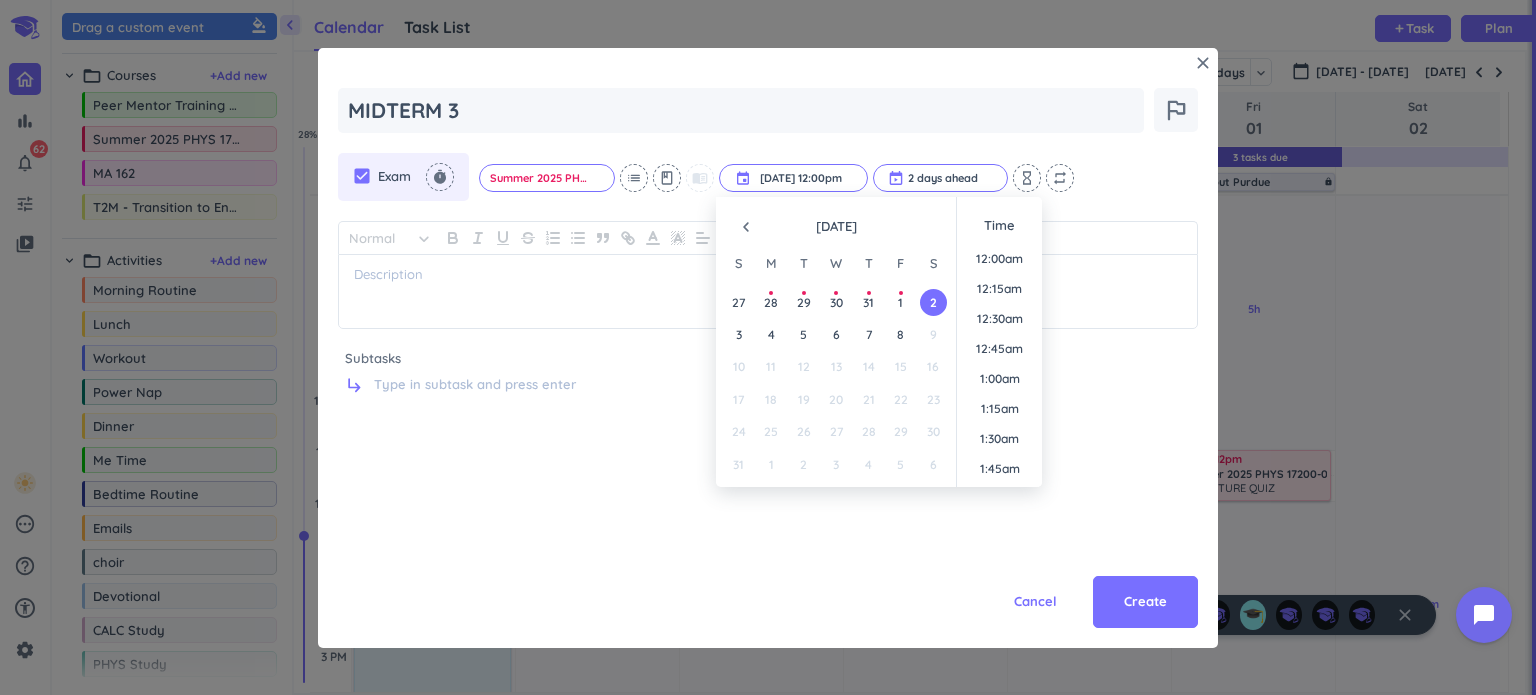 scroll, scrollTop: 1332, scrollLeft: 0, axis: vertical 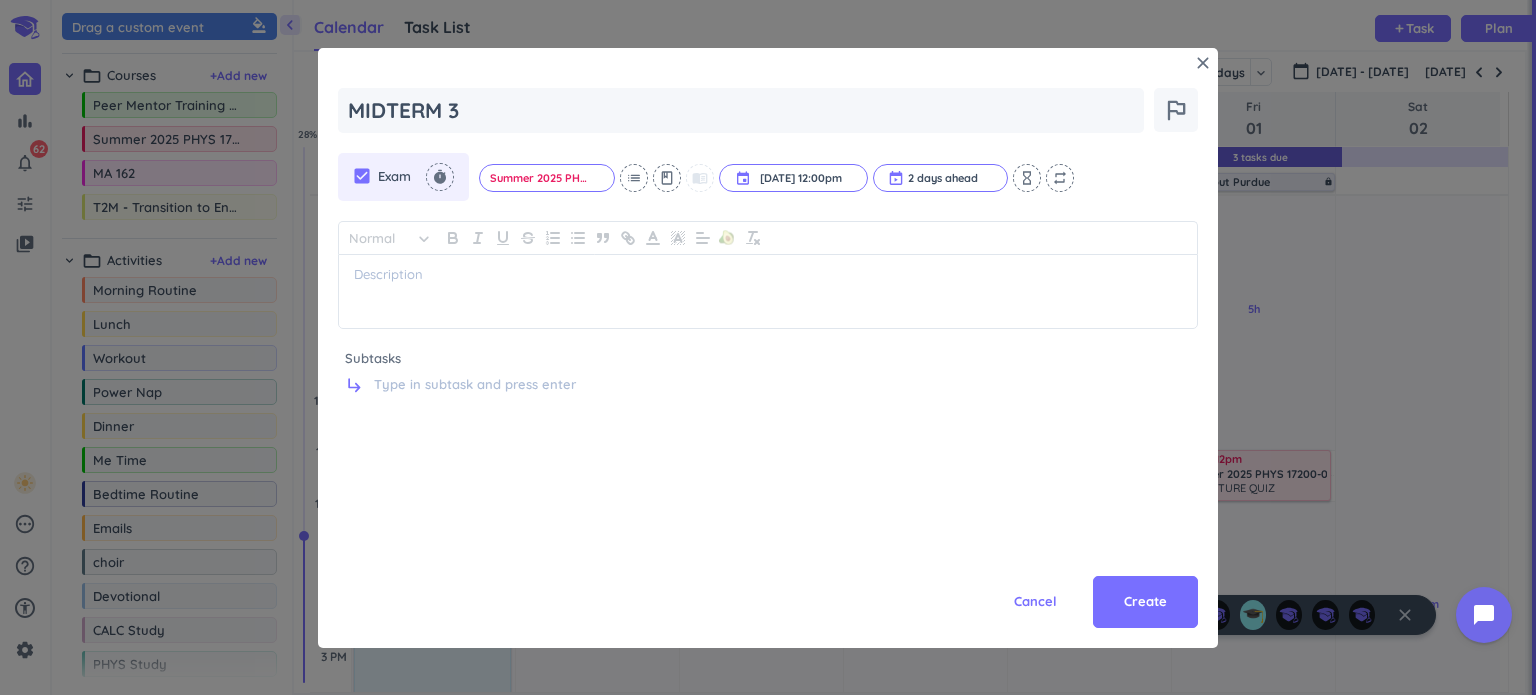 click on "check_box Exam timer Summer 2025 PHYS 17200-009 DIS cancel list class menu_book event [DATE] 12:00pm [DATE] 12:00pm cancel 2 days ahead cancel hourglass_empty repeat Normal keyboard_arrow_down                                                                             🥑             Subtasks subdirectory_arrow_right" at bounding box center (768, 315) 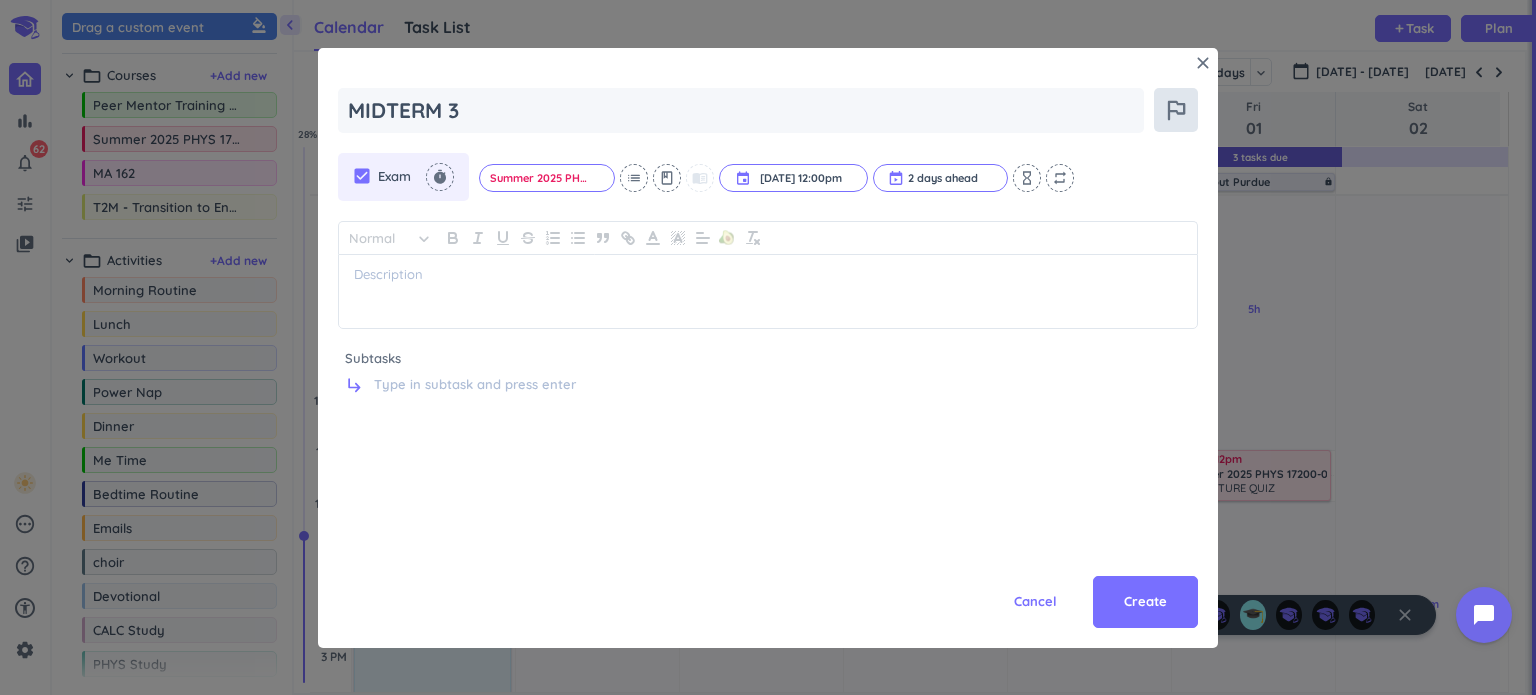 click on "outlined_flag" at bounding box center [1176, 110] 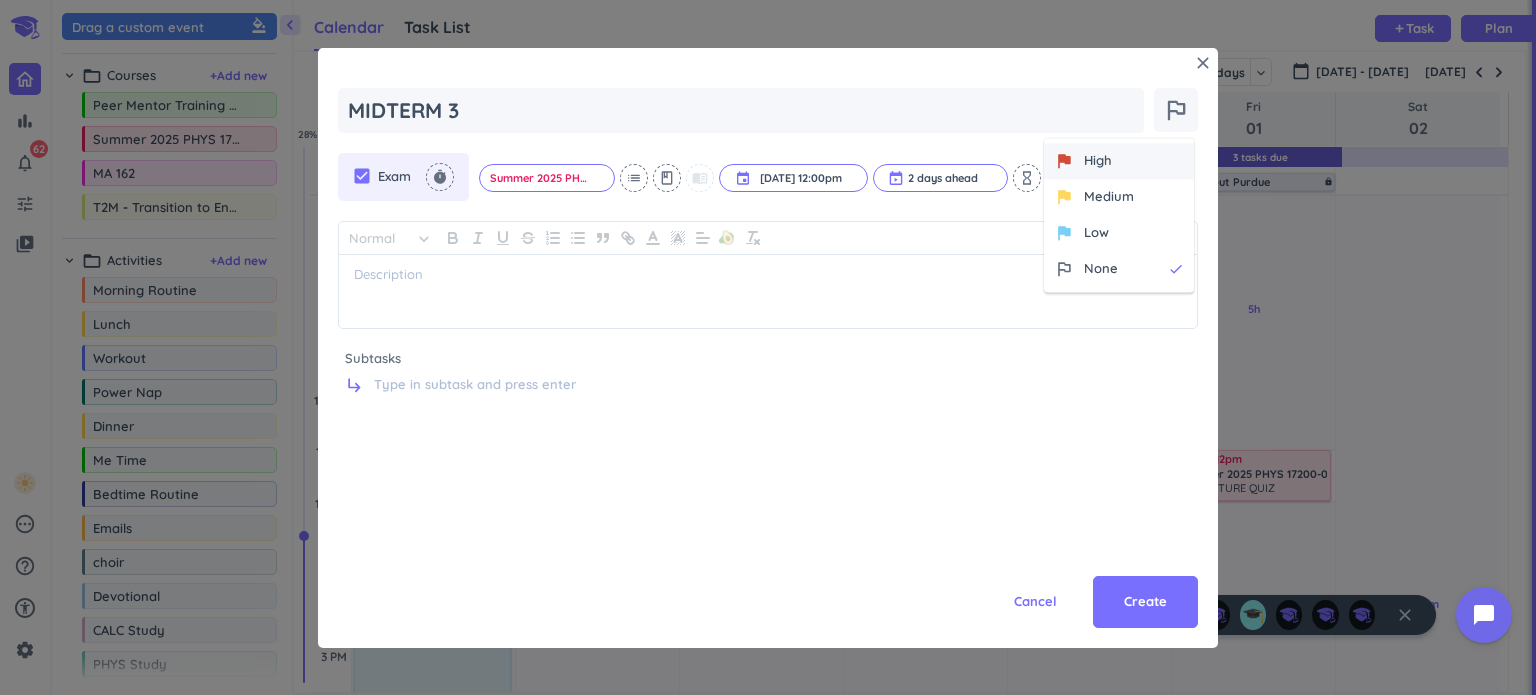 click on "flag High" at bounding box center (1119, 161) 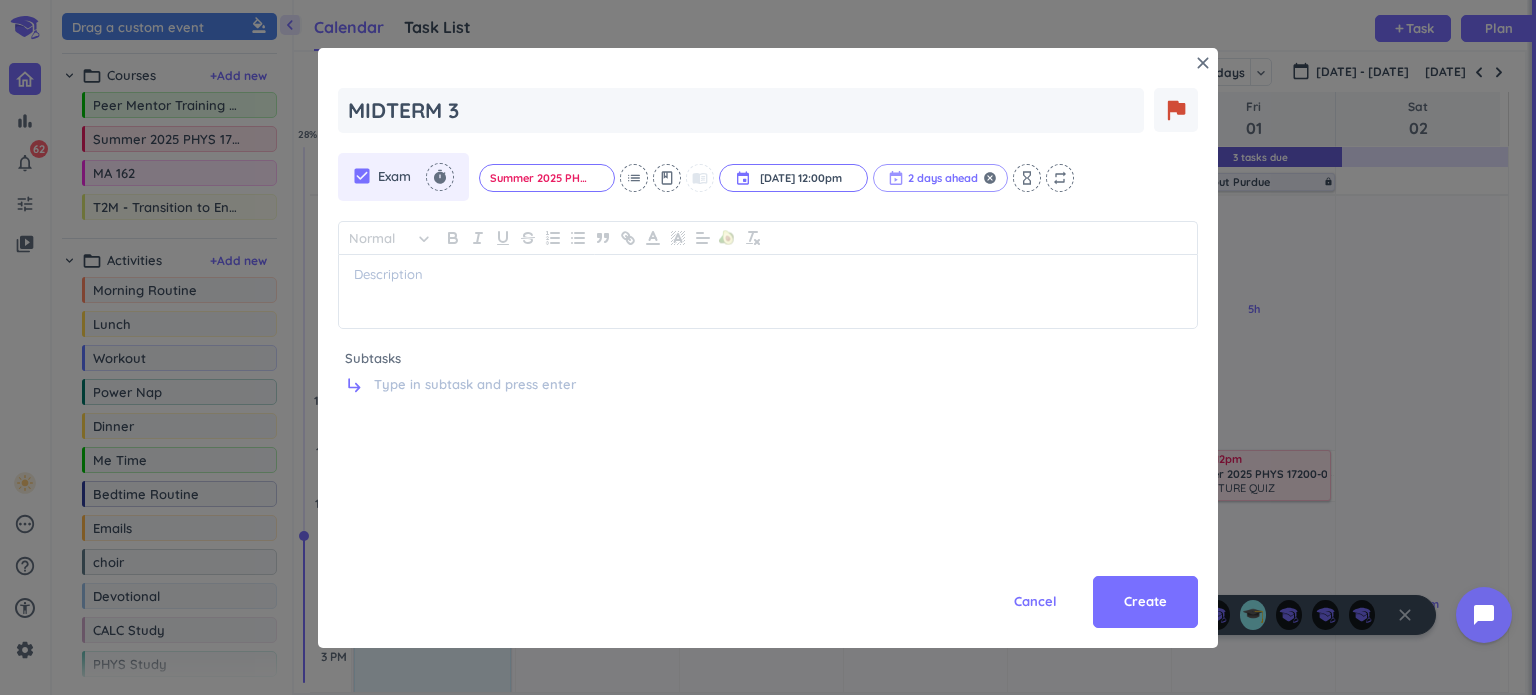 click at bounding box center (940, 178) 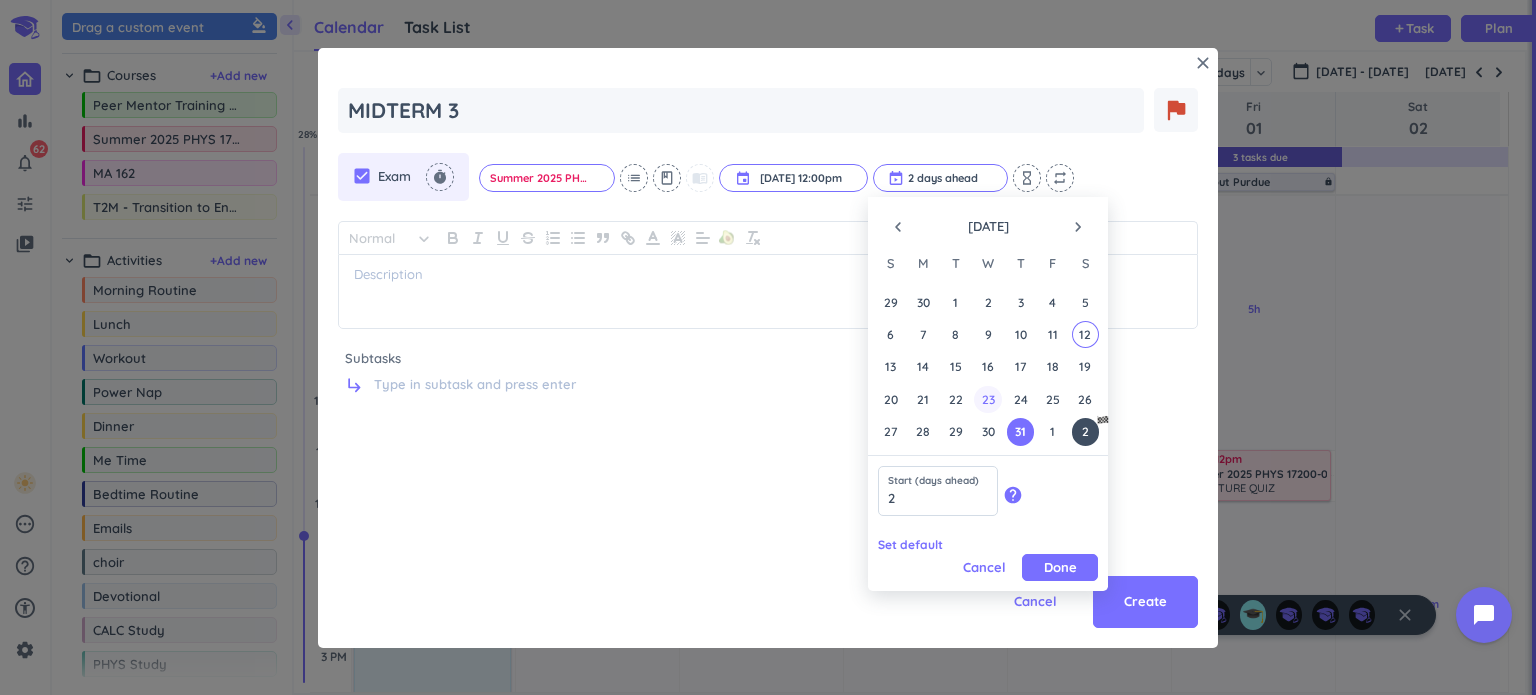 click on "23" at bounding box center [987, 399] 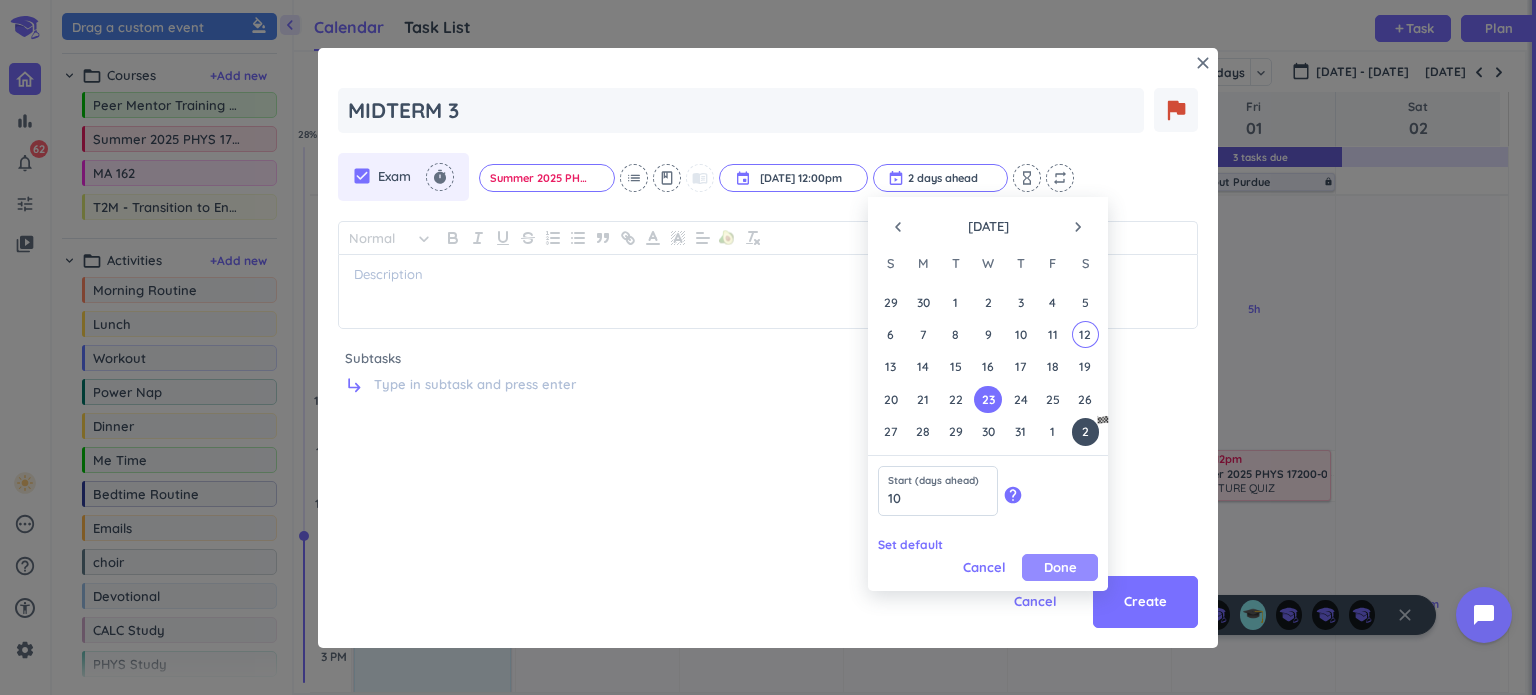 click on "Done" at bounding box center [1060, 567] 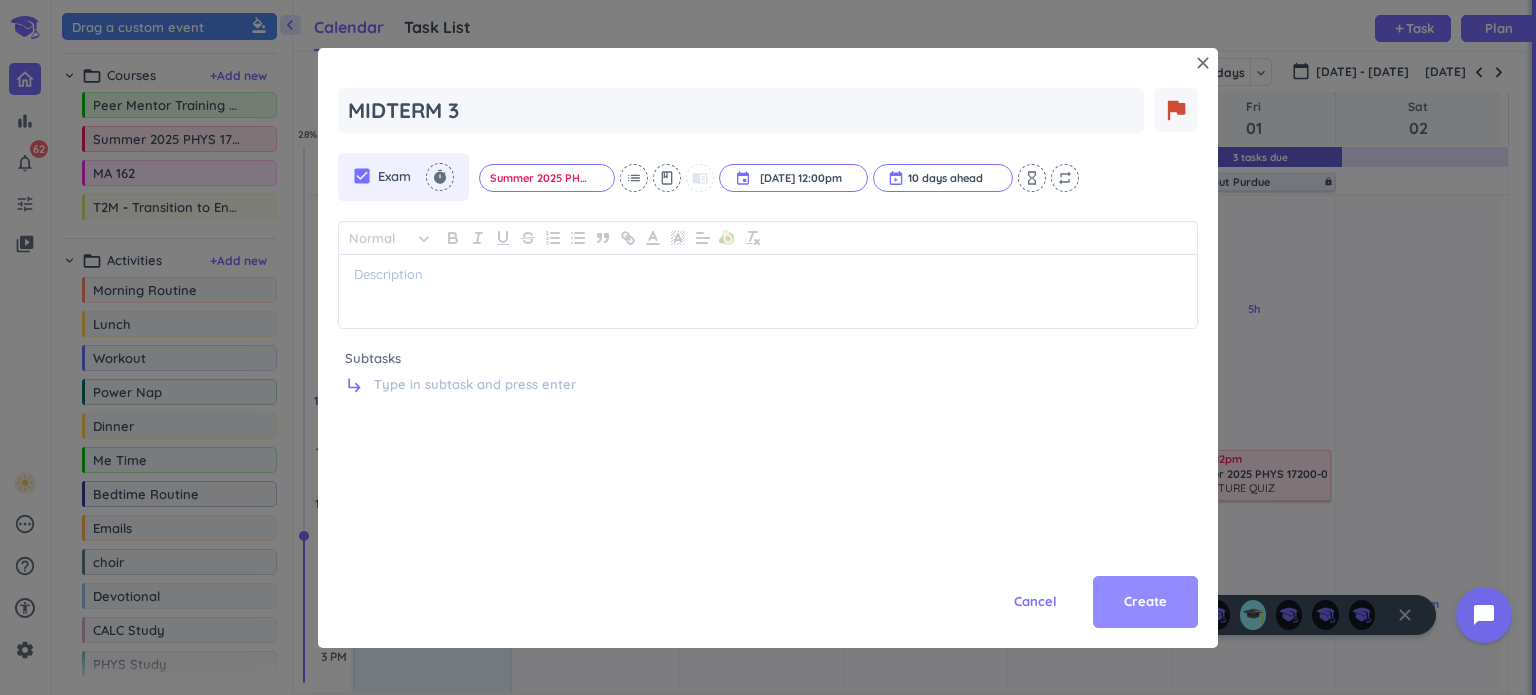 click on "Create" at bounding box center [1145, 602] 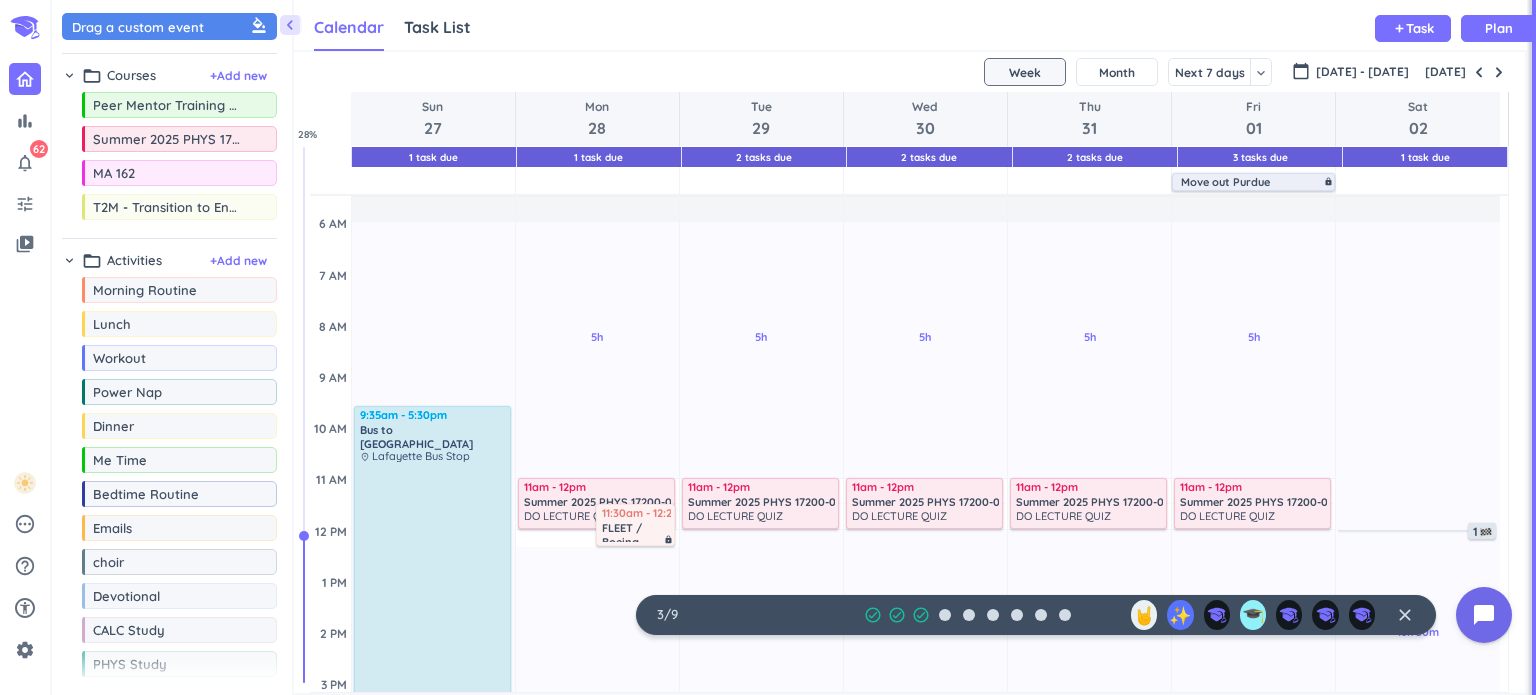 scroll, scrollTop: 76, scrollLeft: 0, axis: vertical 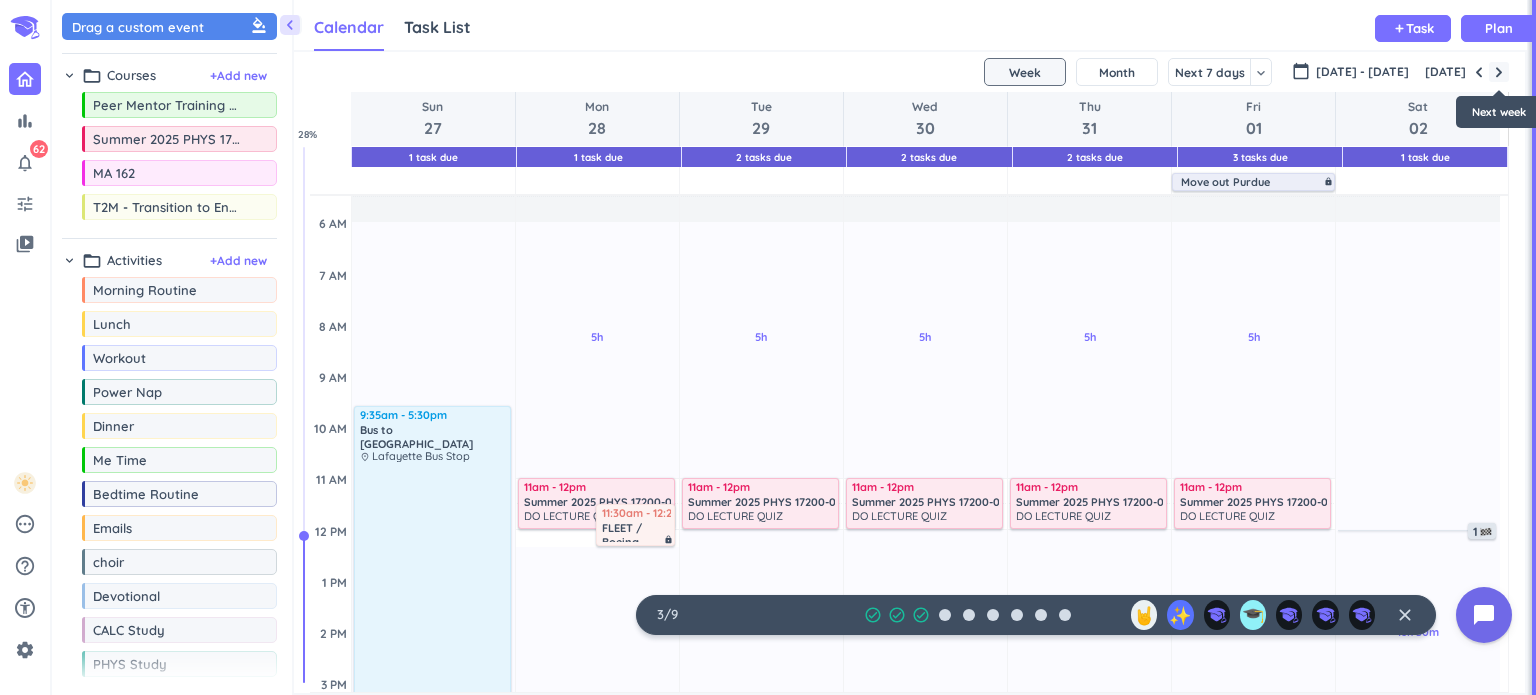 click at bounding box center (1499, 72) 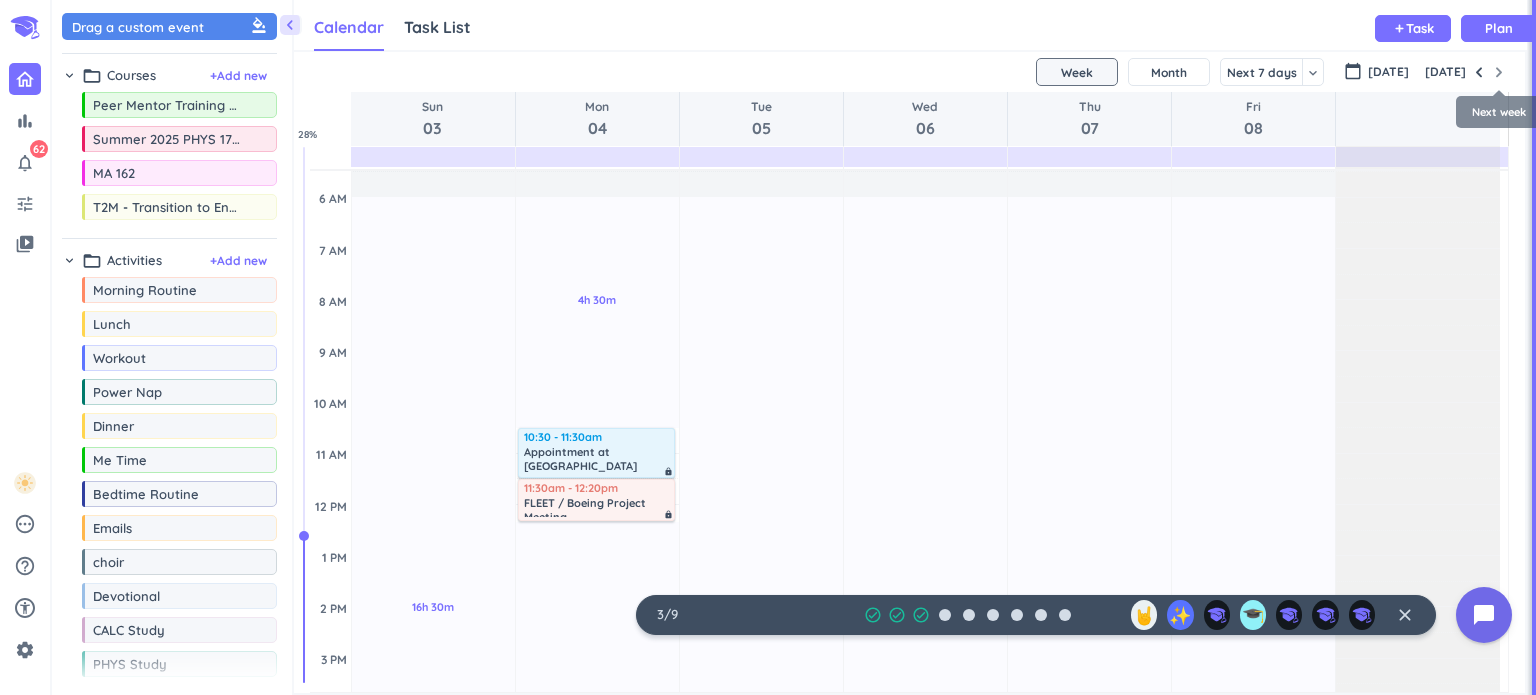 scroll, scrollTop: 104, scrollLeft: 0, axis: vertical 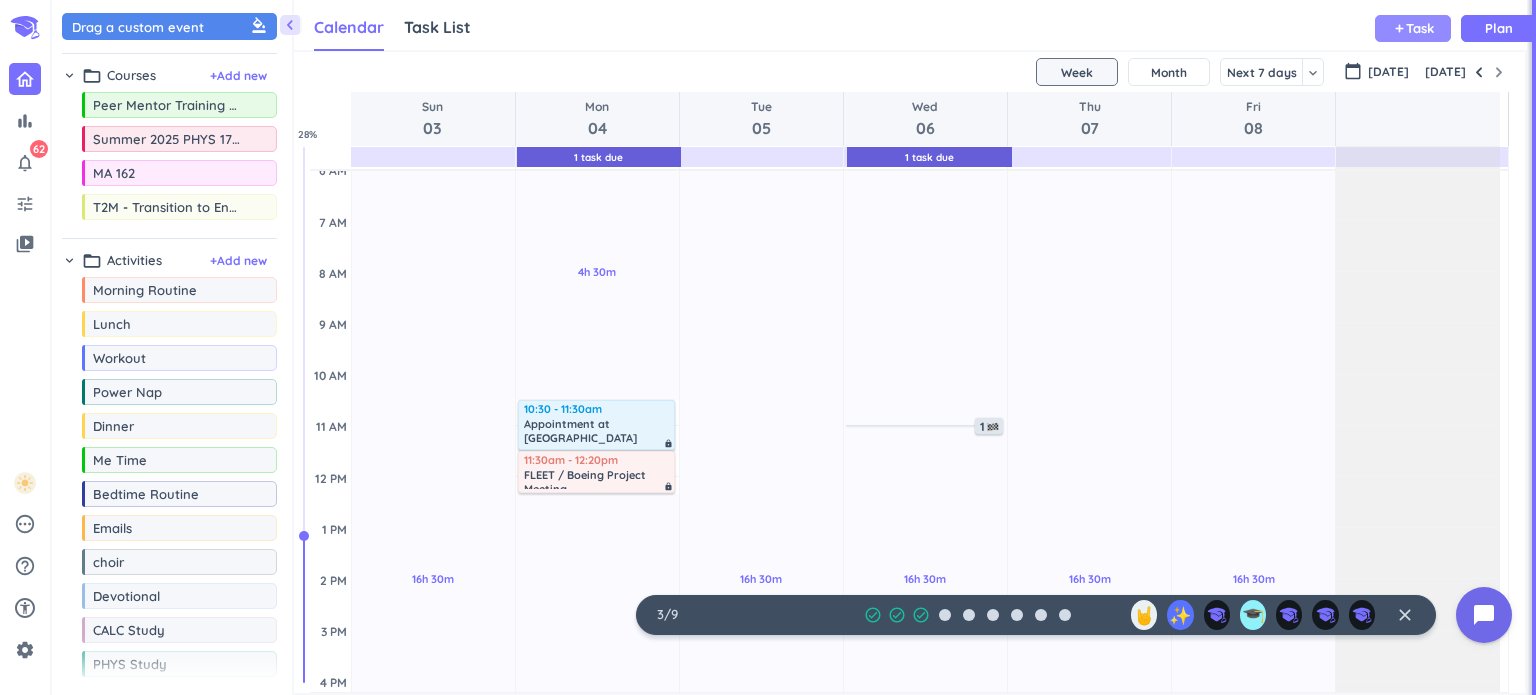 click on "Task" at bounding box center (1420, 28) 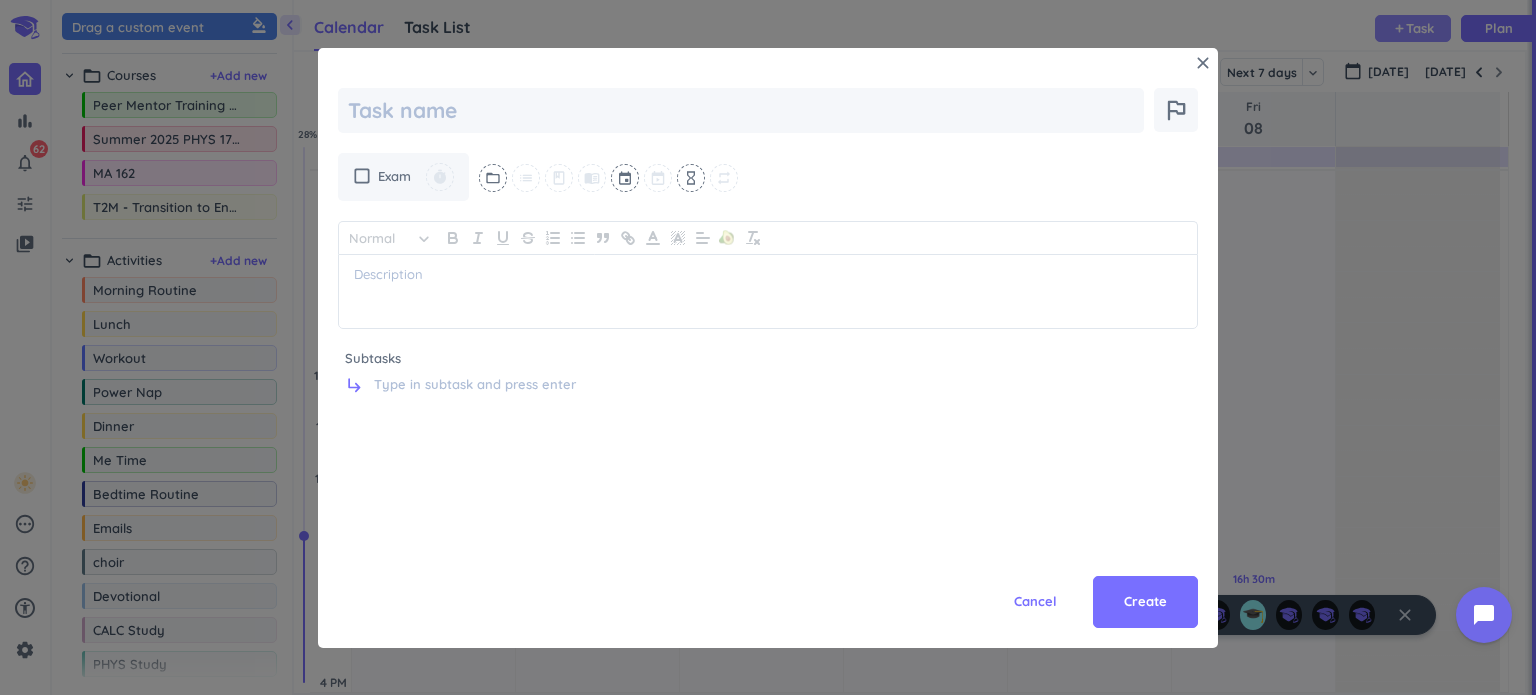 scroll, scrollTop: 0, scrollLeft: 0, axis: both 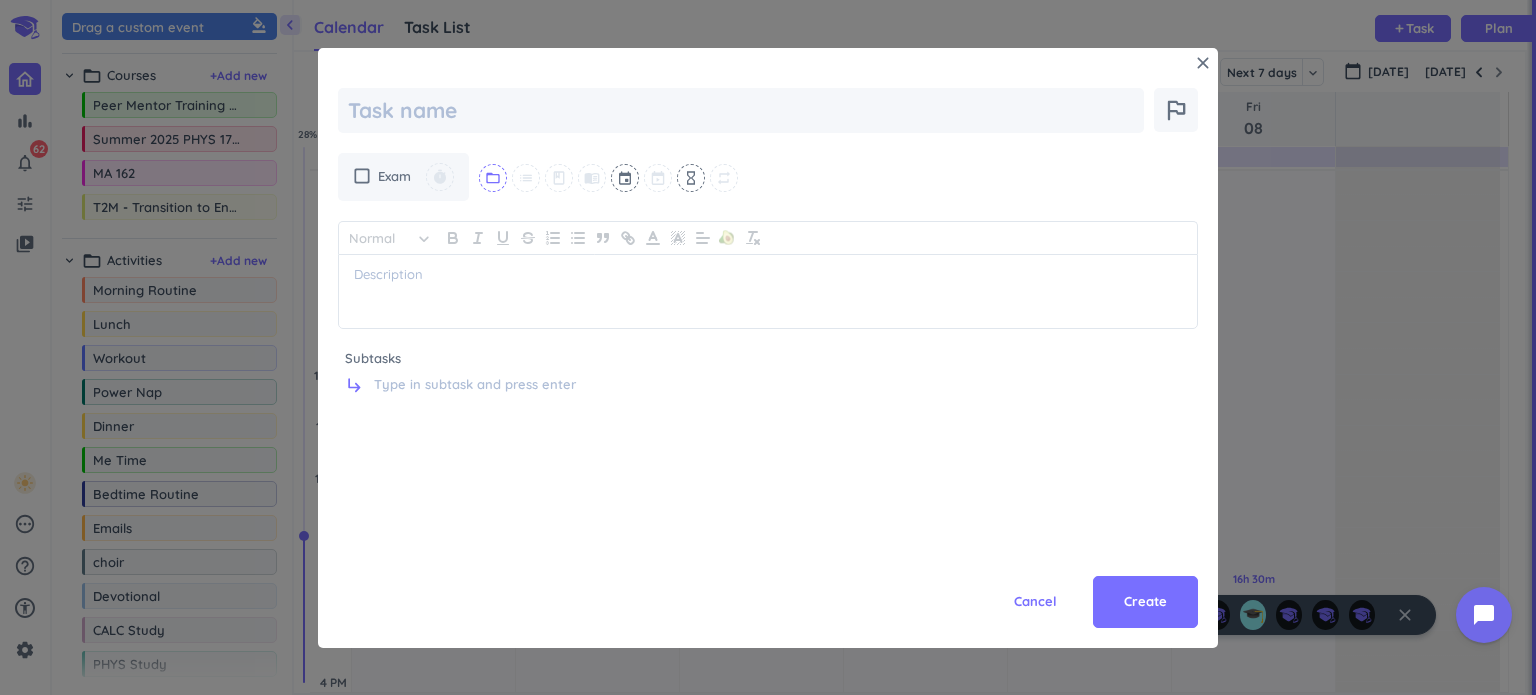 click on "folder_open" at bounding box center [493, 178] 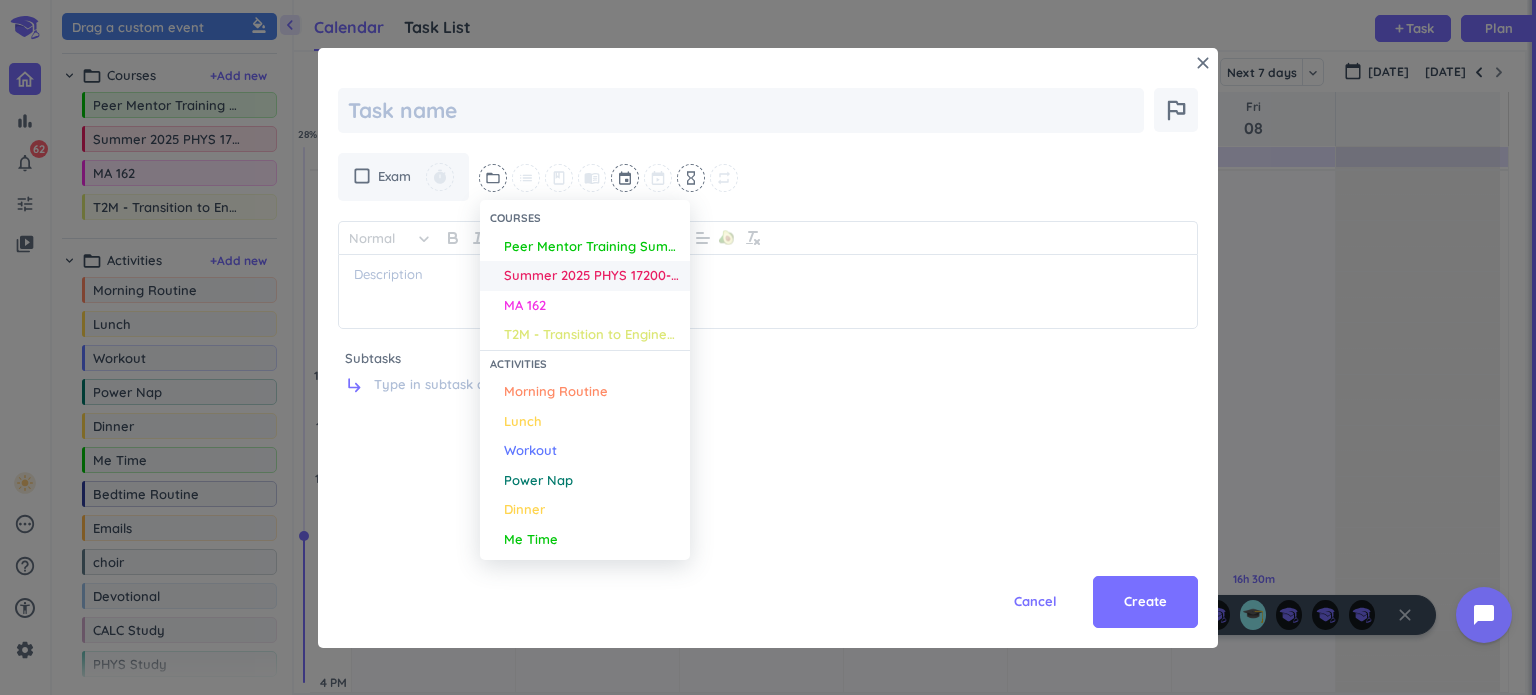 click on "Summer 2025 PHYS 17200-009 DIS" at bounding box center (592, 276) 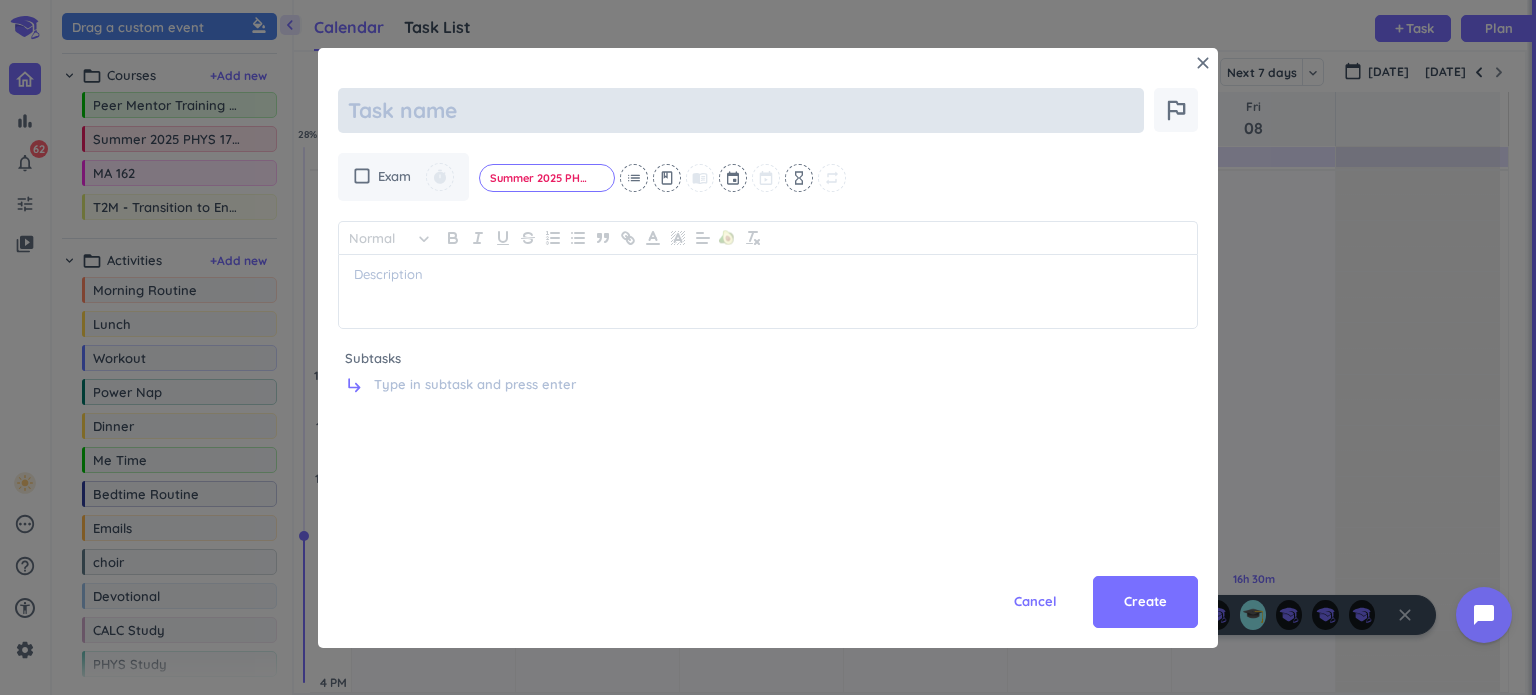 click at bounding box center (741, 110) 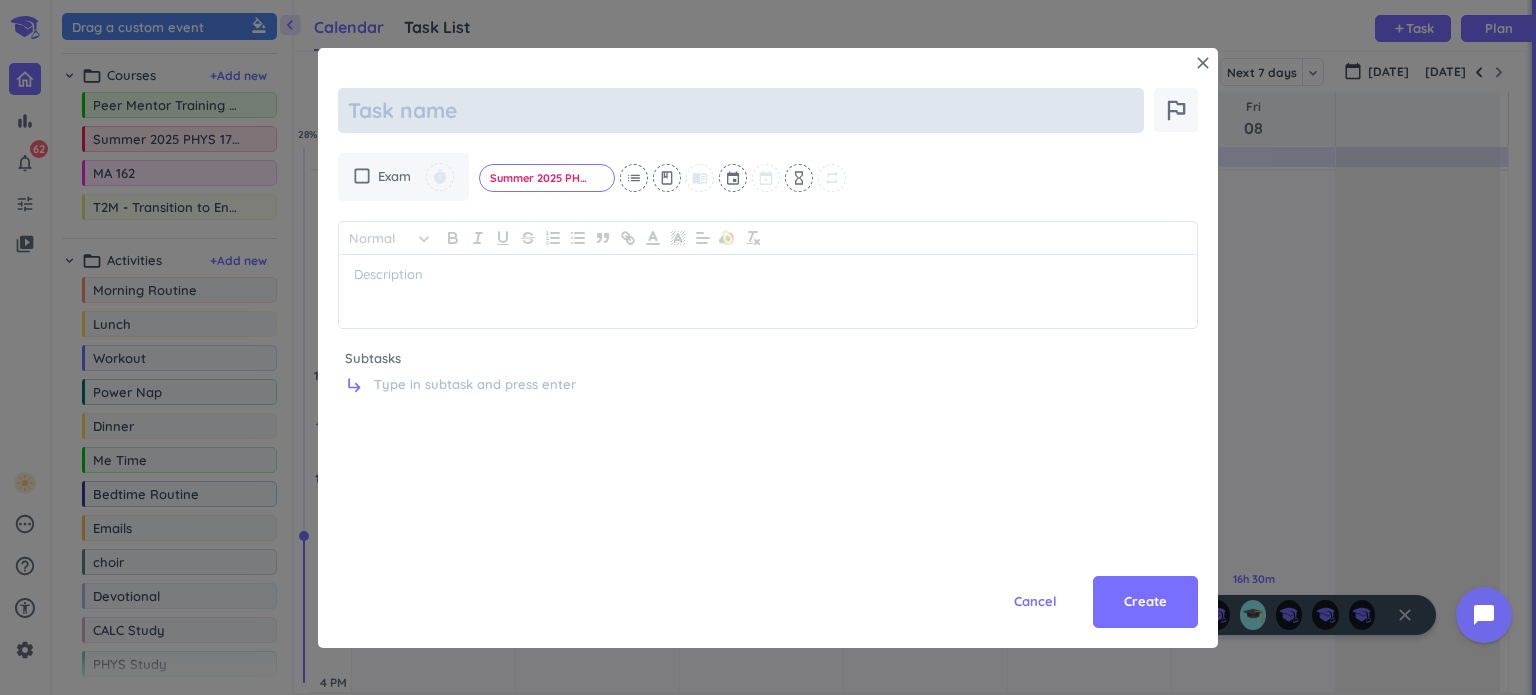 type on "x" 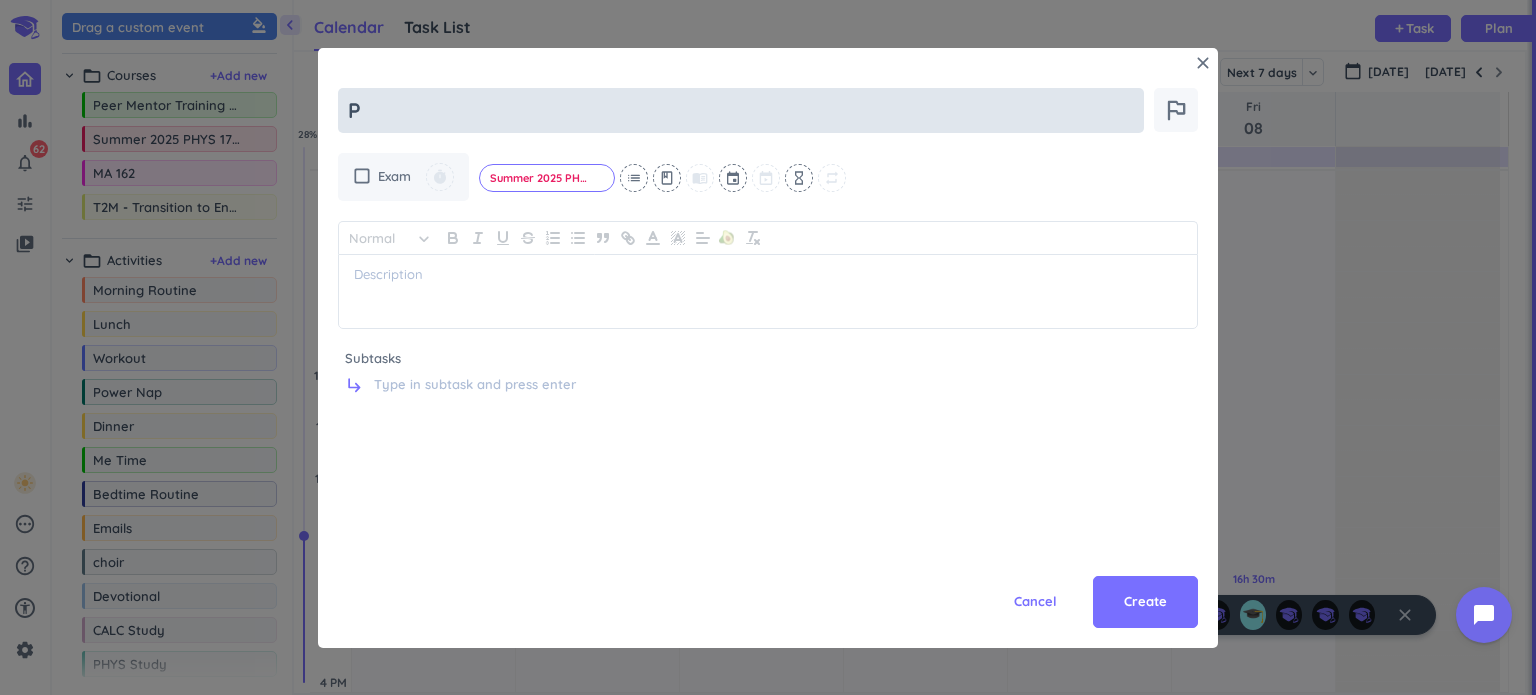 type on "x" 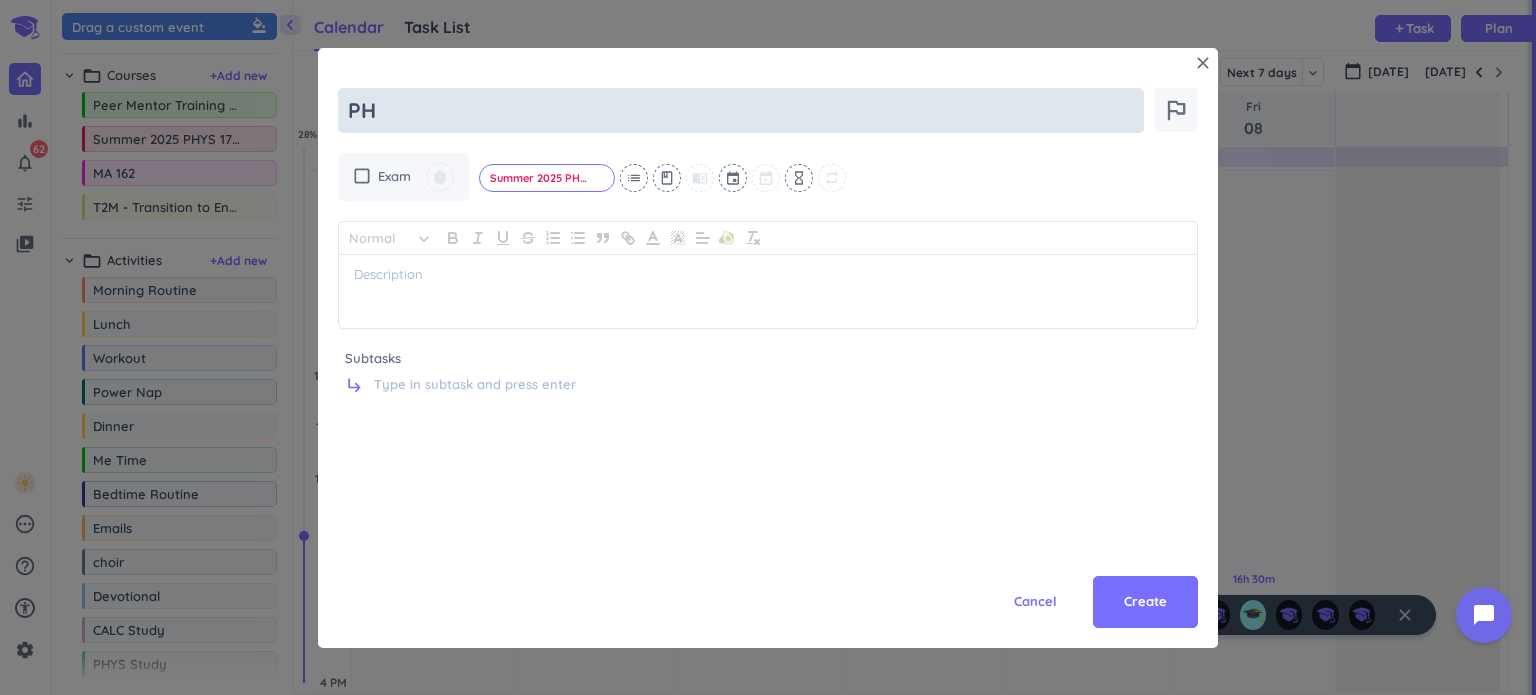 type on "x" 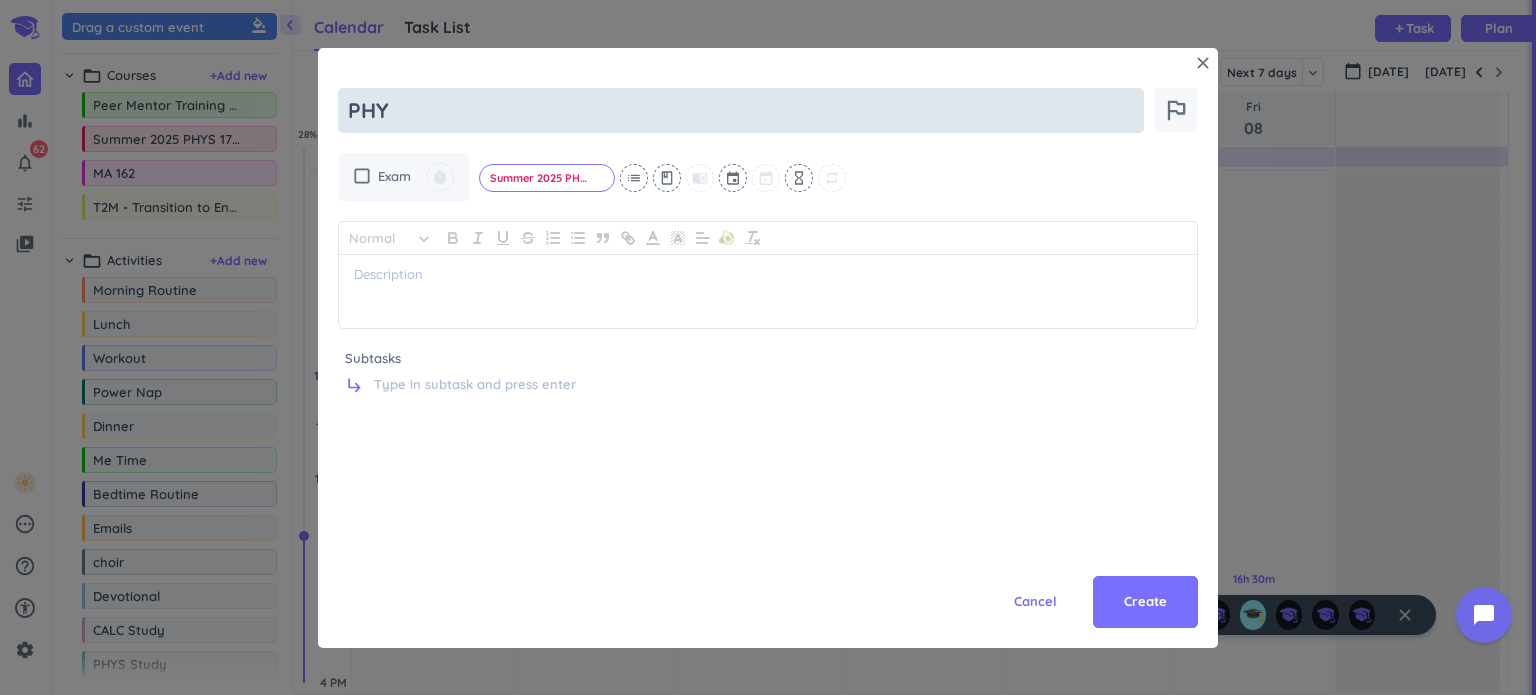 type on "x" 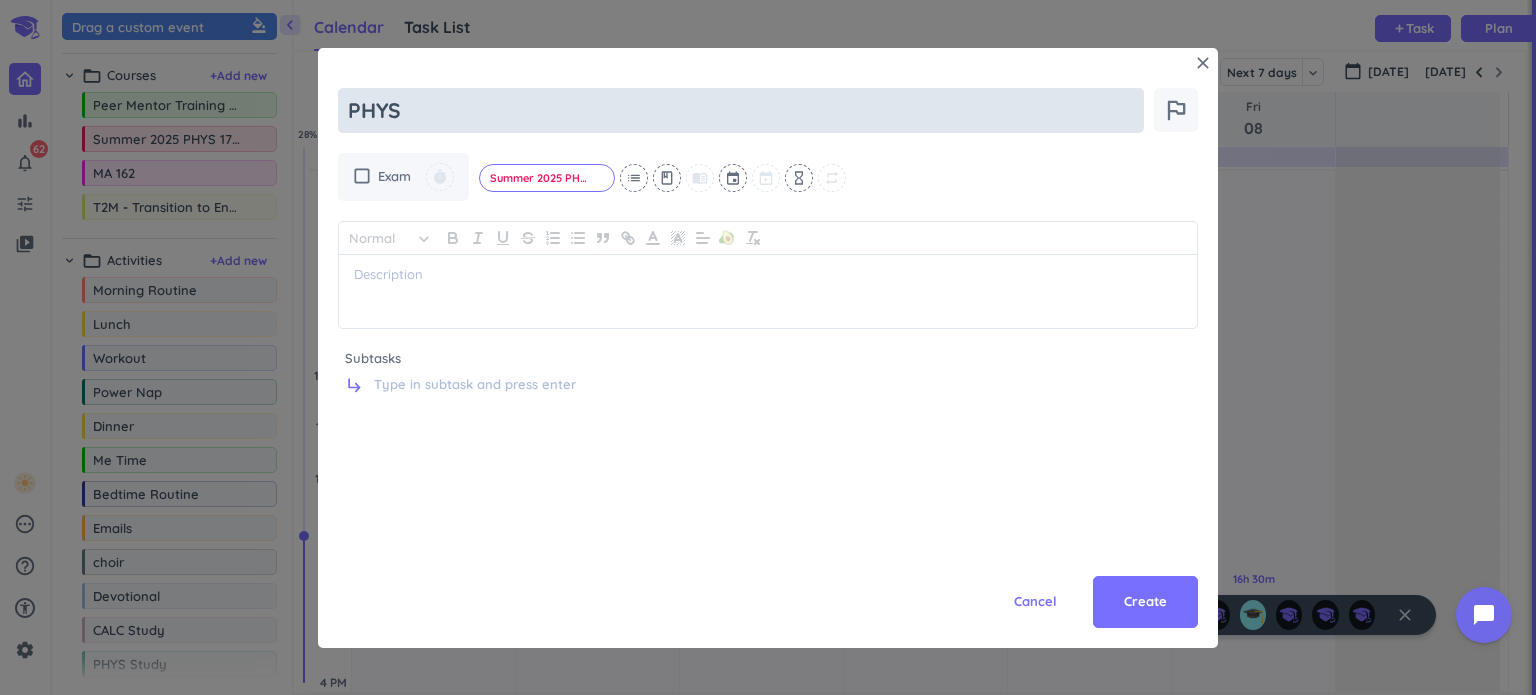 type on "x" 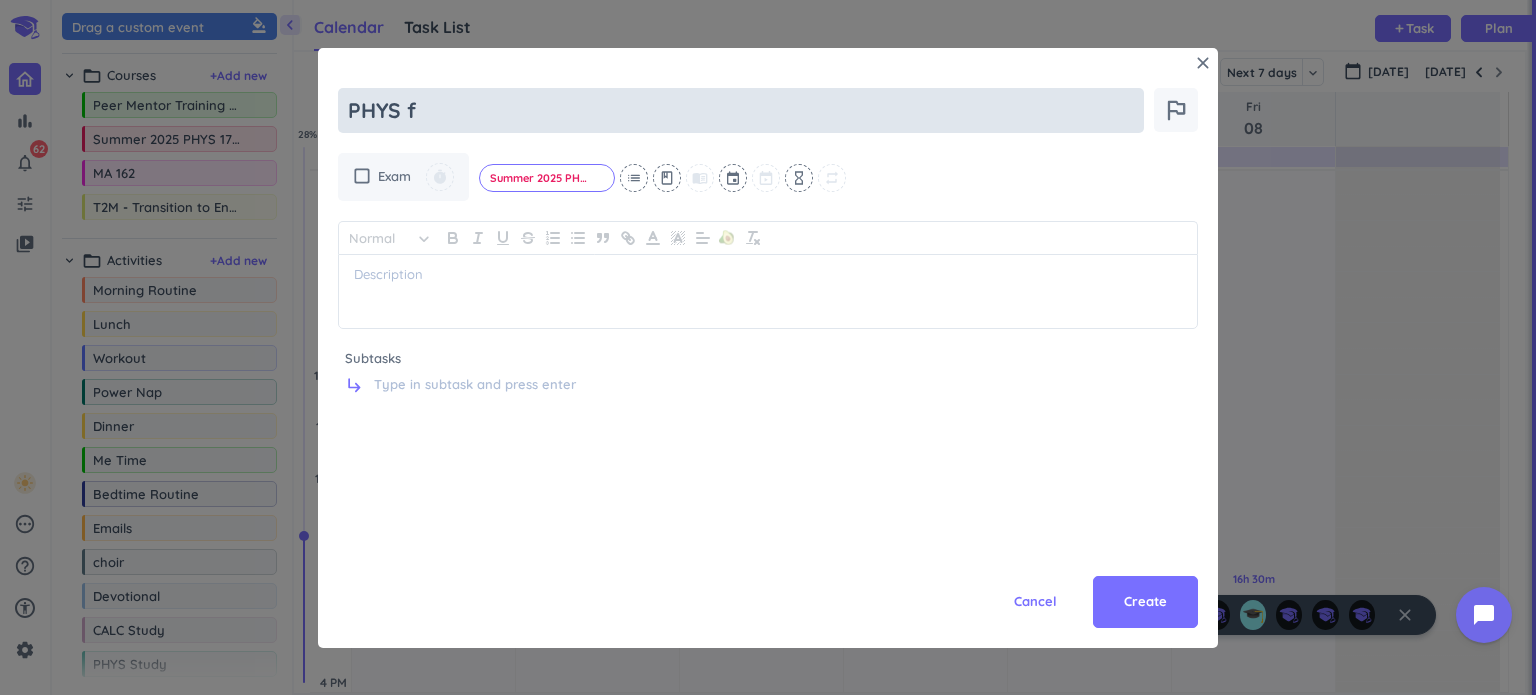 type on "x" 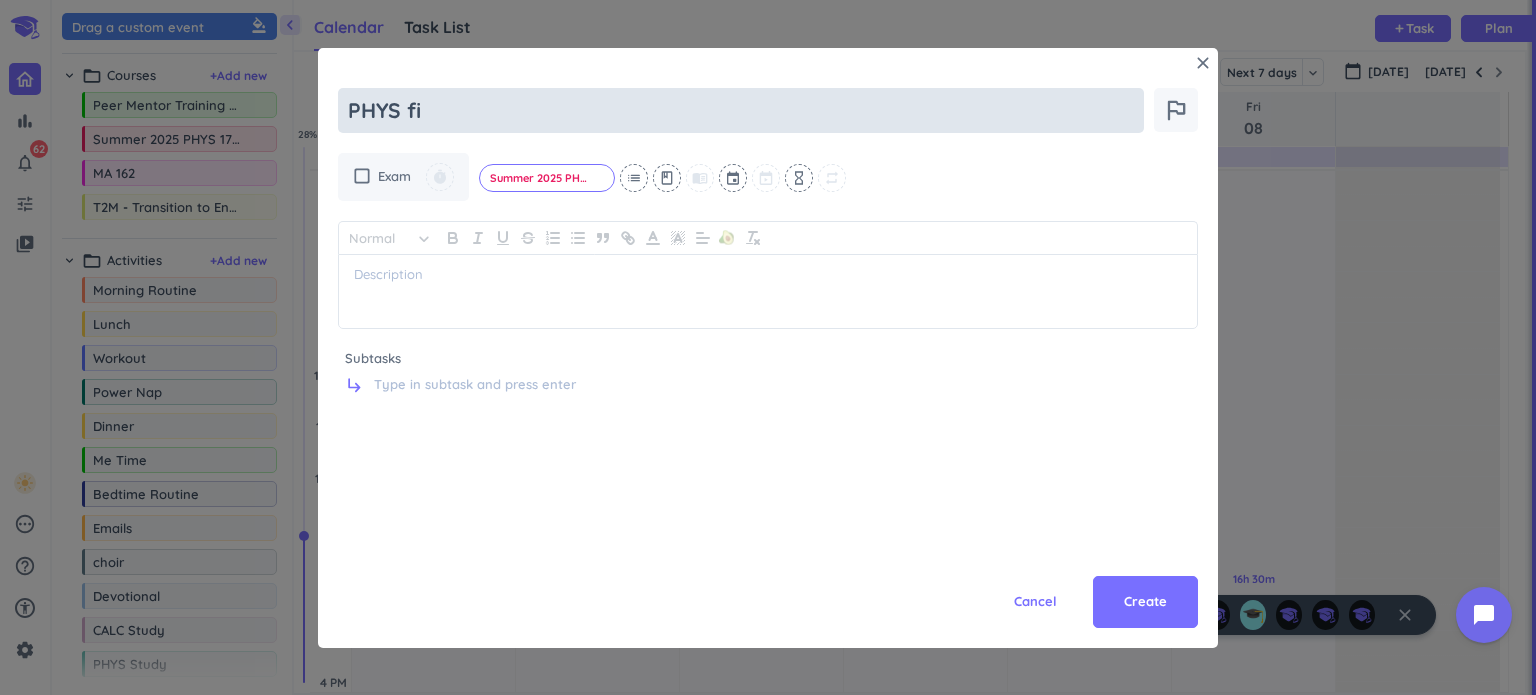 type on "x" 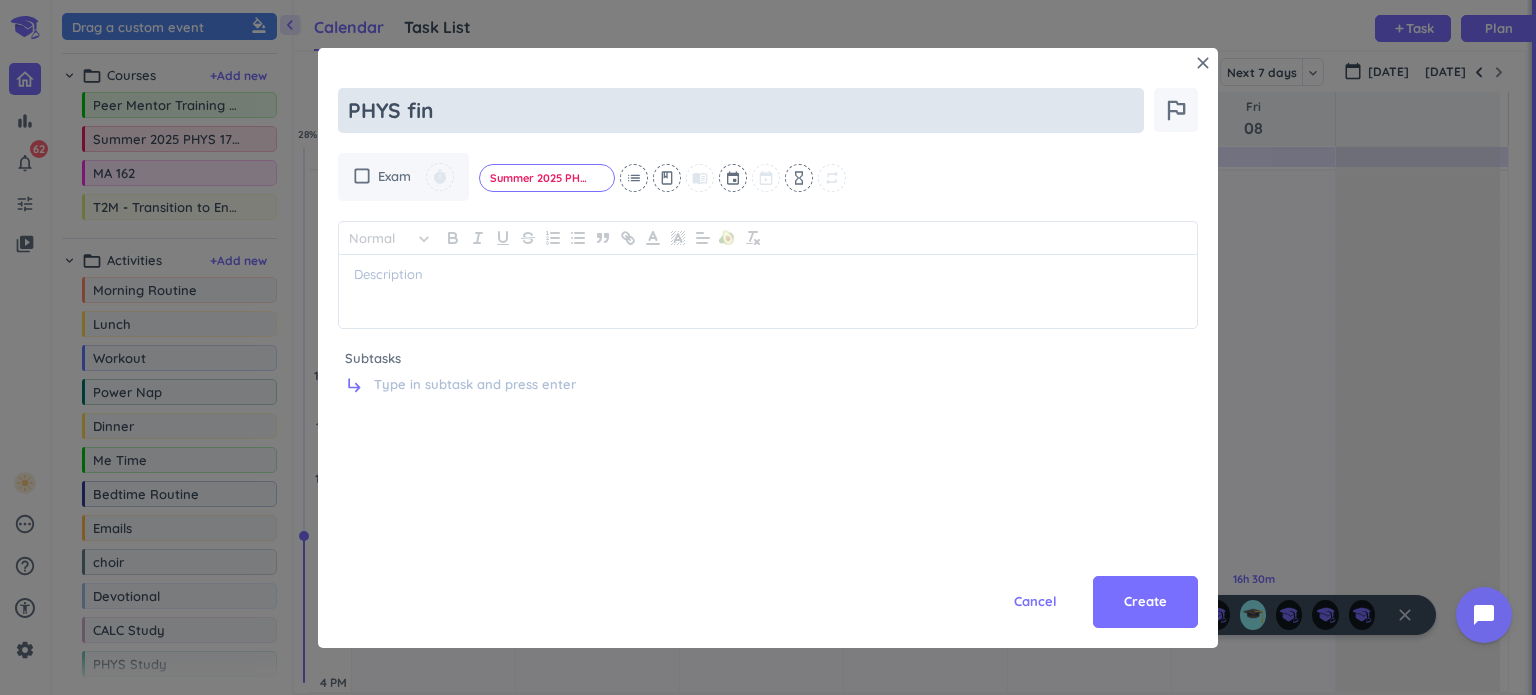 type on "x" 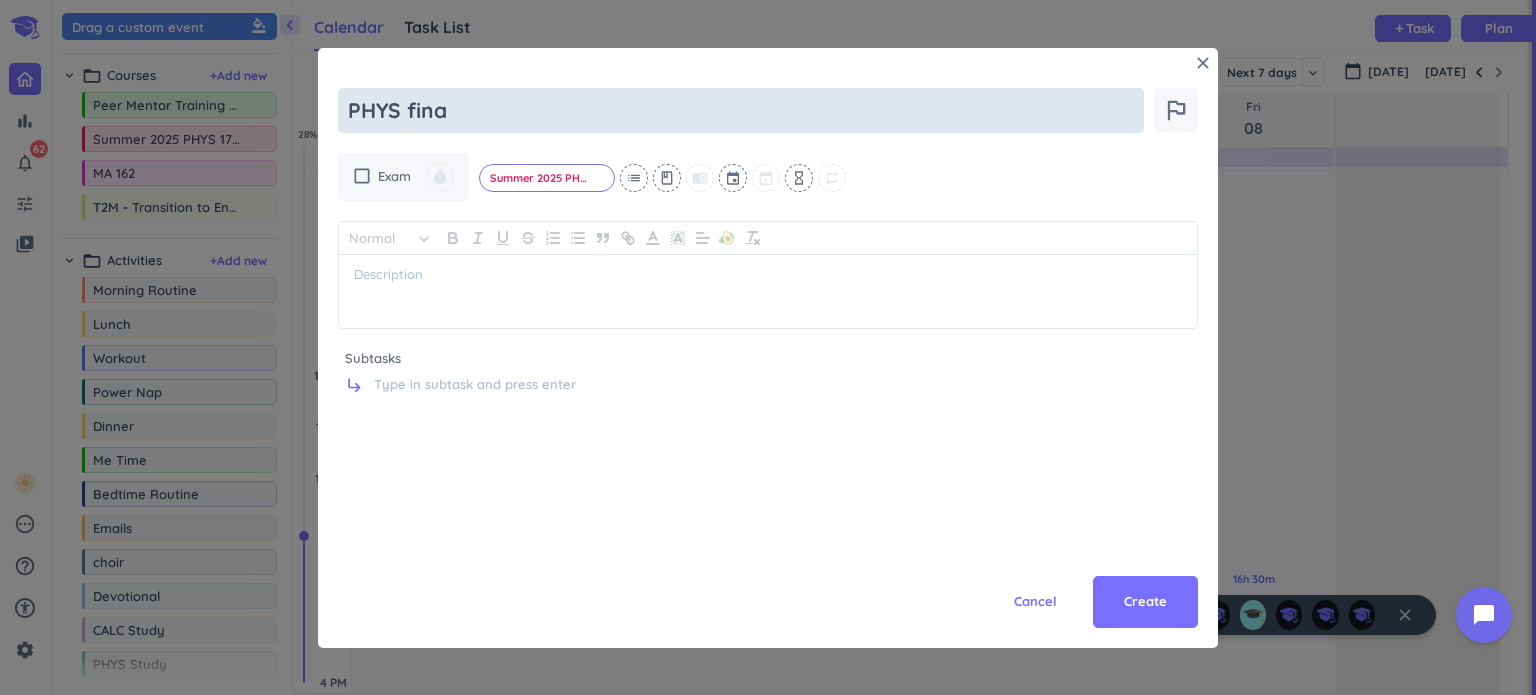 type on "x" 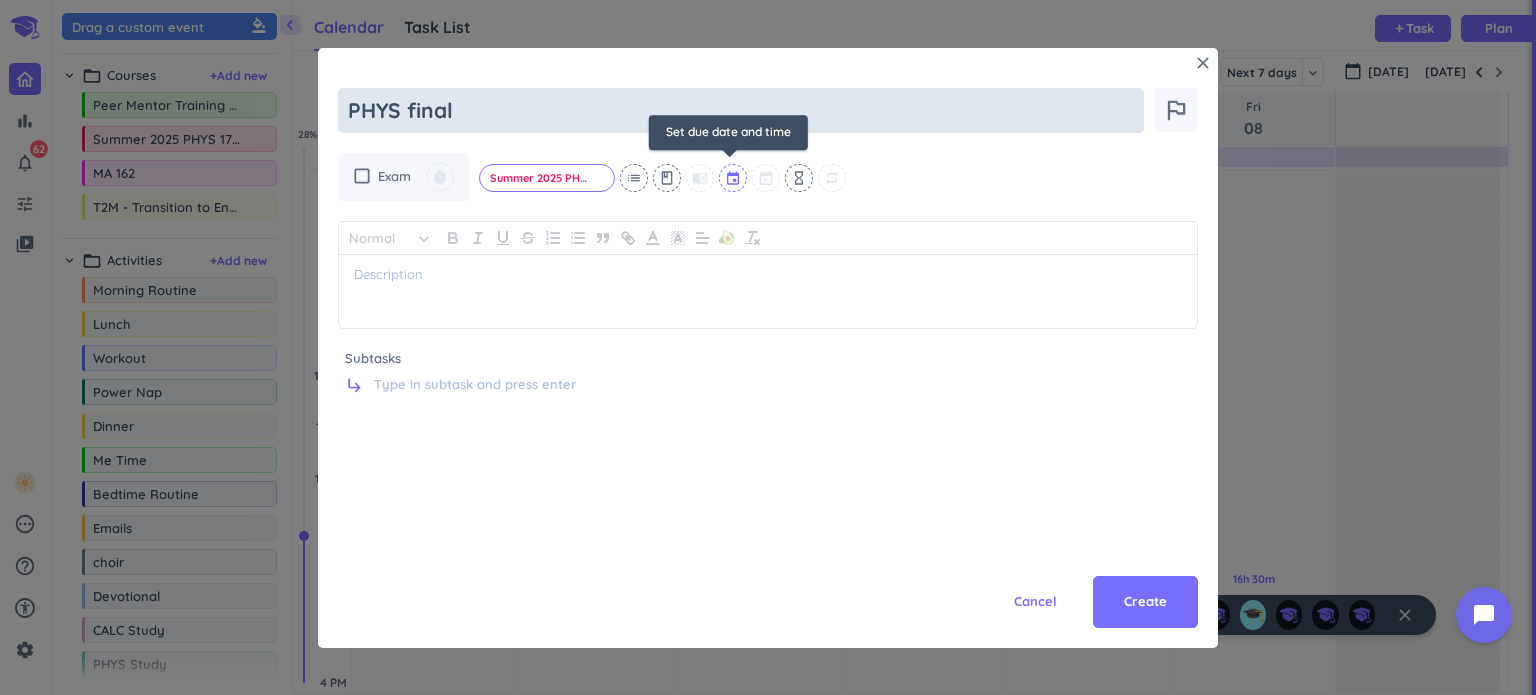 type on "PHYS final" 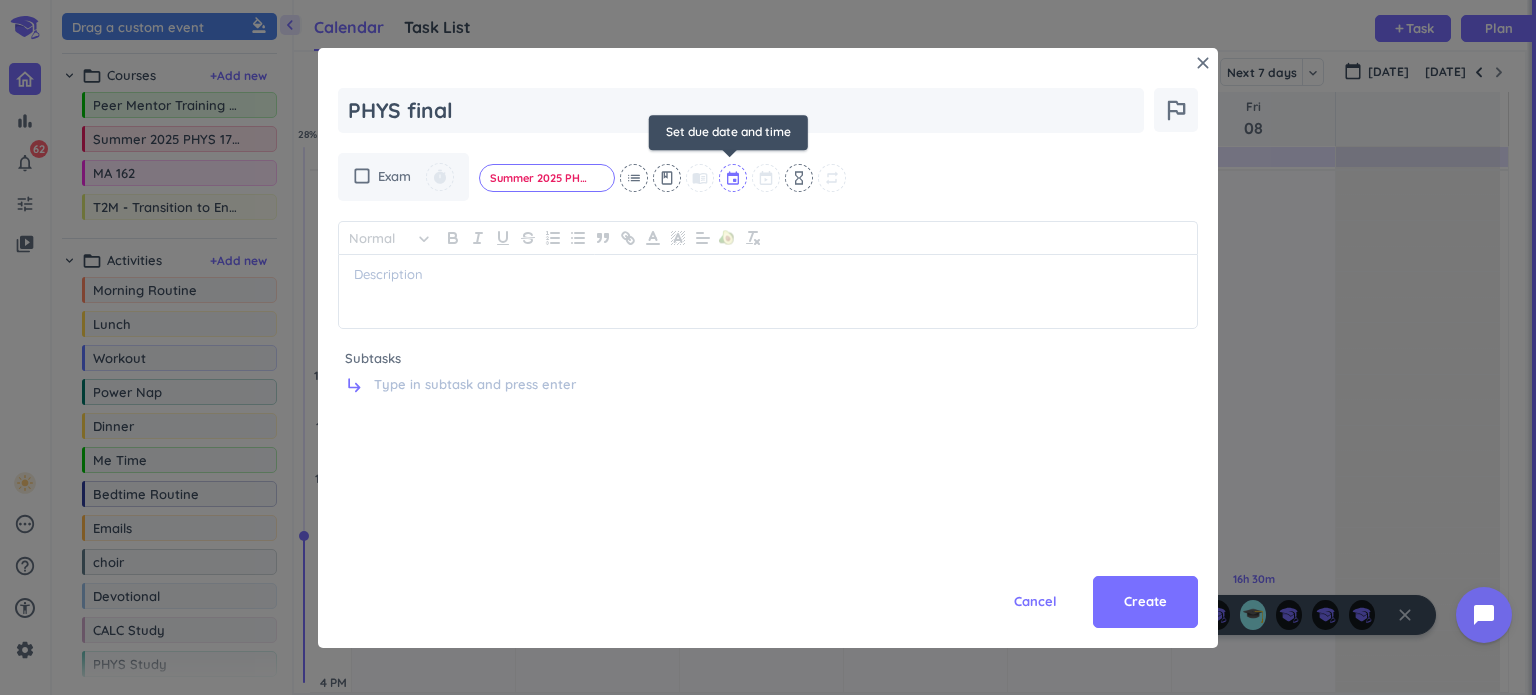 click at bounding box center [734, 178] 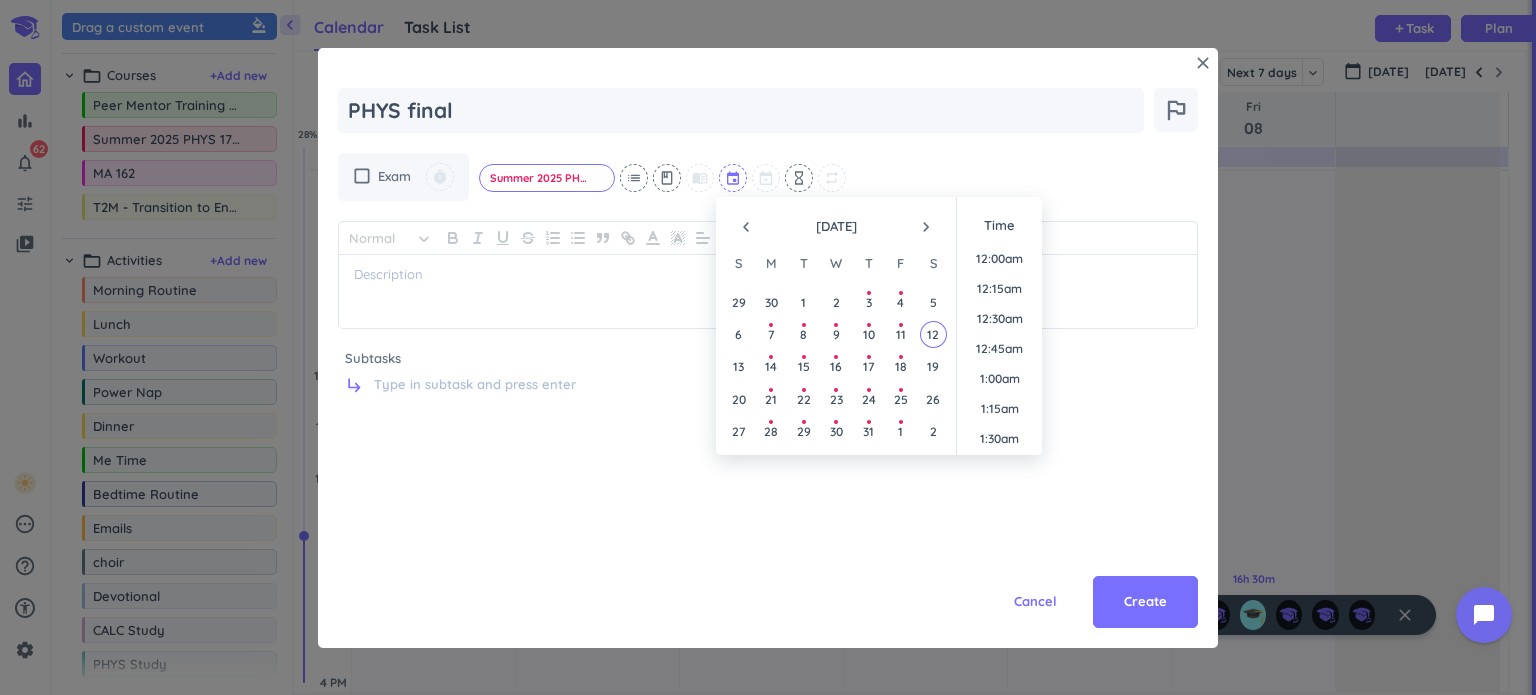 scroll, scrollTop: 2698, scrollLeft: 0, axis: vertical 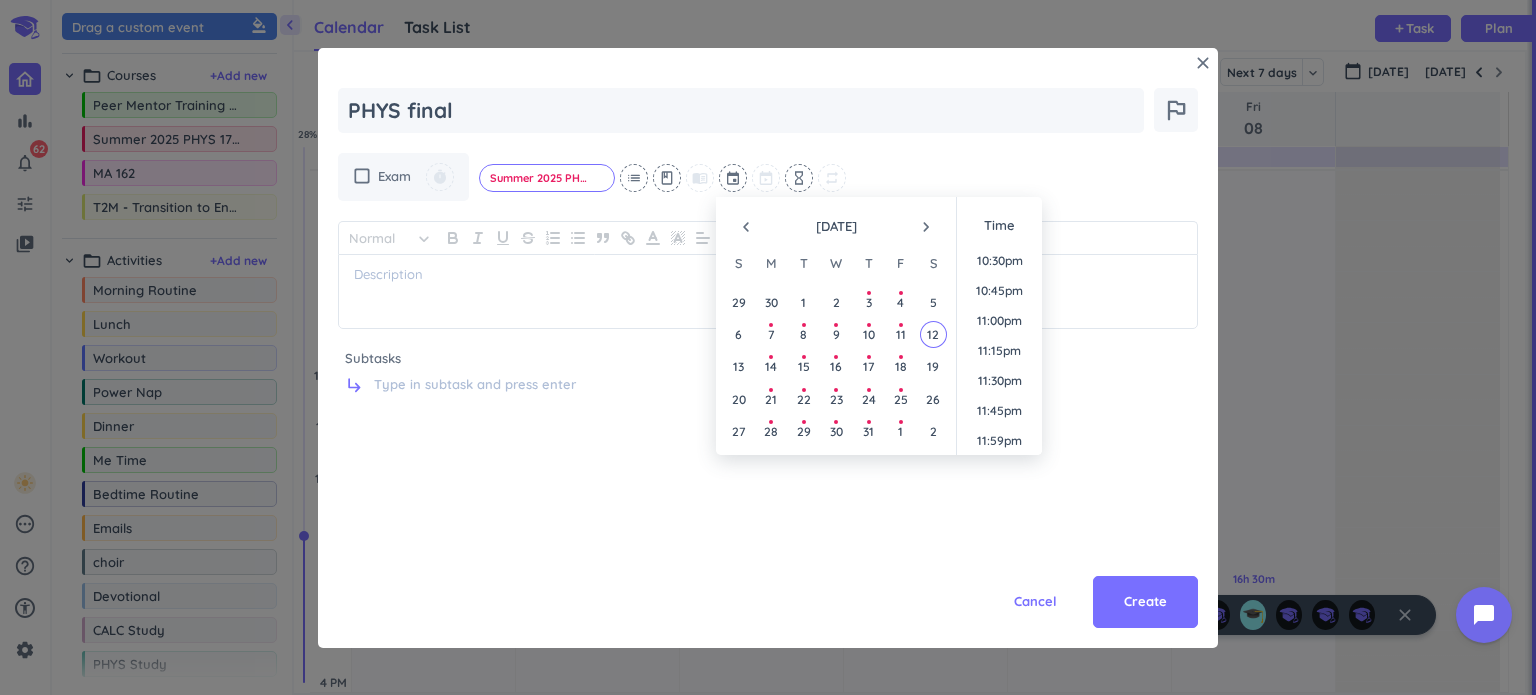 click on "navigate_before [DATE] navigate_next" at bounding box center [836, 222] 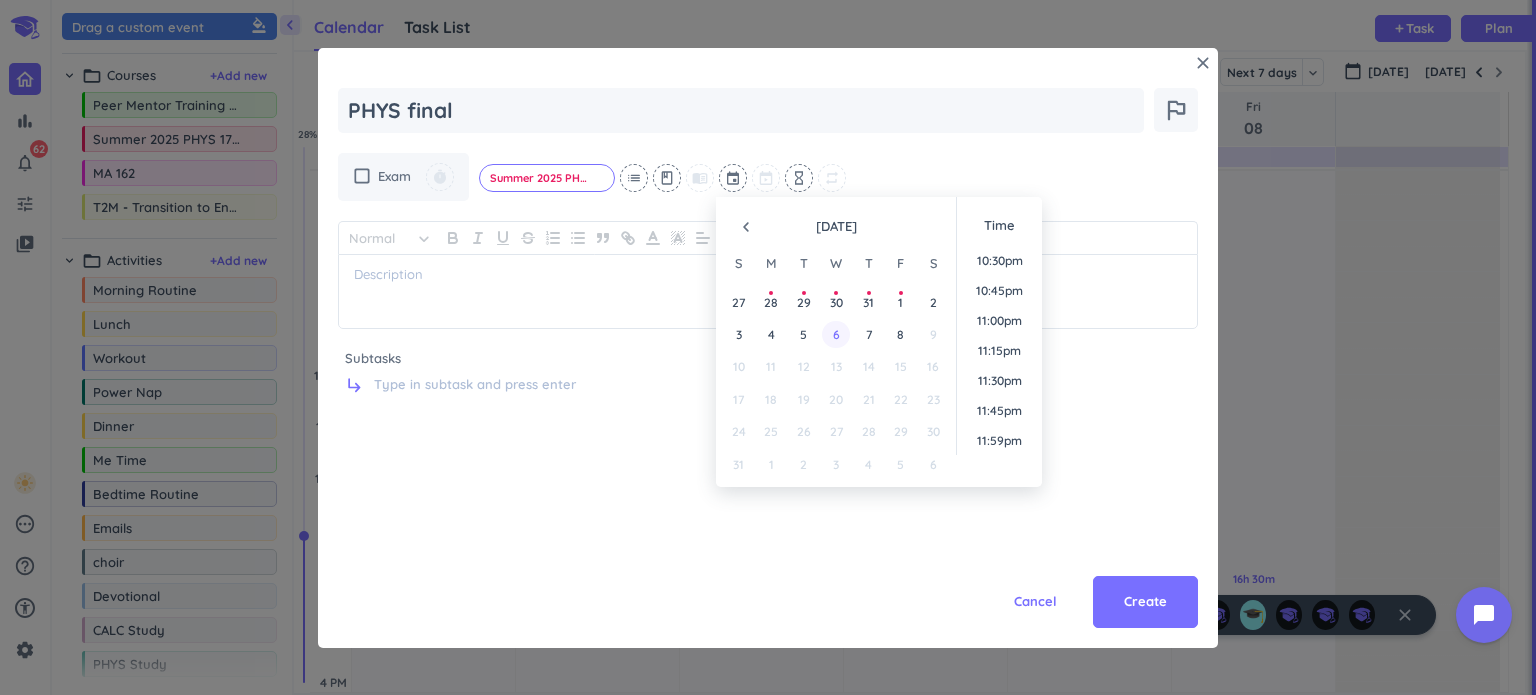 click on "6" at bounding box center [835, 334] 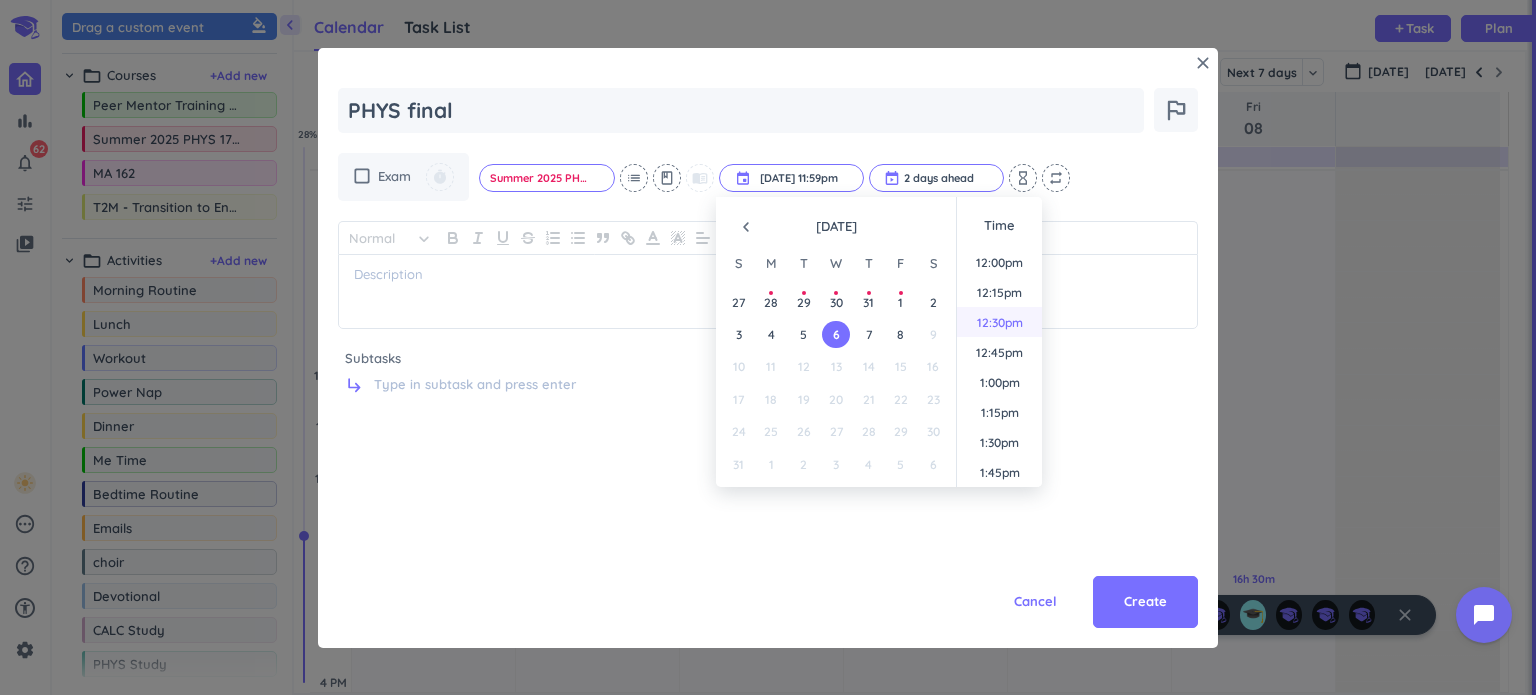 scroll, scrollTop: 1435, scrollLeft: 0, axis: vertical 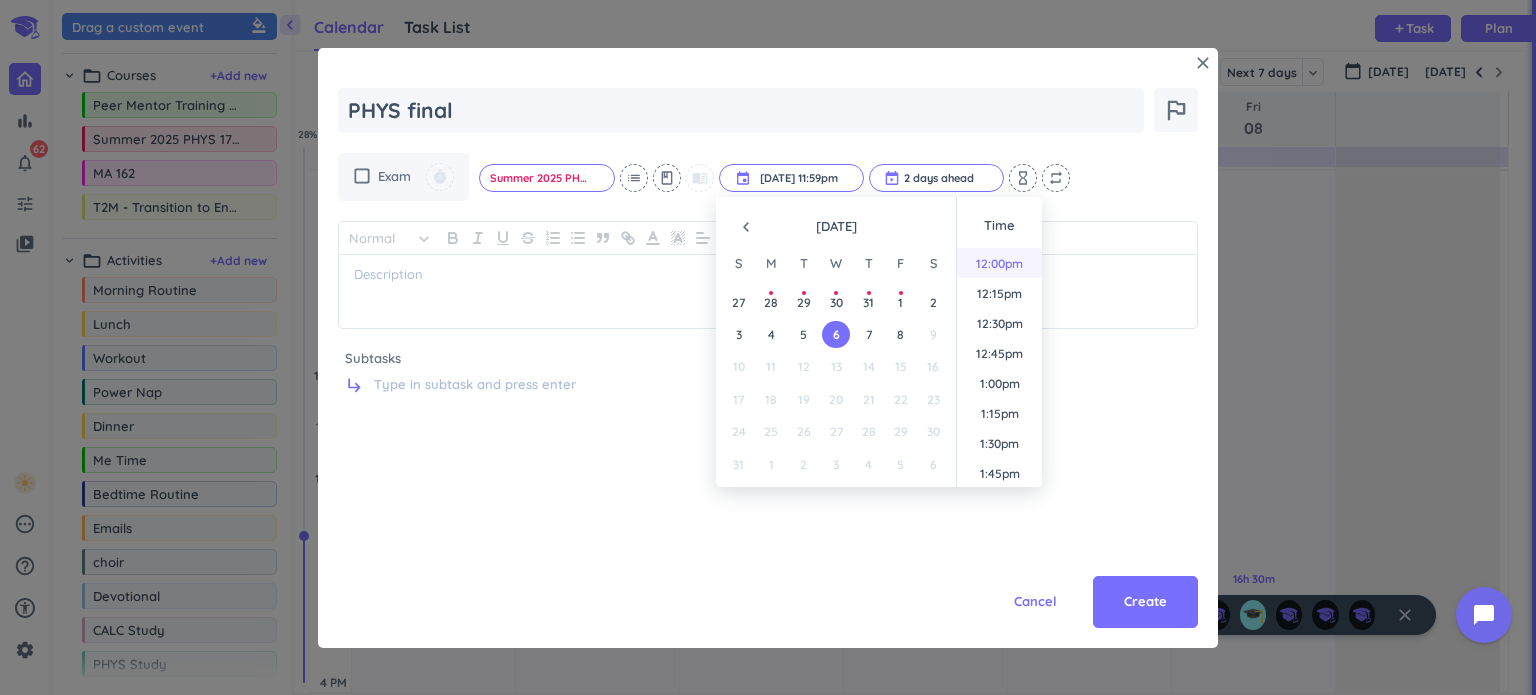 click on "12:00pm" at bounding box center (999, 263) 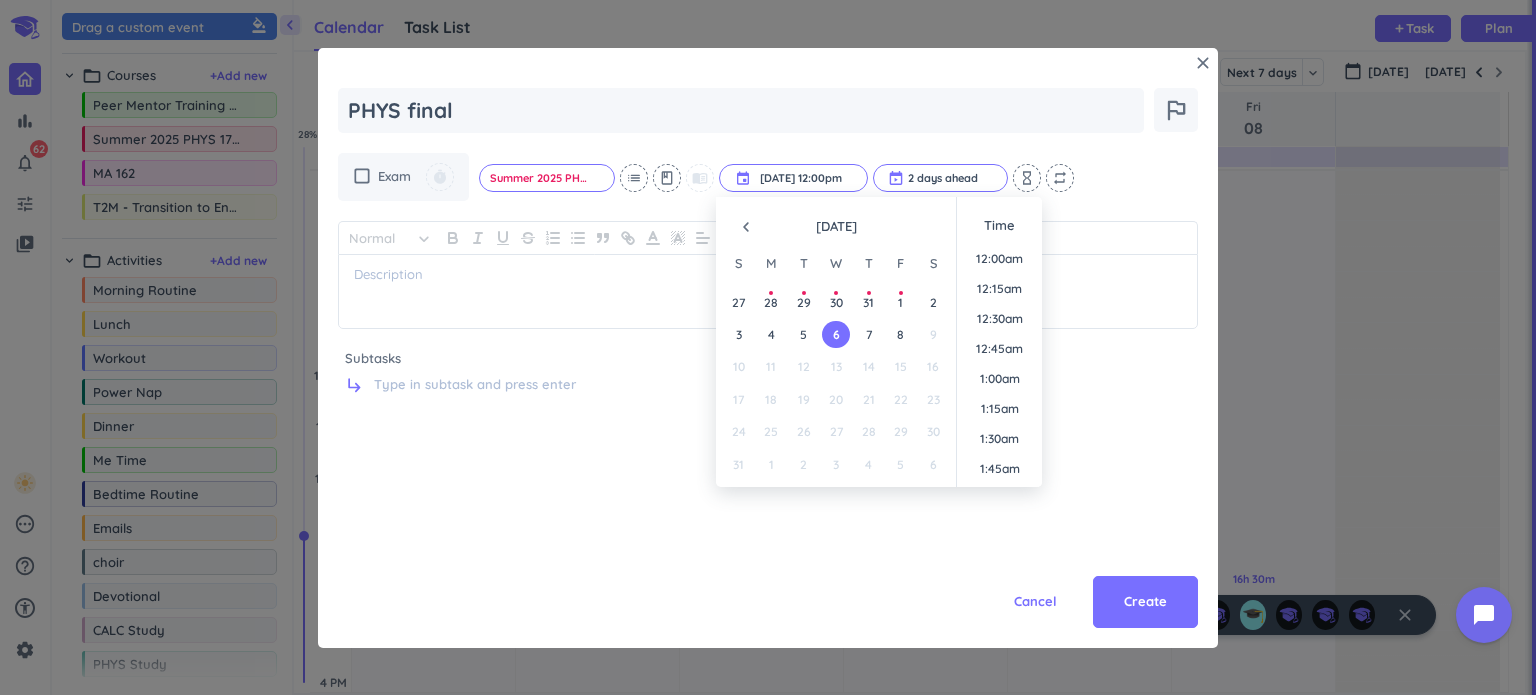 scroll, scrollTop: 1332, scrollLeft: 0, axis: vertical 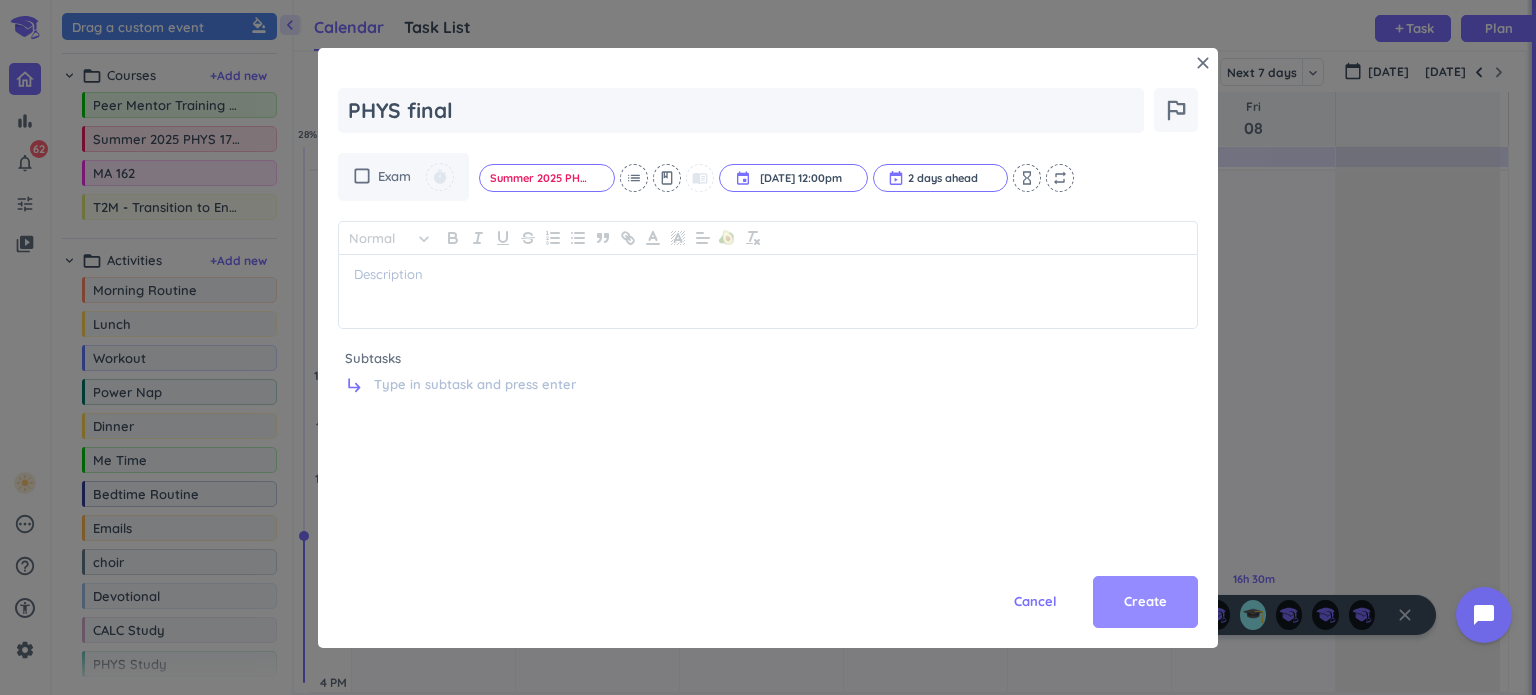 click on "Create" at bounding box center (1145, 602) 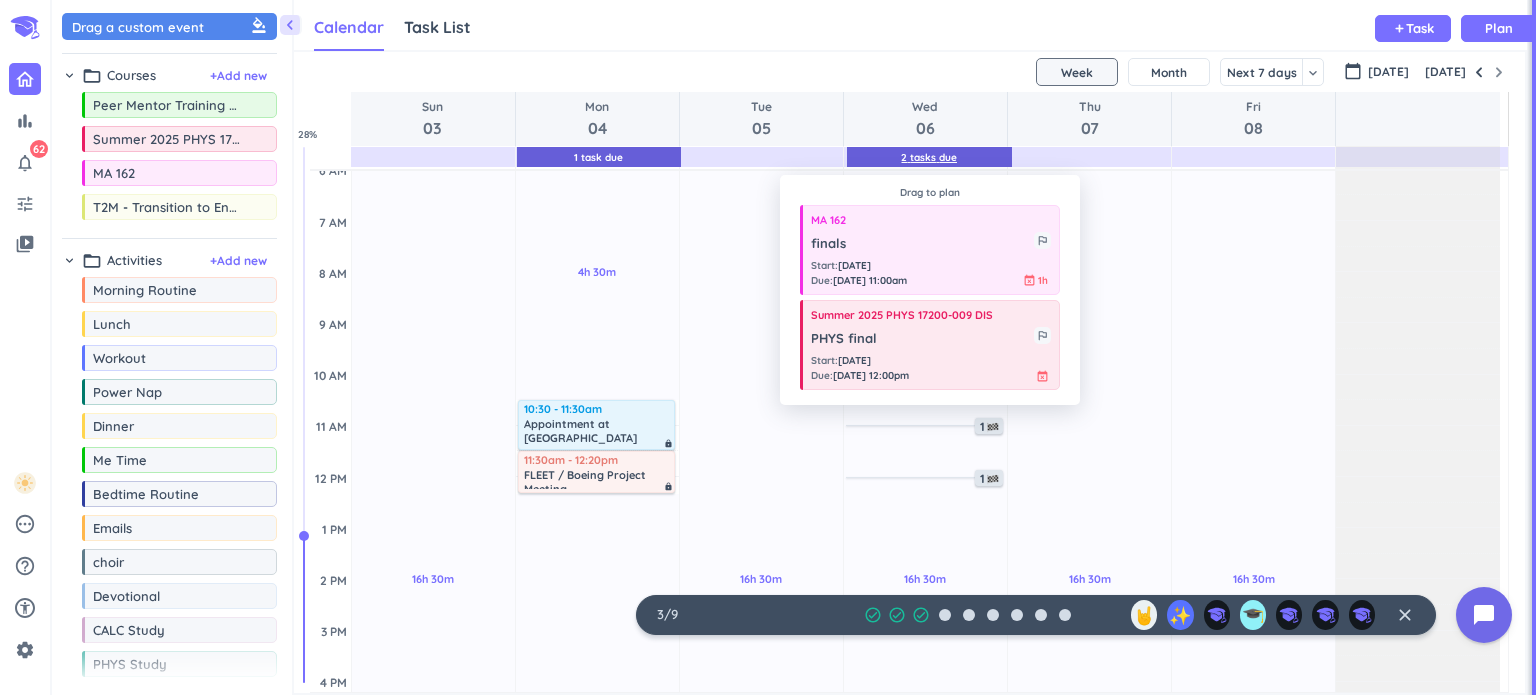 click on "2   Tasks   Due" at bounding box center (929, 157) 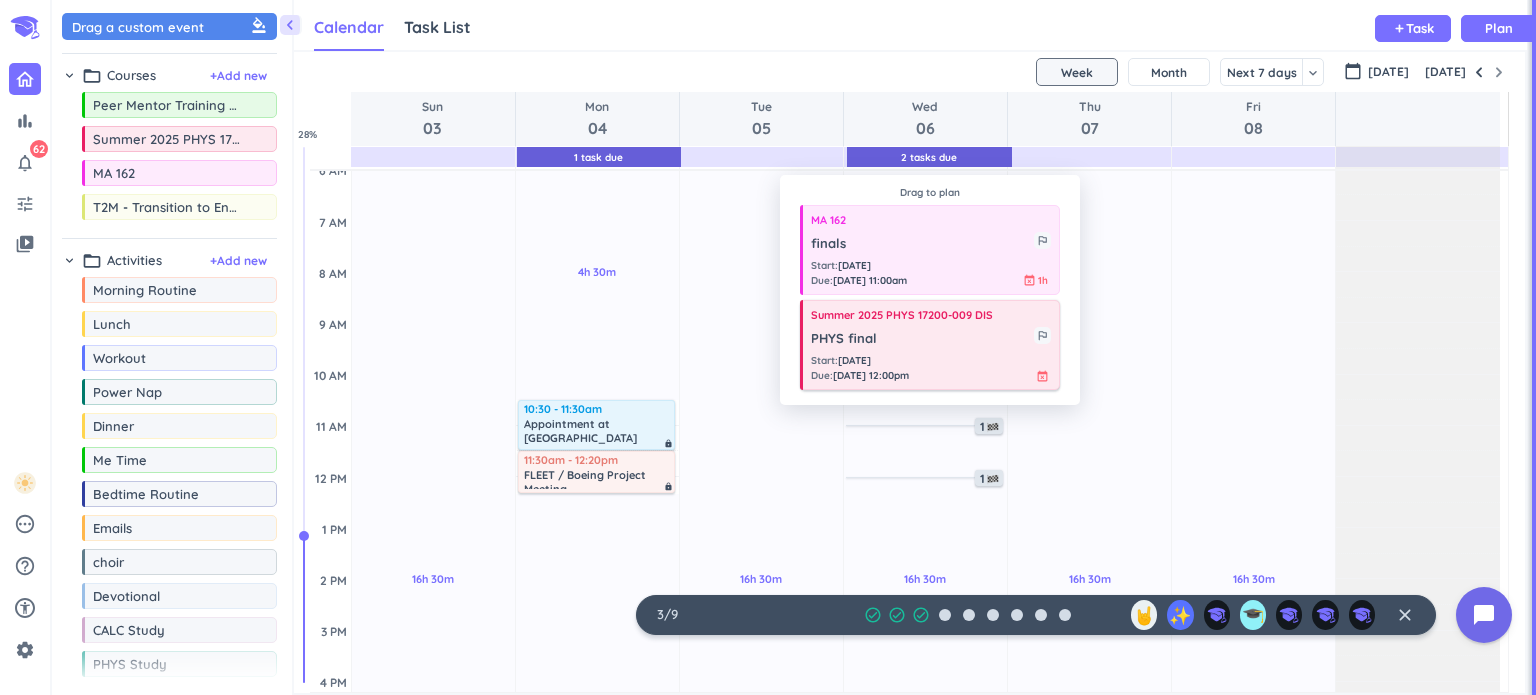 click on "Summer 2025 PHYS 17200-009 DIS PHYS final outlined_flag Start :  [DATE] Due :  [DATE] 12:00pm event_busy" at bounding box center (930, 345) 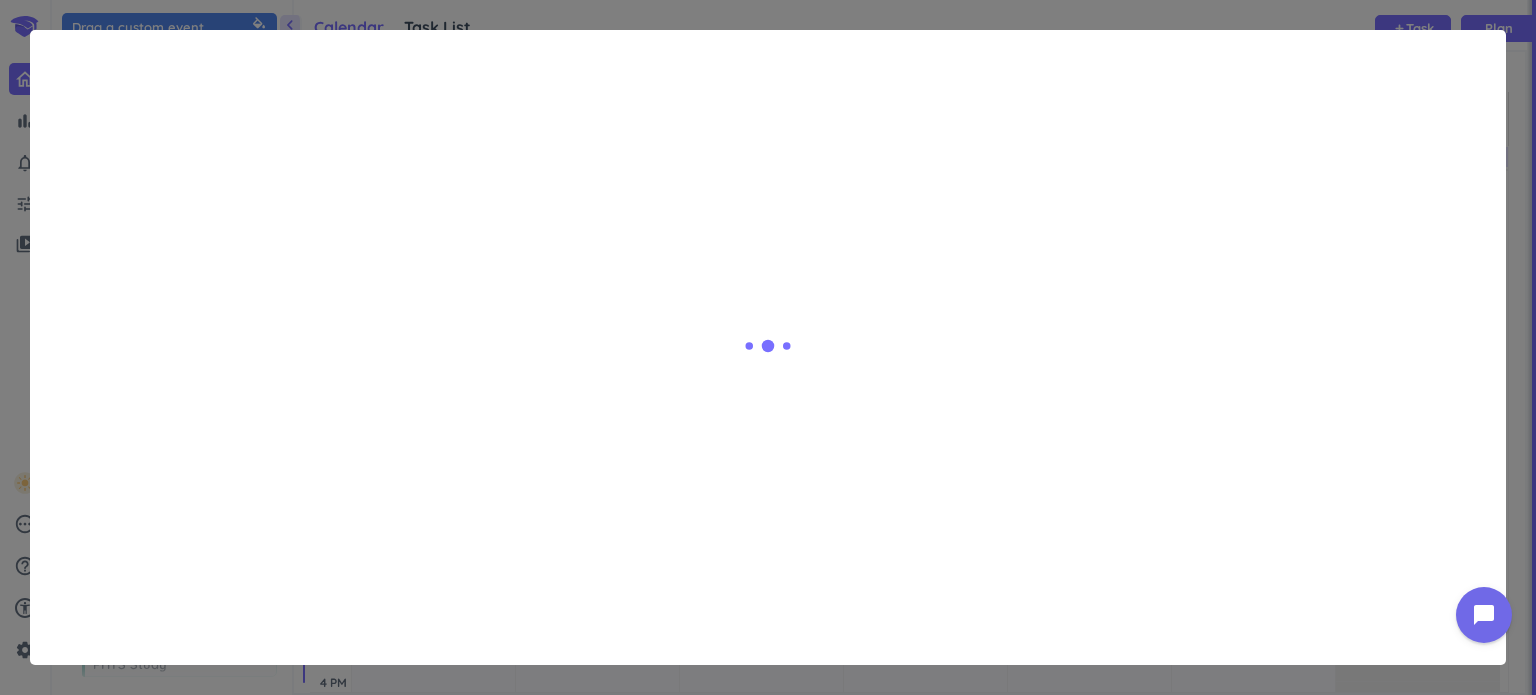 type on "x" 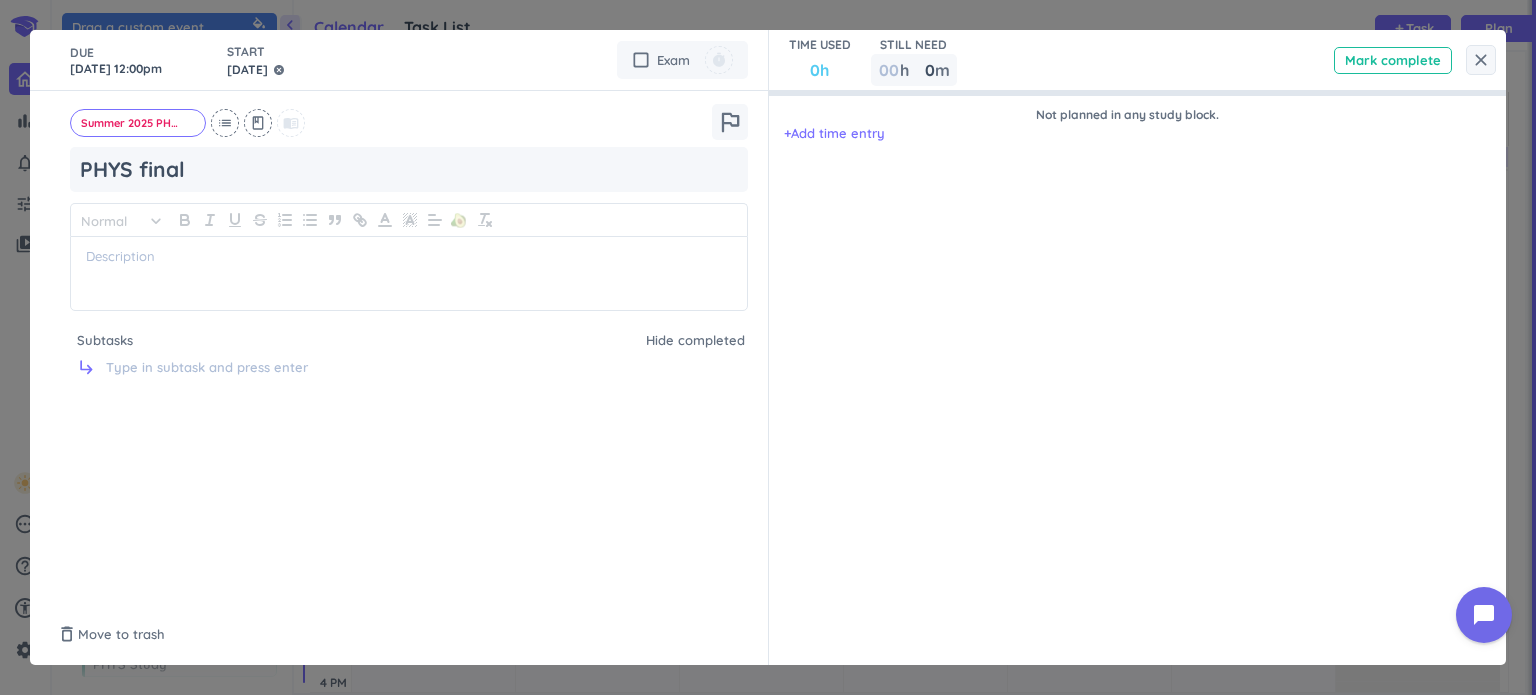 click on "[DATE]" at bounding box center (247, 70) 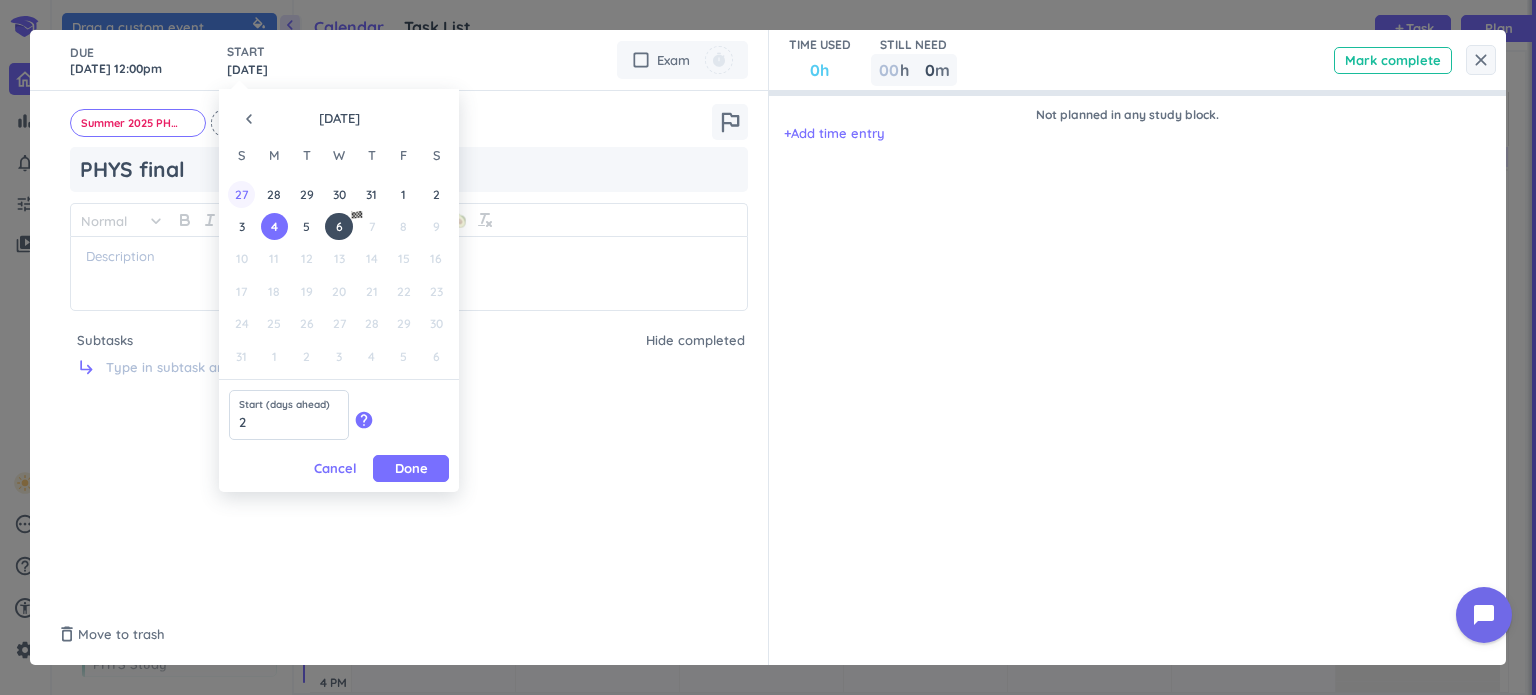 click on "27" at bounding box center (241, 194) 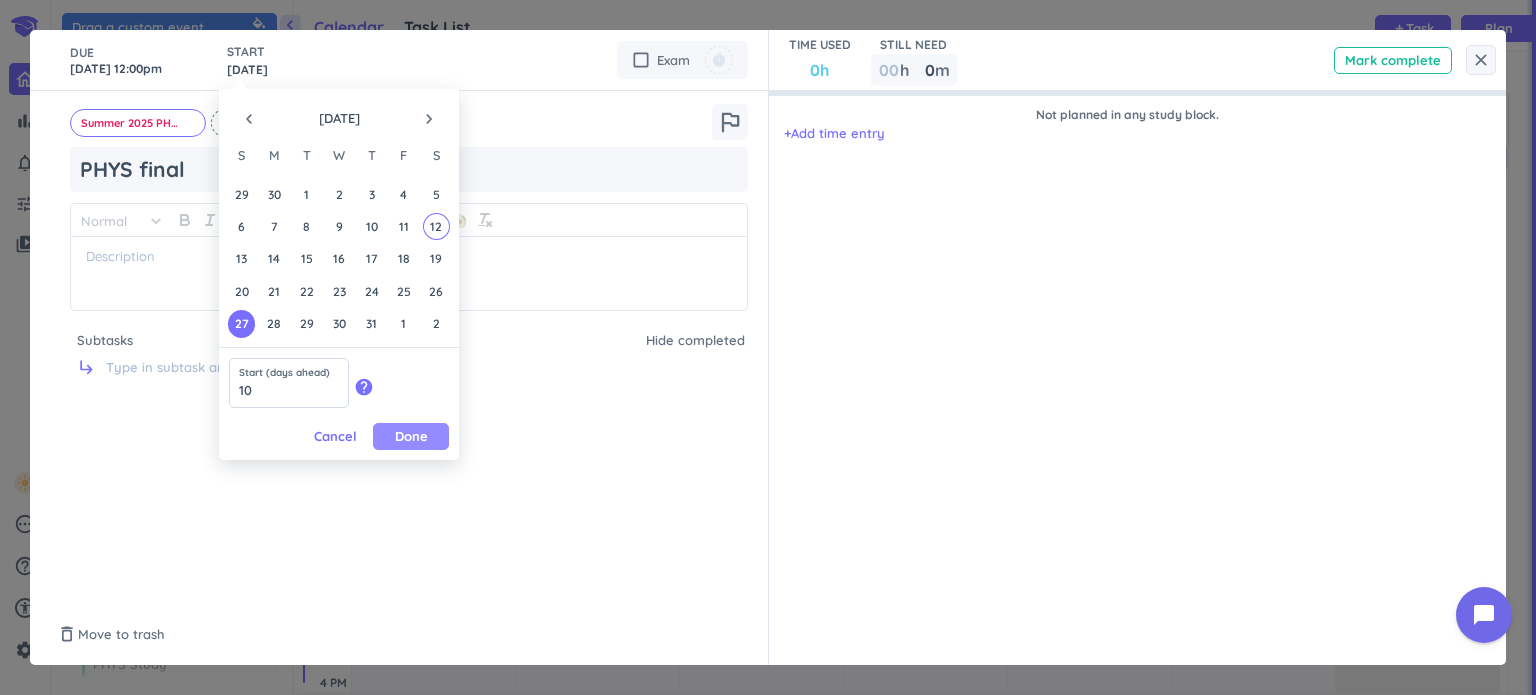 click on "Done" at bounding box center [411, 436] 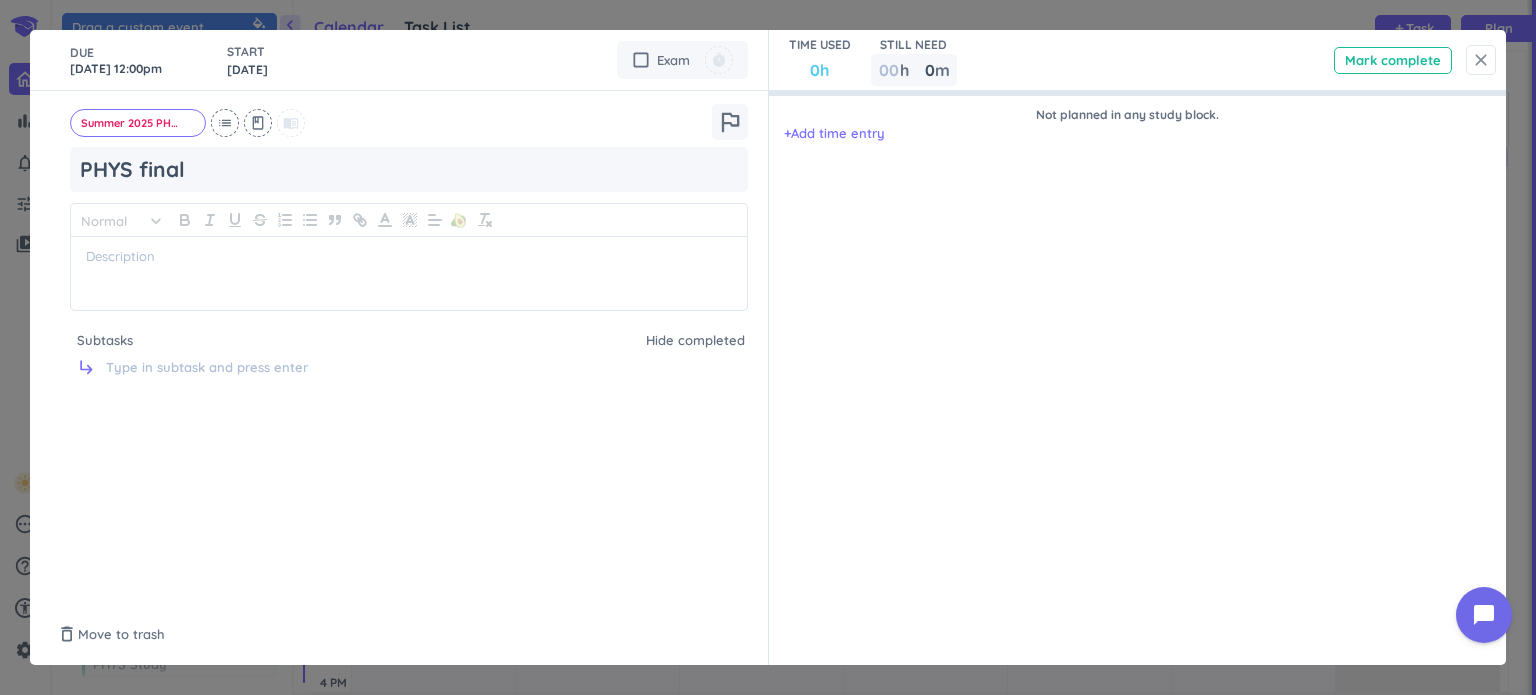click on "close" at bounding box center (1481, 60) 